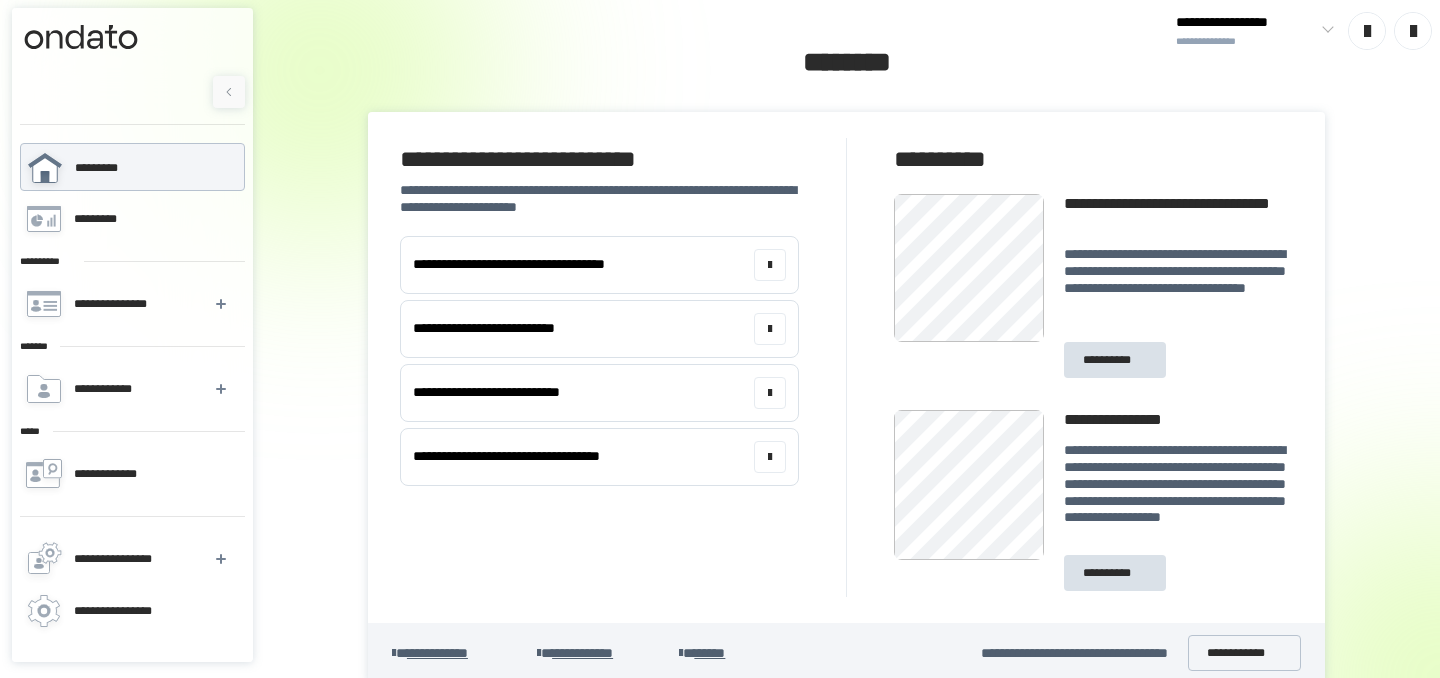 scroll, scrollTop: 0, scrollLeft: 0, axis: both 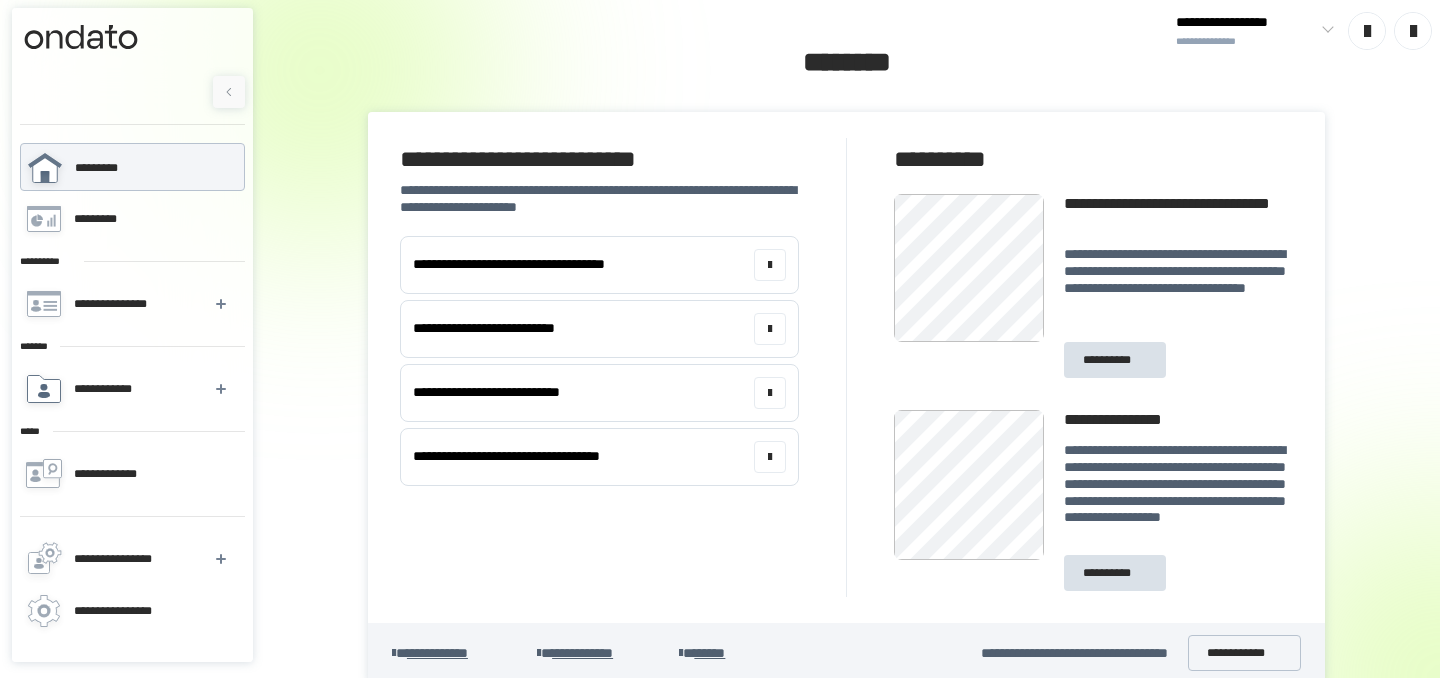 click on "**********" at bounding box center (108, 389) 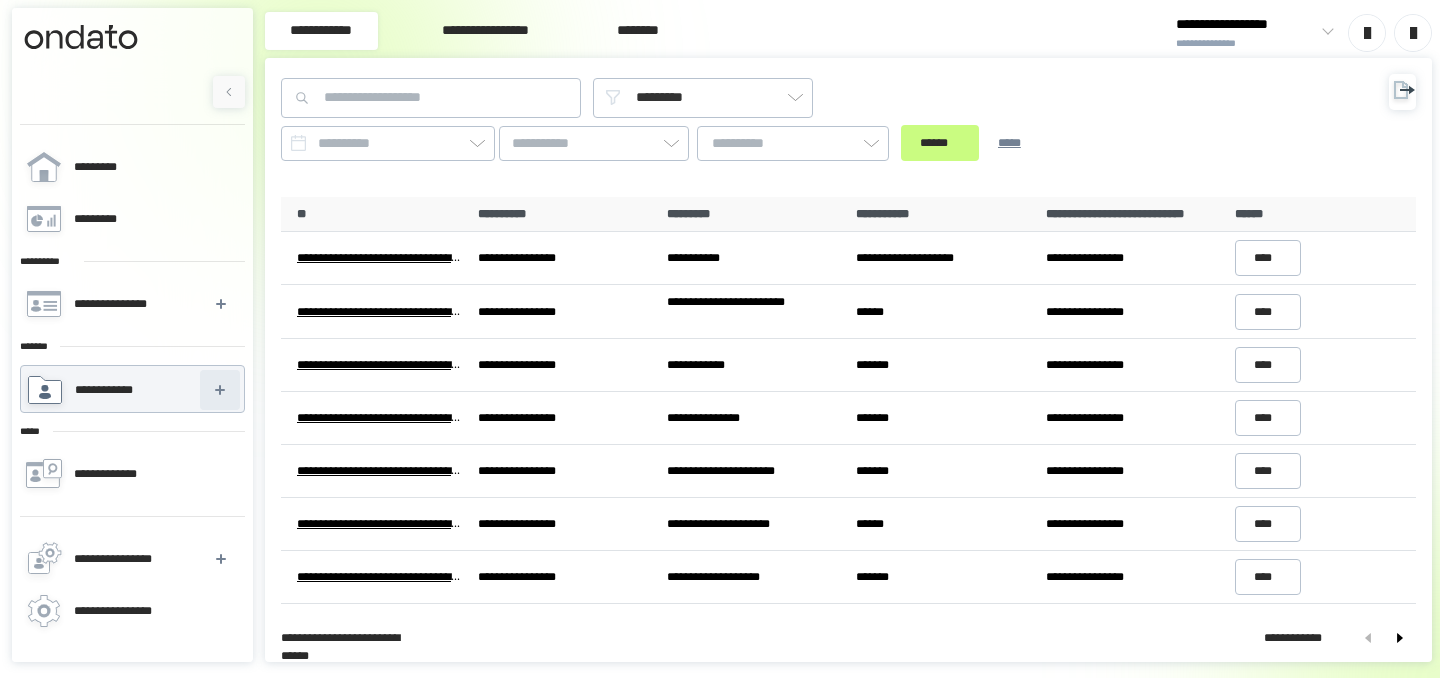 click at bounding box center (220, 390) 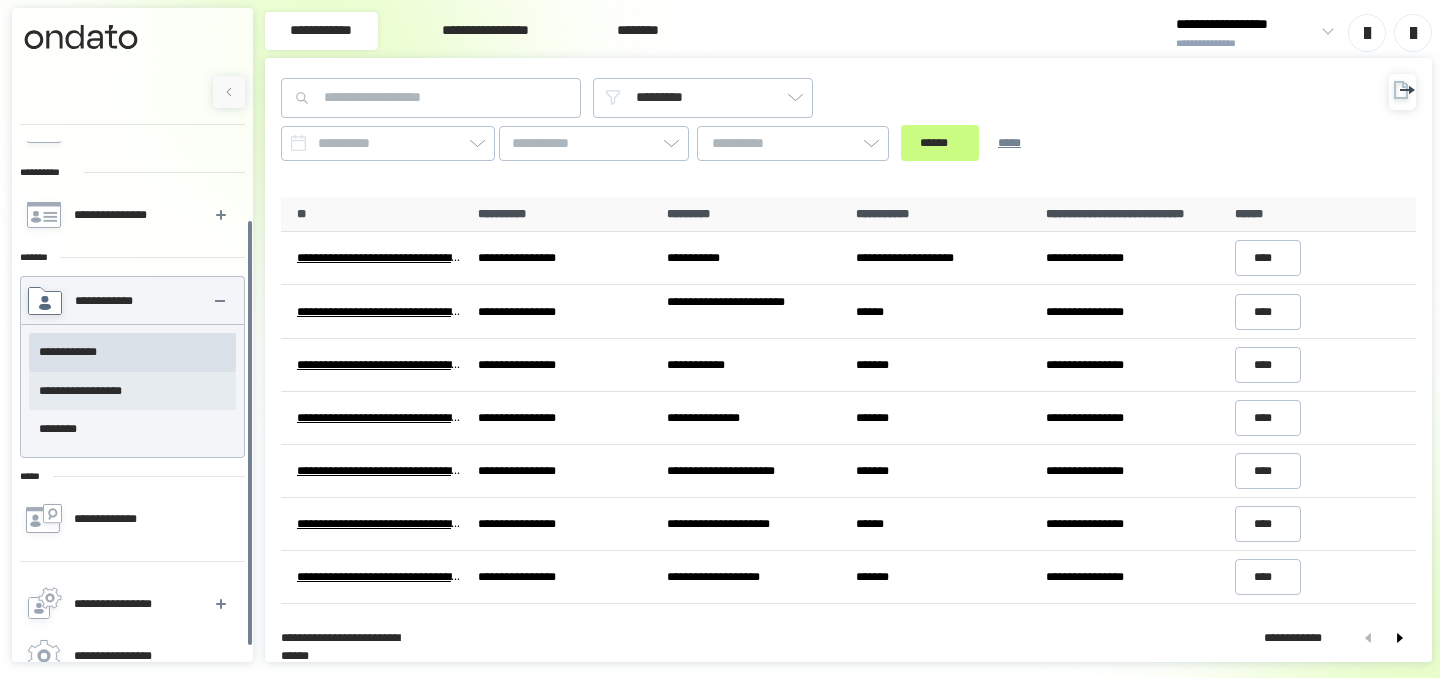 scroll, scrollTop: 98, scrollLeft: 0, axis: vertical 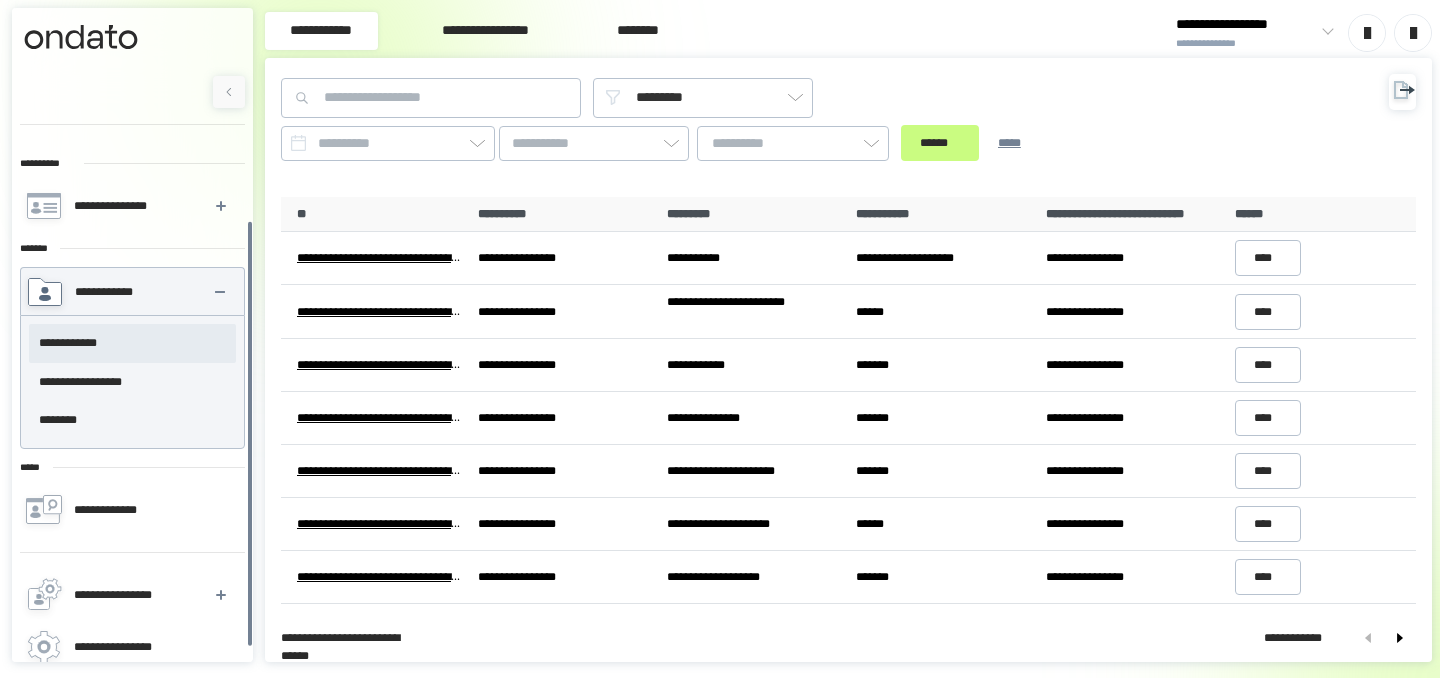 click on "**********" at bounding box center [132, 343] 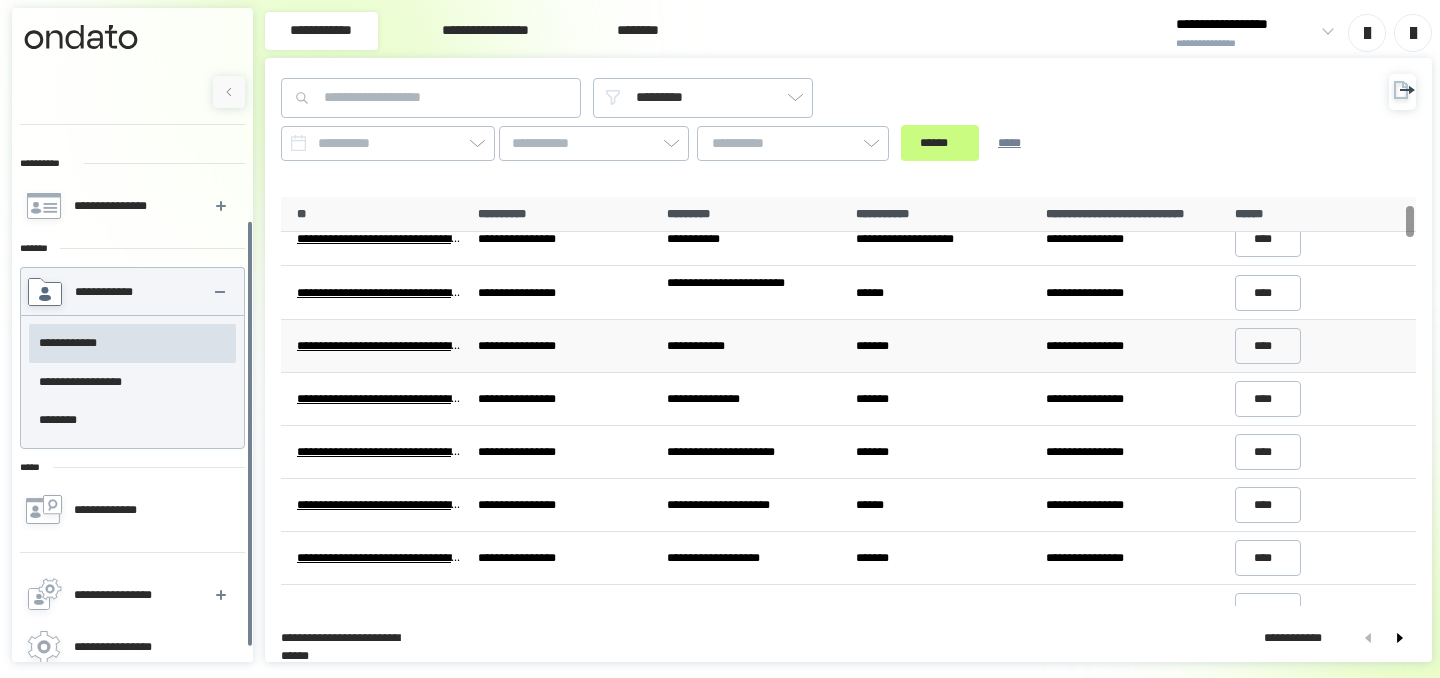 scroll, scrollTop: 0, scrollLeft: 0, axis: both 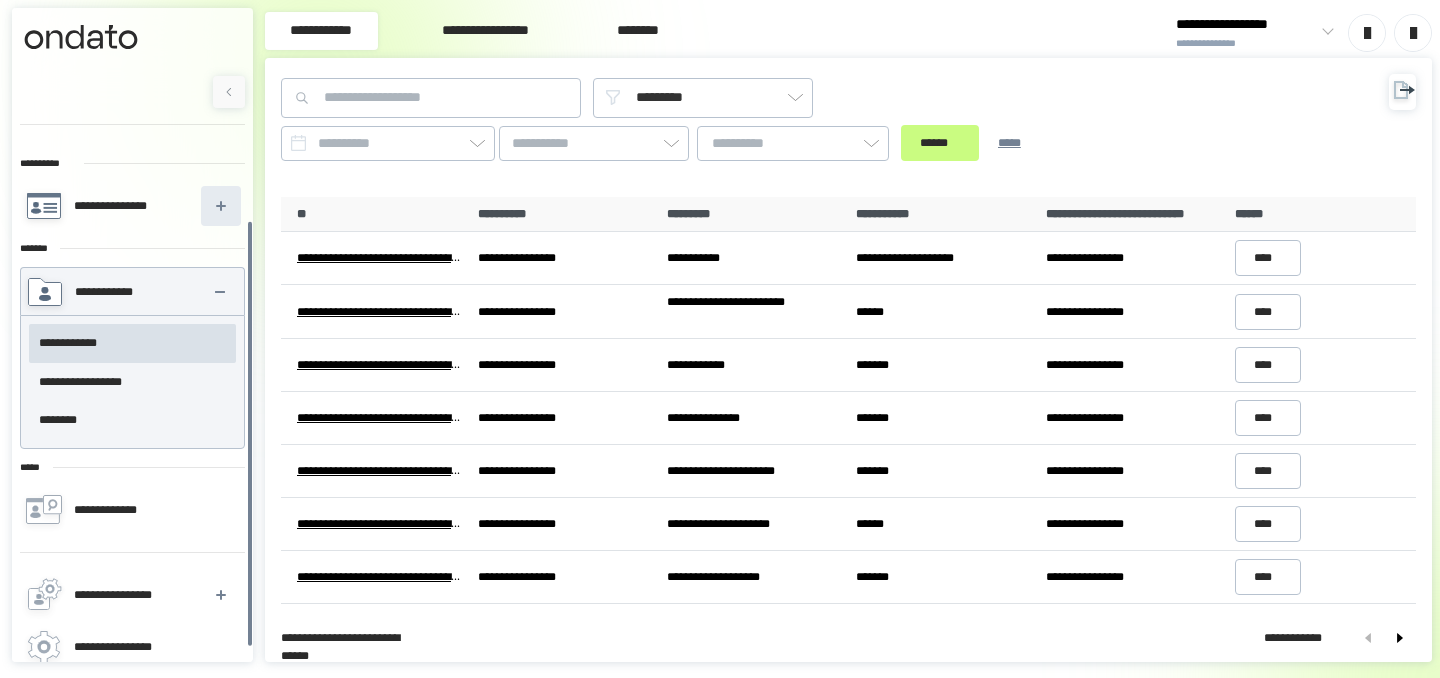 click at bounding box center [221, 206] 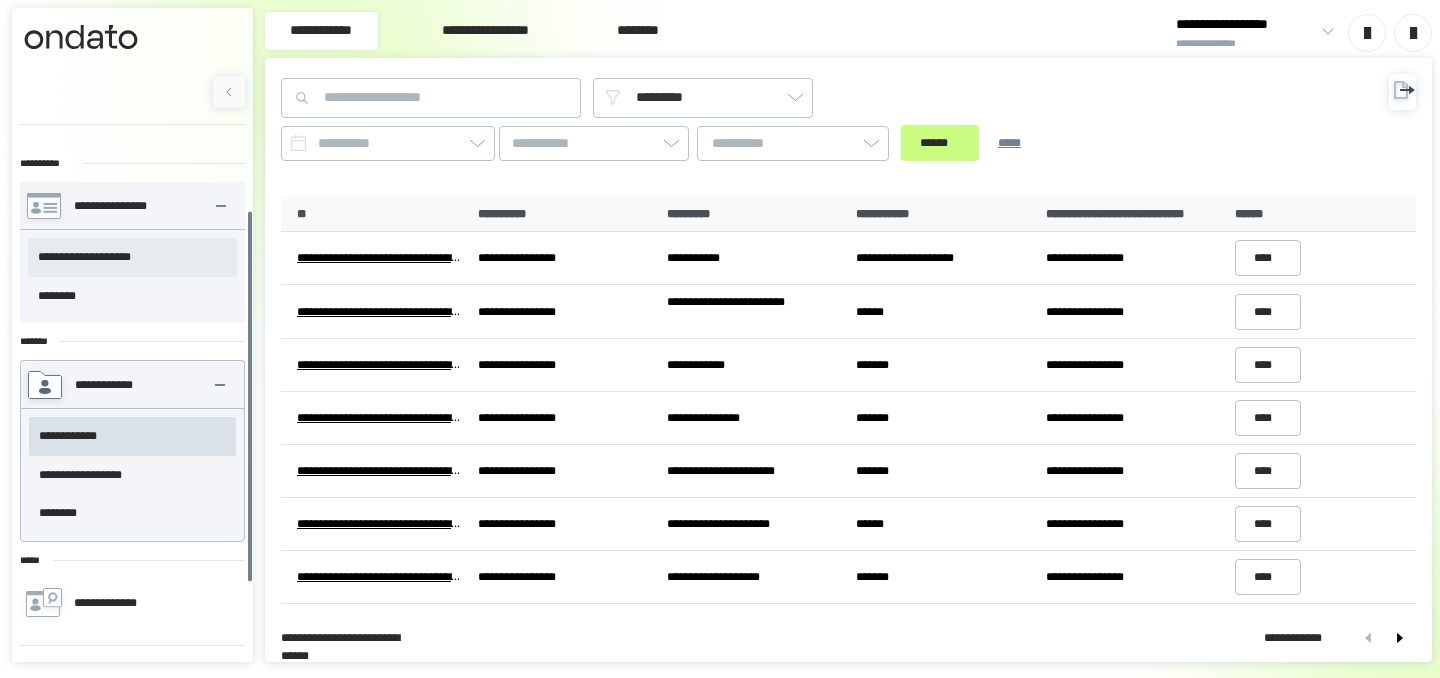 click on "**********" at bounding box center (132, 257) 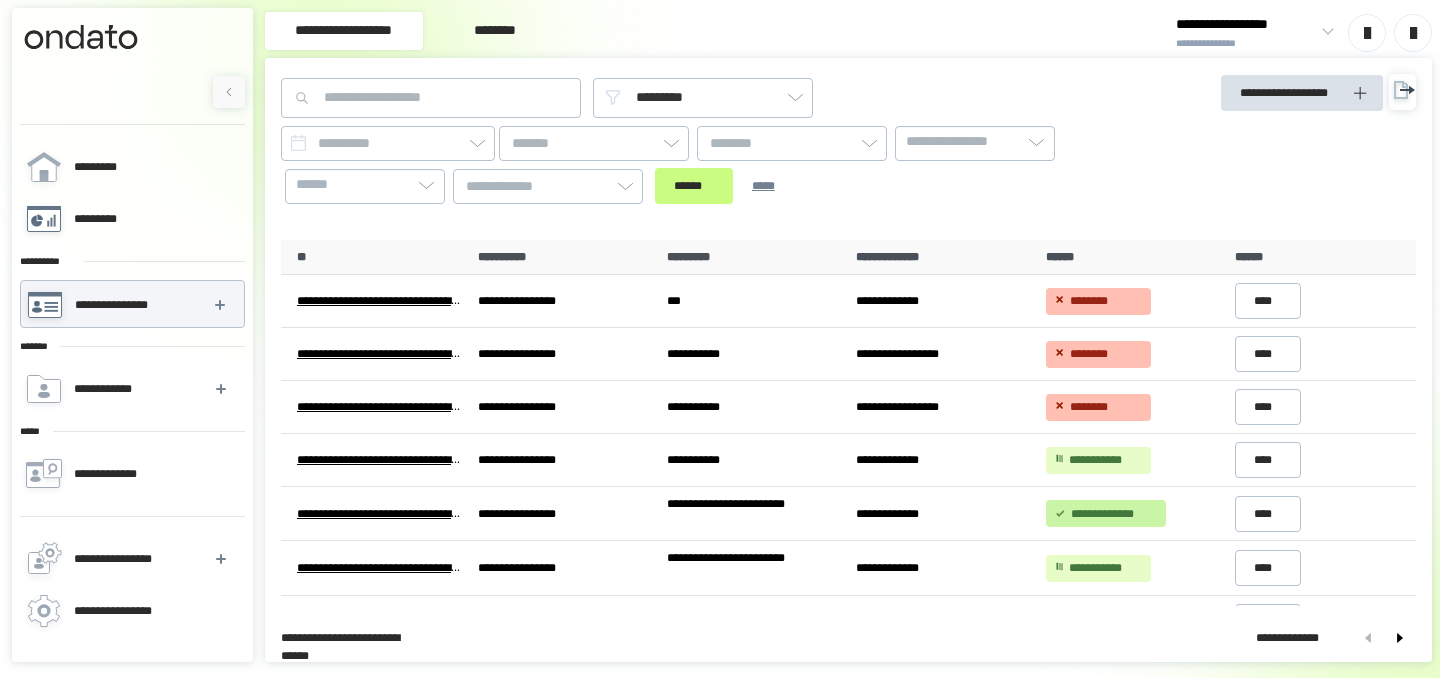 click on "*********" at bounding box center (131, 219) 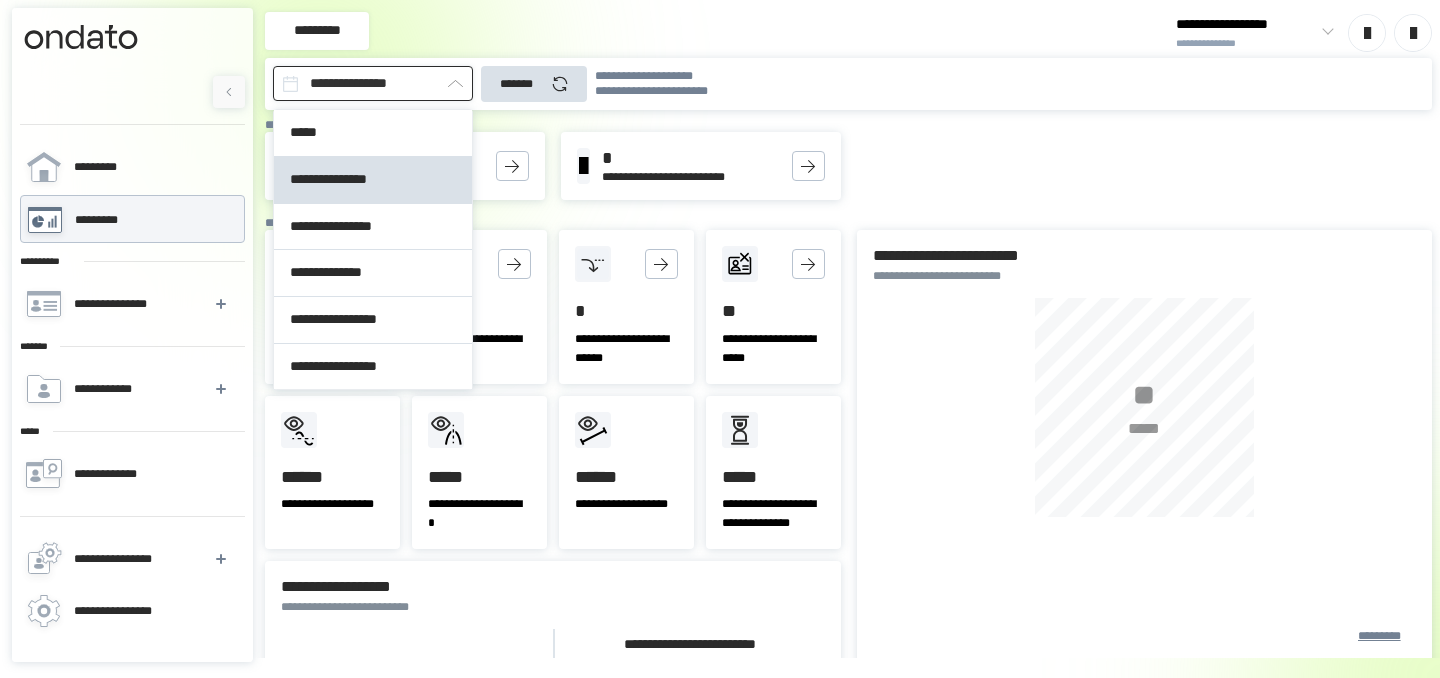 click on "**********" at bounding box center [373, 83] 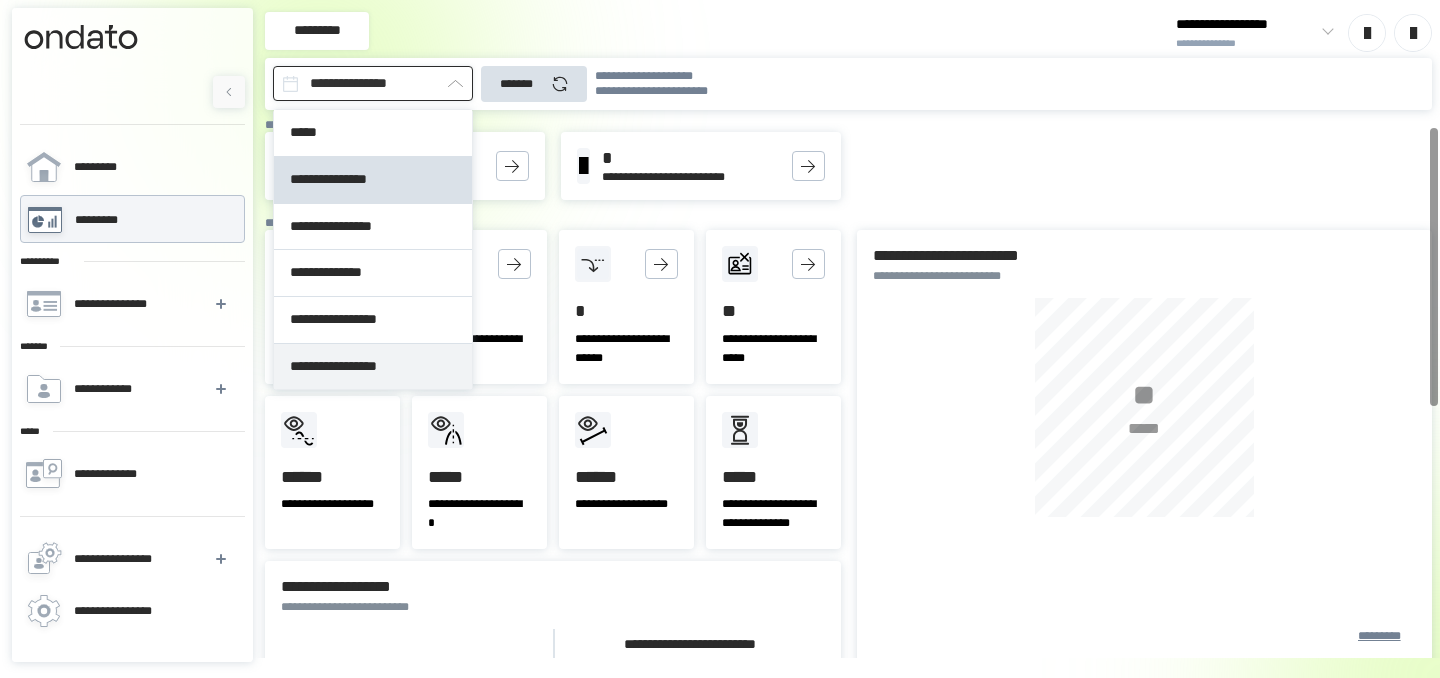 type on "**********" 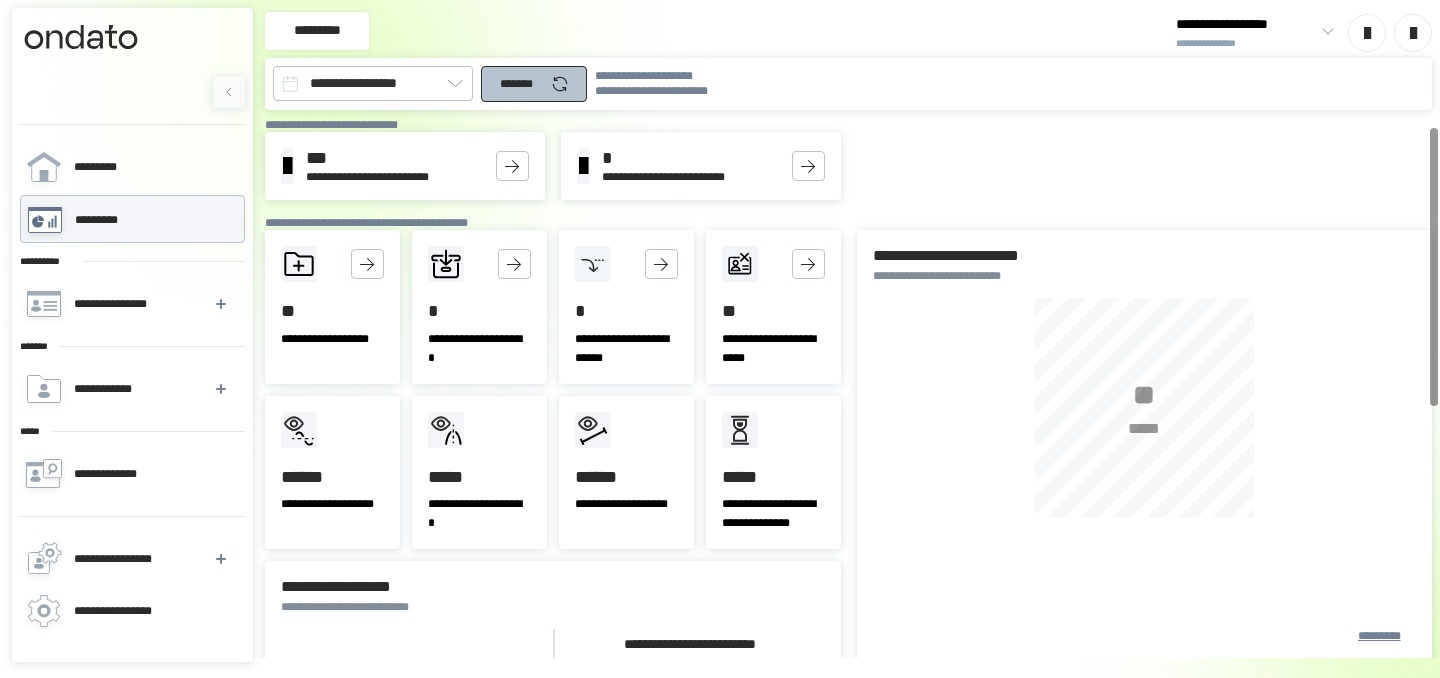 click on "*******" at bounding box center [534, 84] 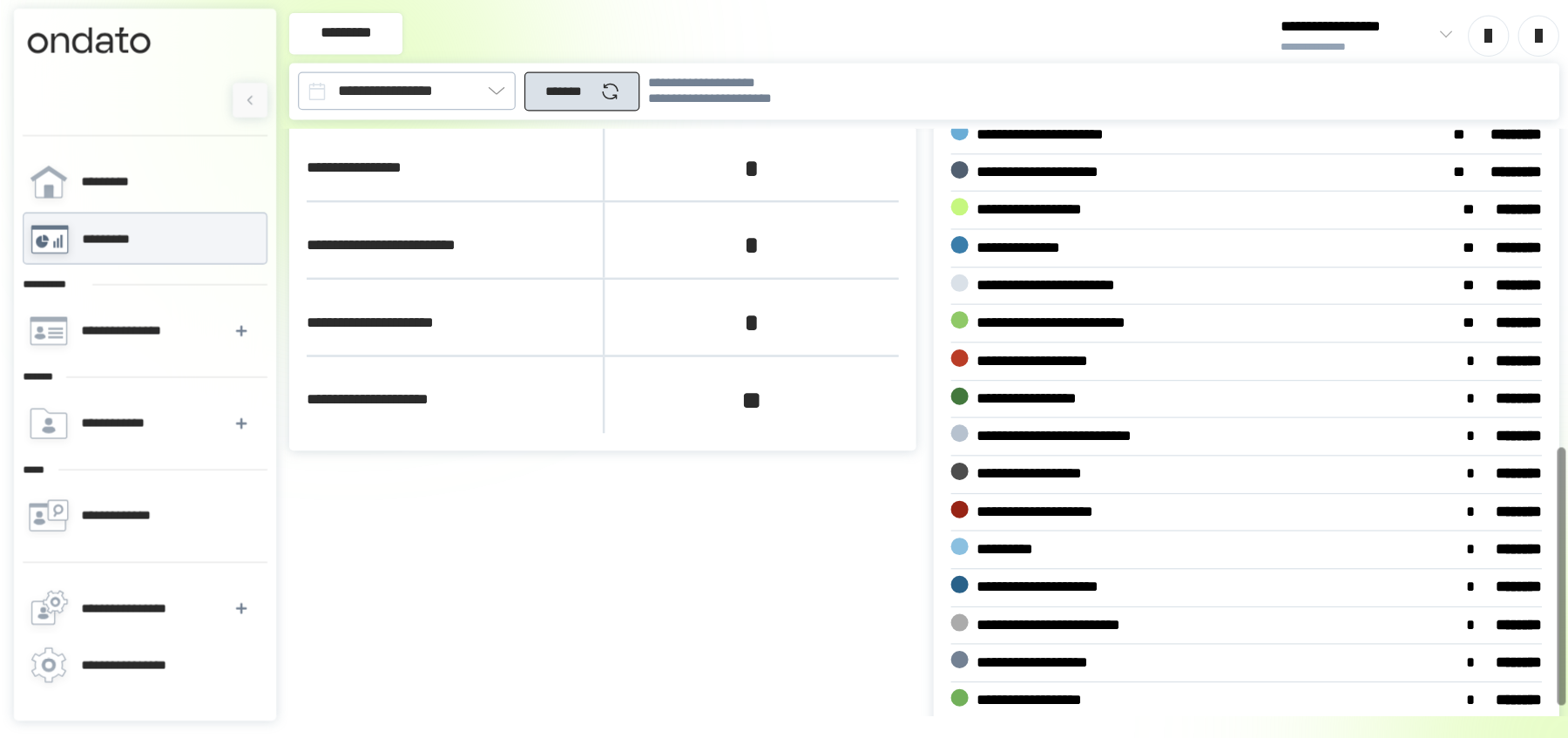 scroll, scrollTop: 562, scrollLeft: 0, axis: vertical 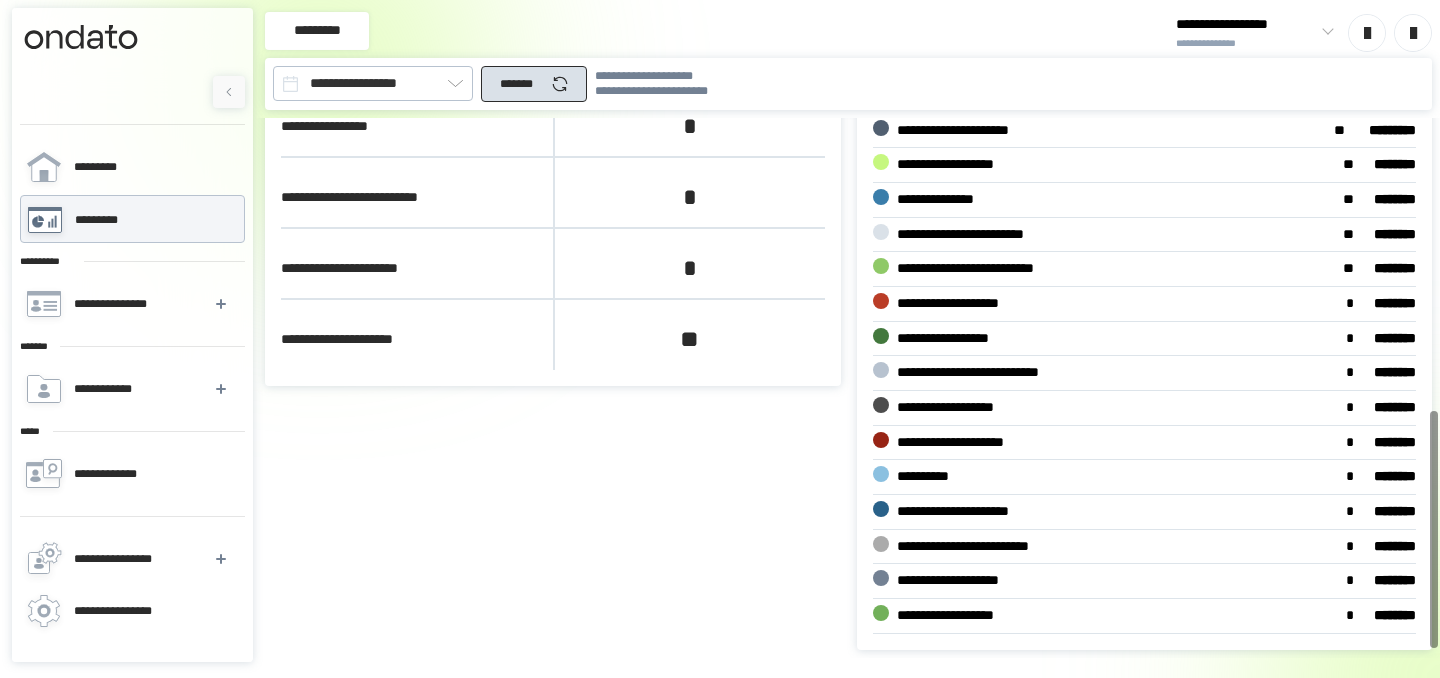 type 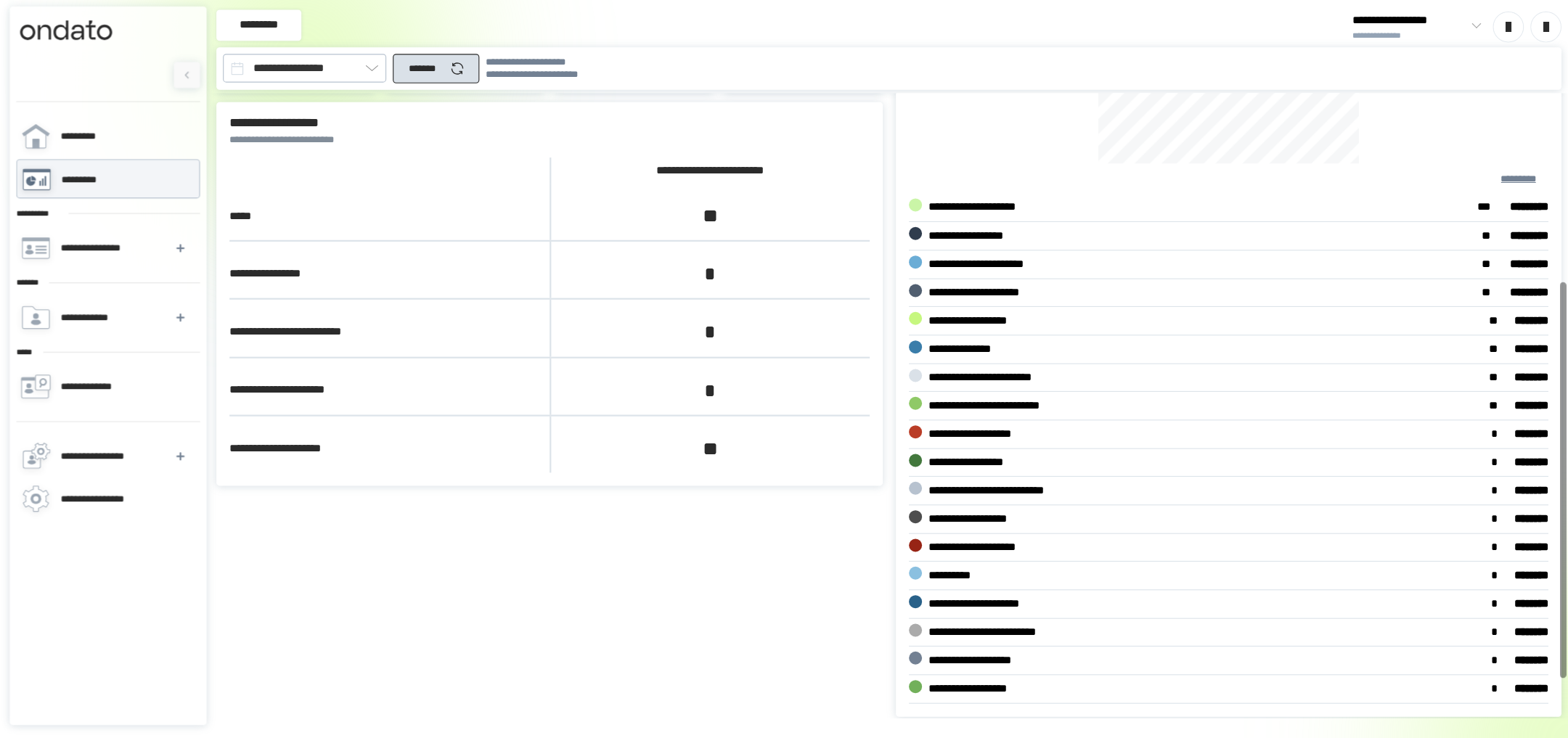 scroll, scrollTop: 255, scrollLeft: 0, axis: vertical 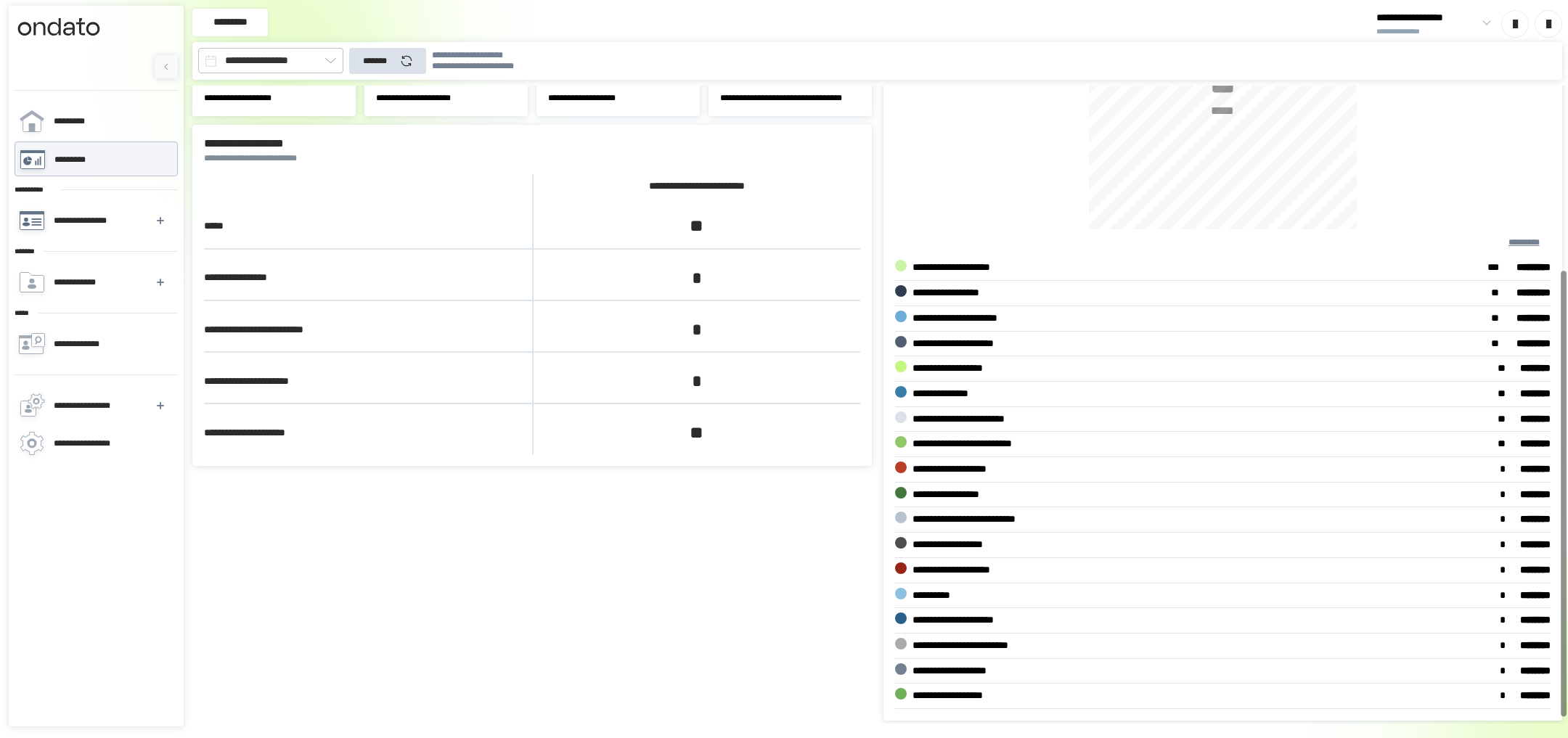 click on "**********" at bounding box center (83, 221) 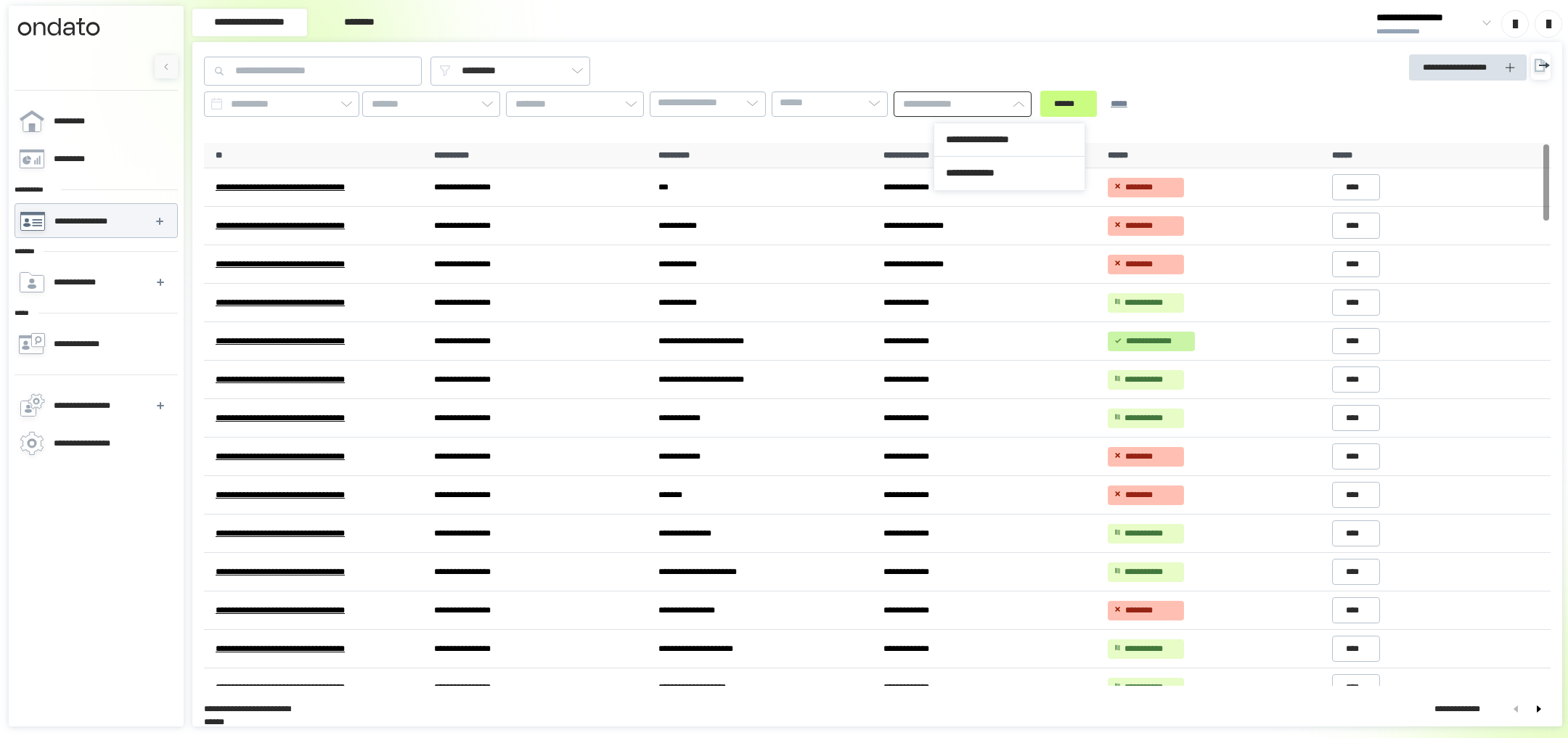 click at bounding box center [963, 104] 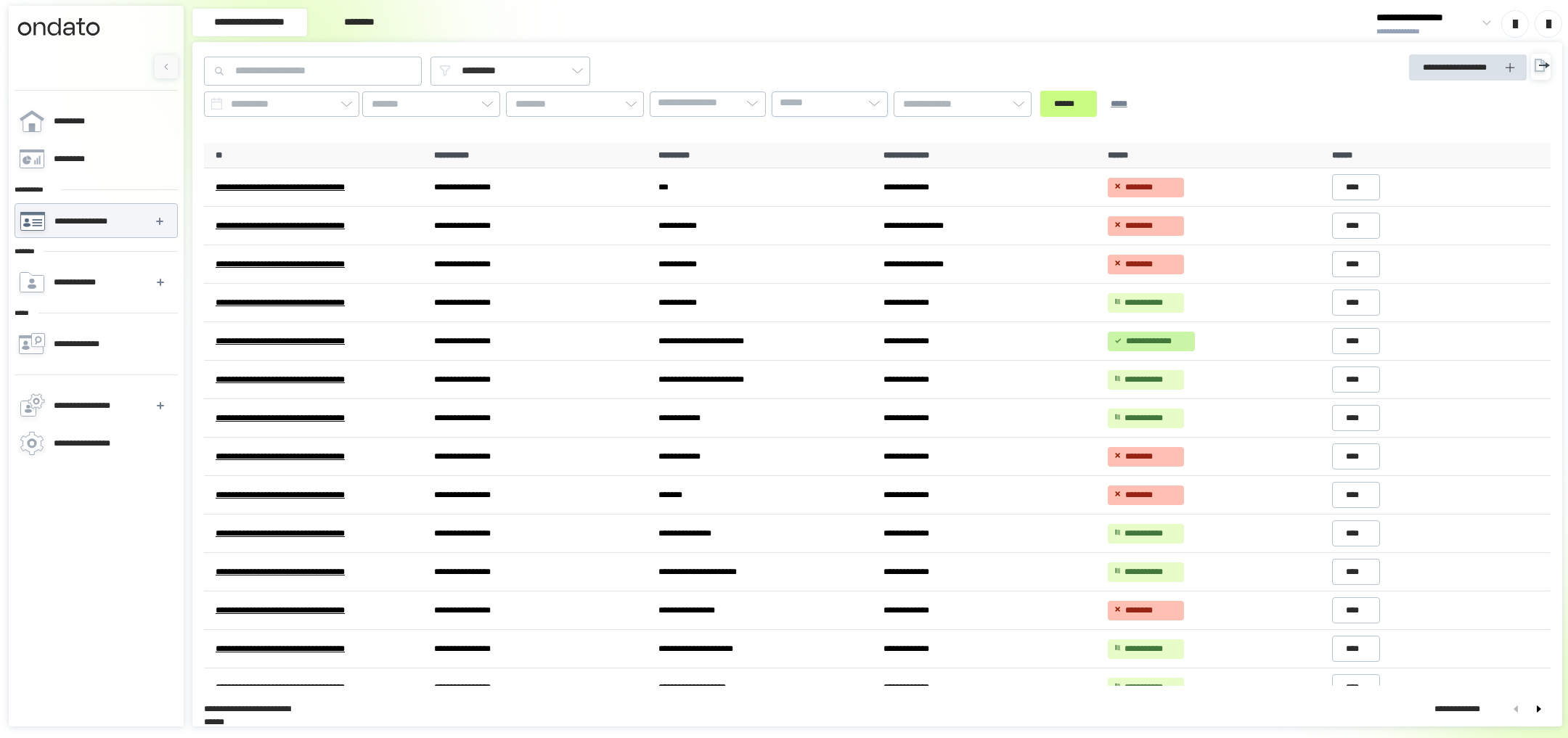 click on "******" at bounding box center [830, 103] 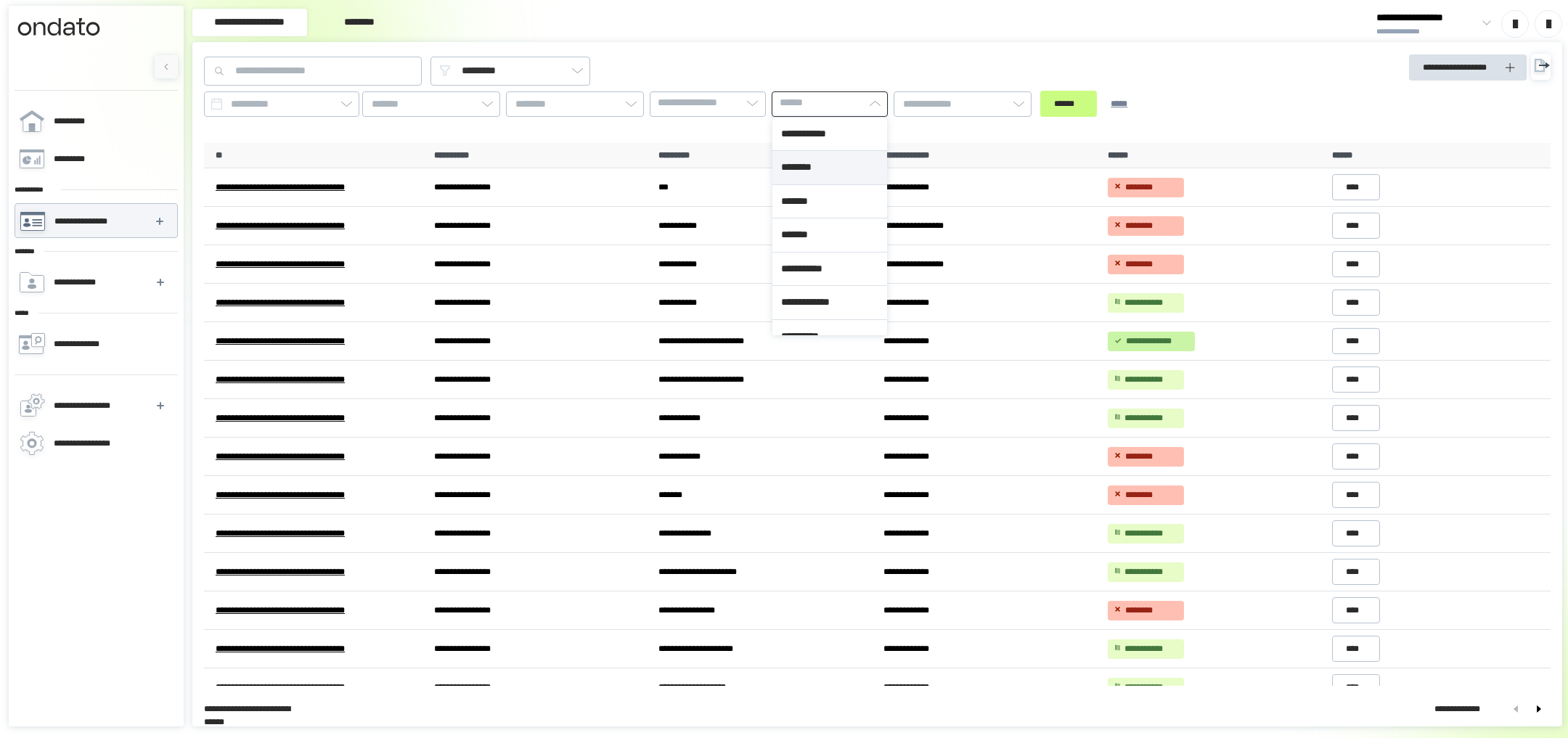 click on "********" at bounding box center [830, 168] 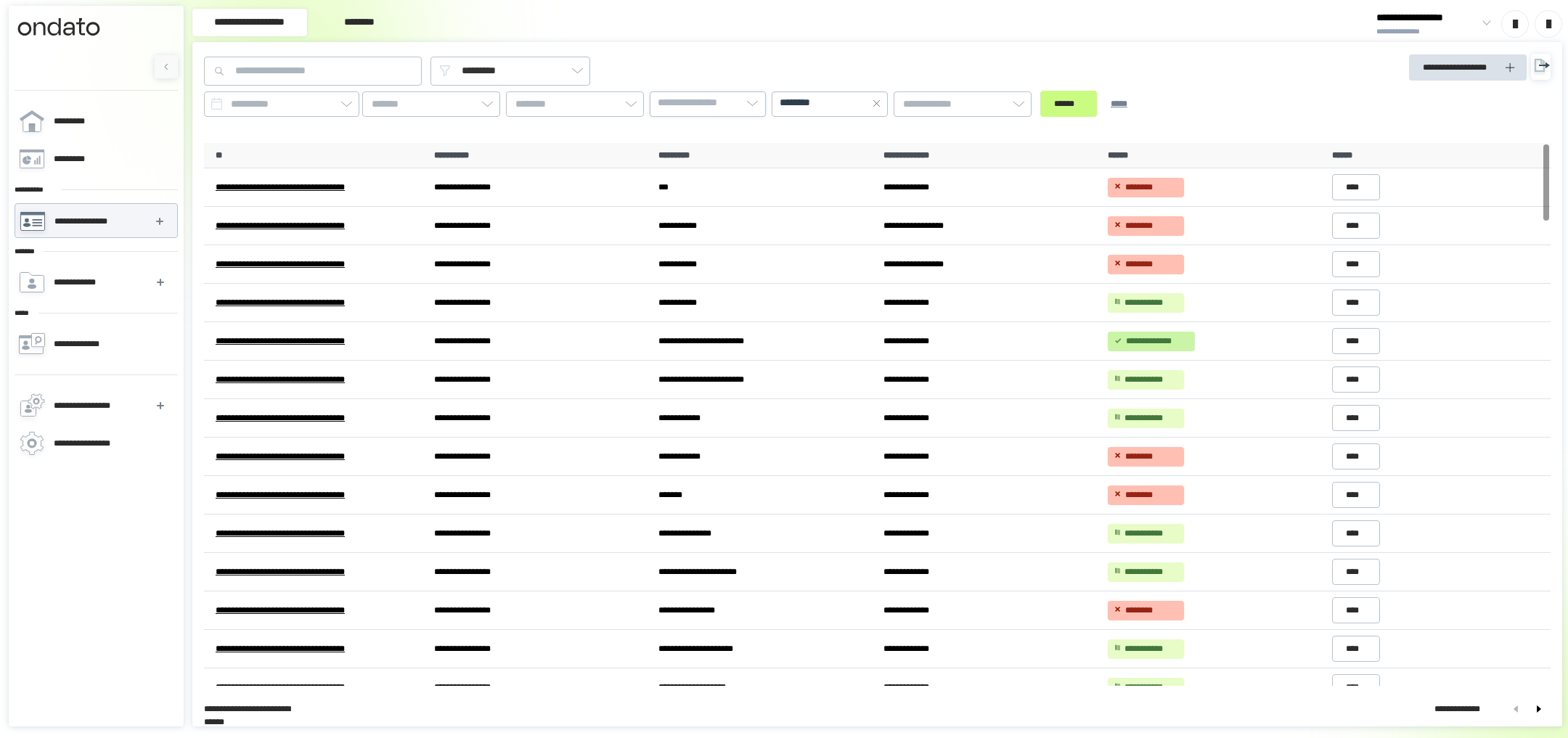 click on "**********" at bounding box center (698, 103) 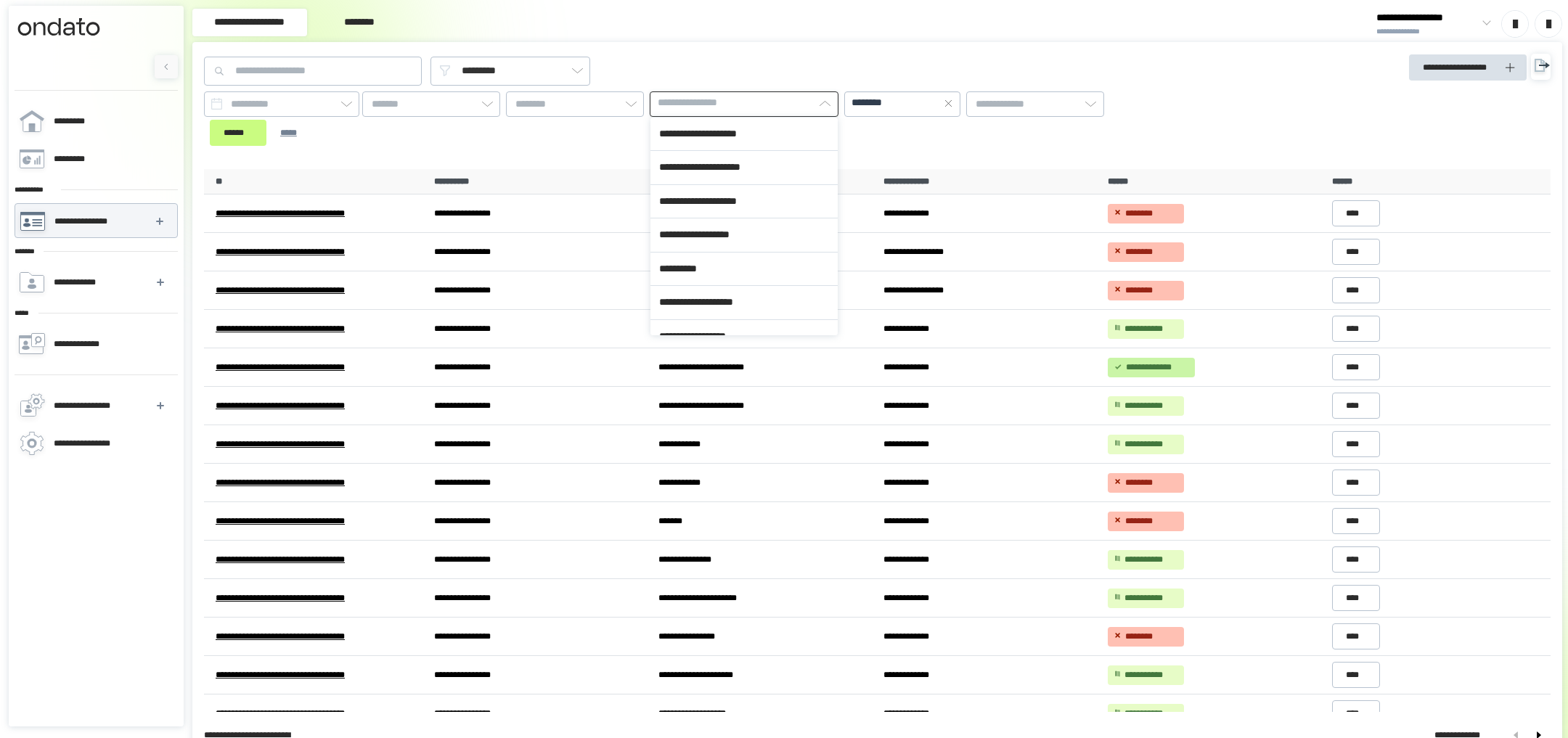 click on "**********" at bounding box center (698, 103) 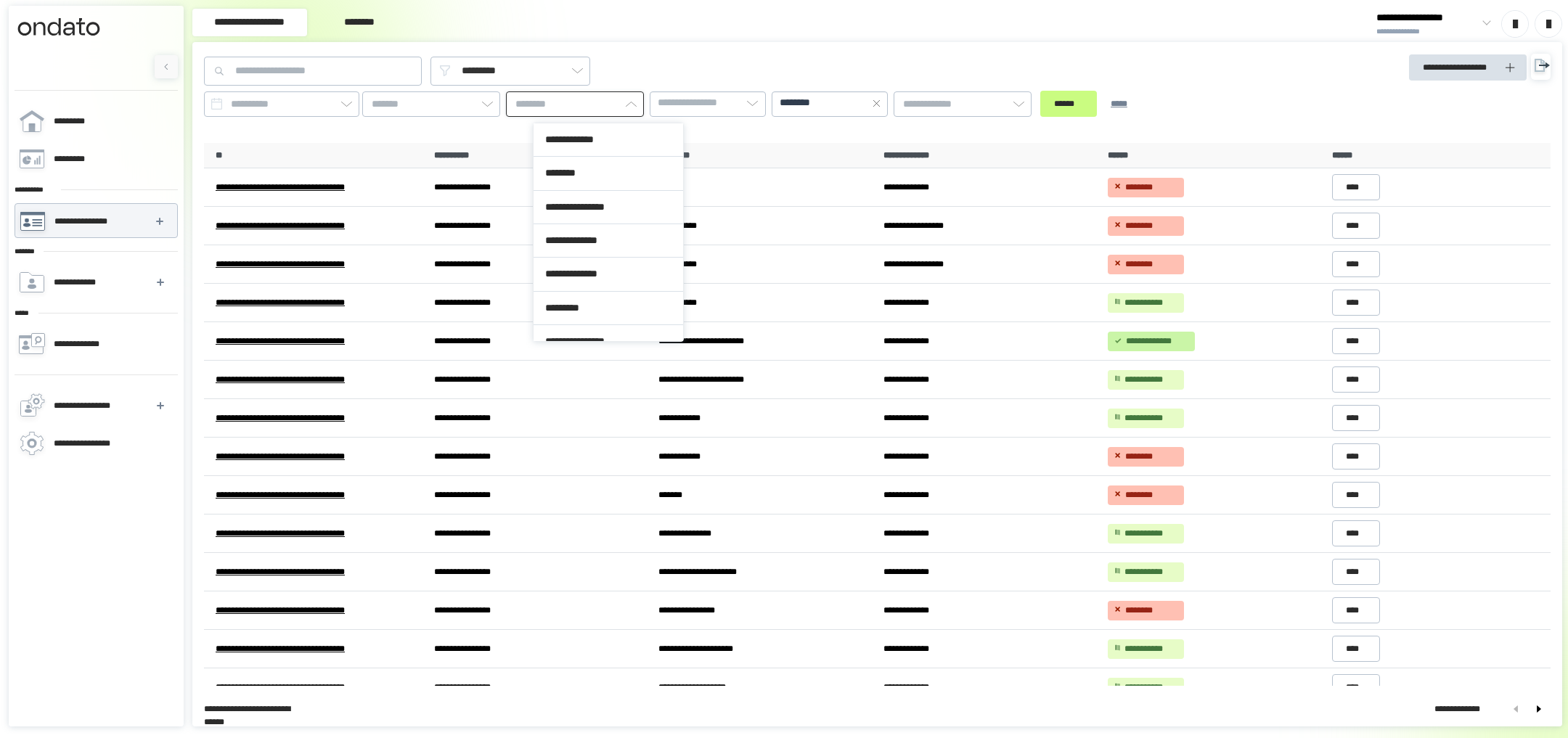 click at bounding box center [575, 104] 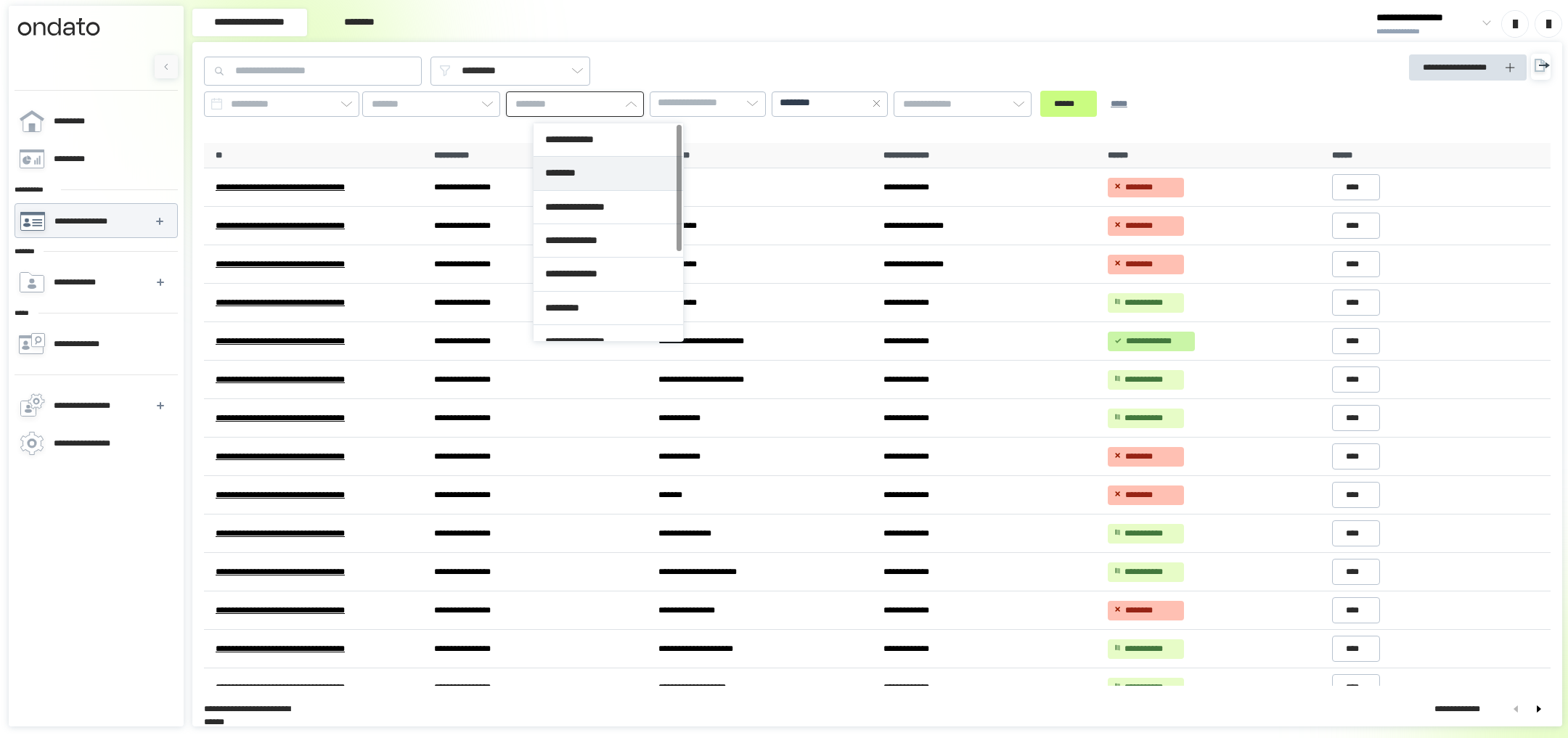 type on "********" 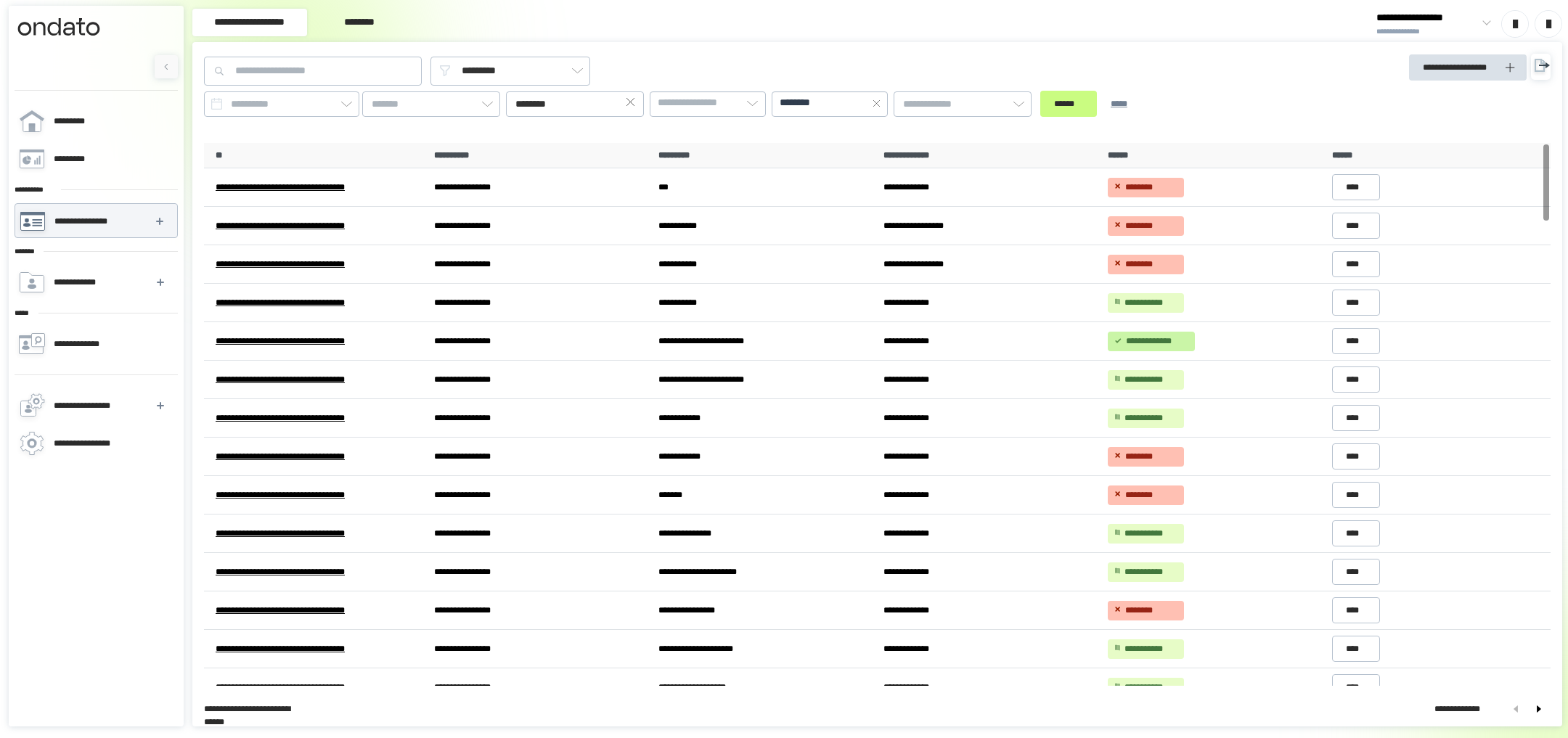 click on "**********" at bounding box center (708, 92) 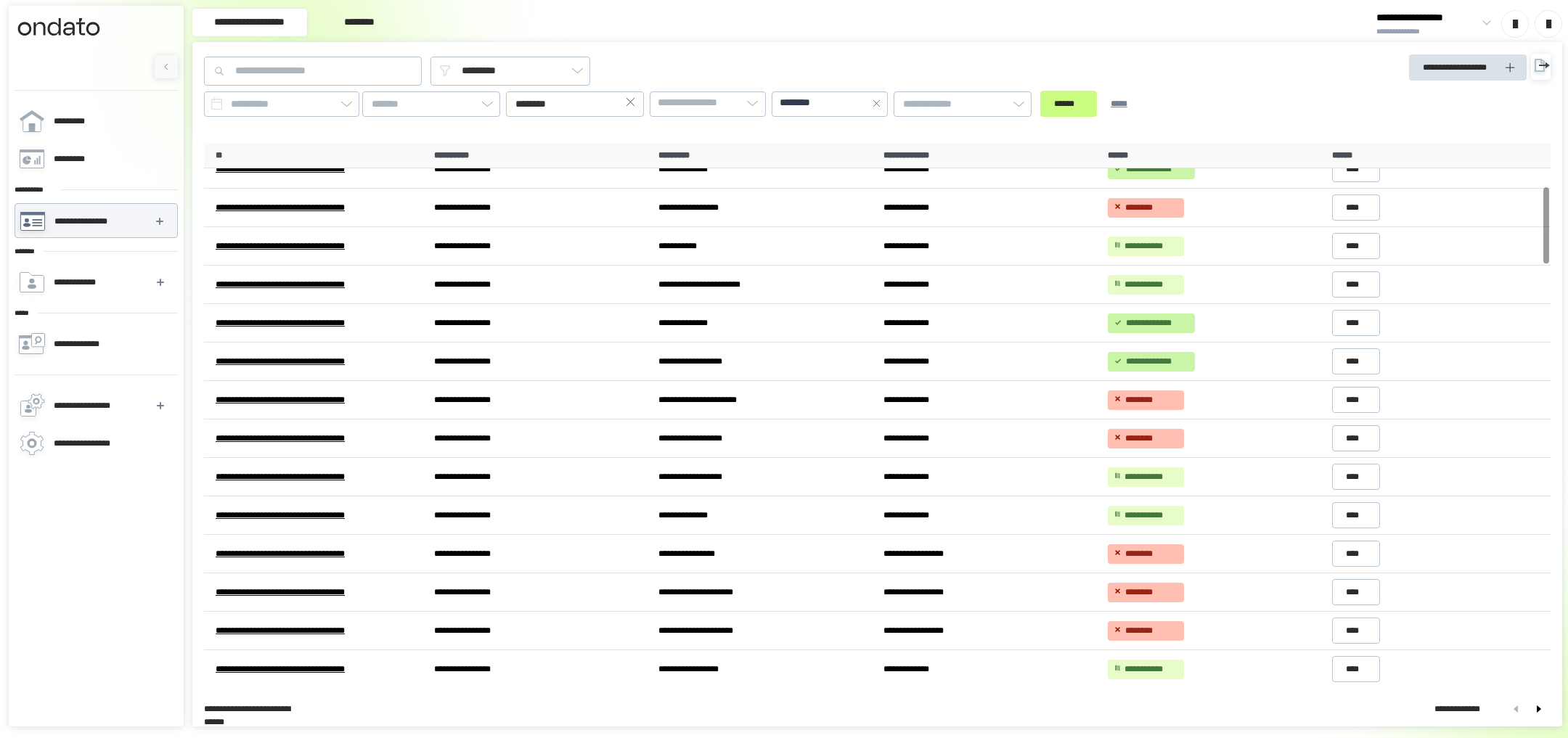 scroll, scrollTop: 0, scrollLeft: 0, axis: both 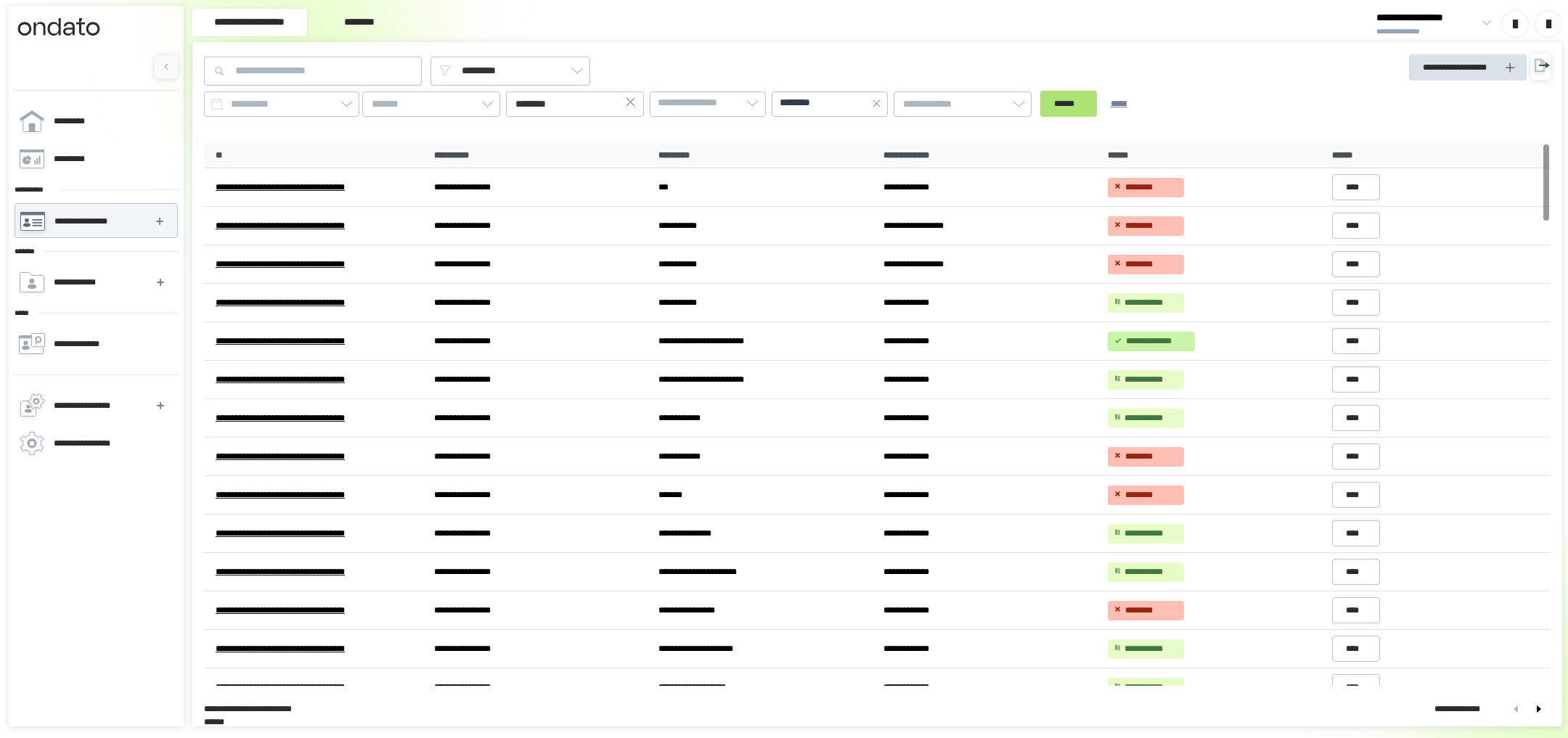 click on "******" at bounding box center [1069, 104] 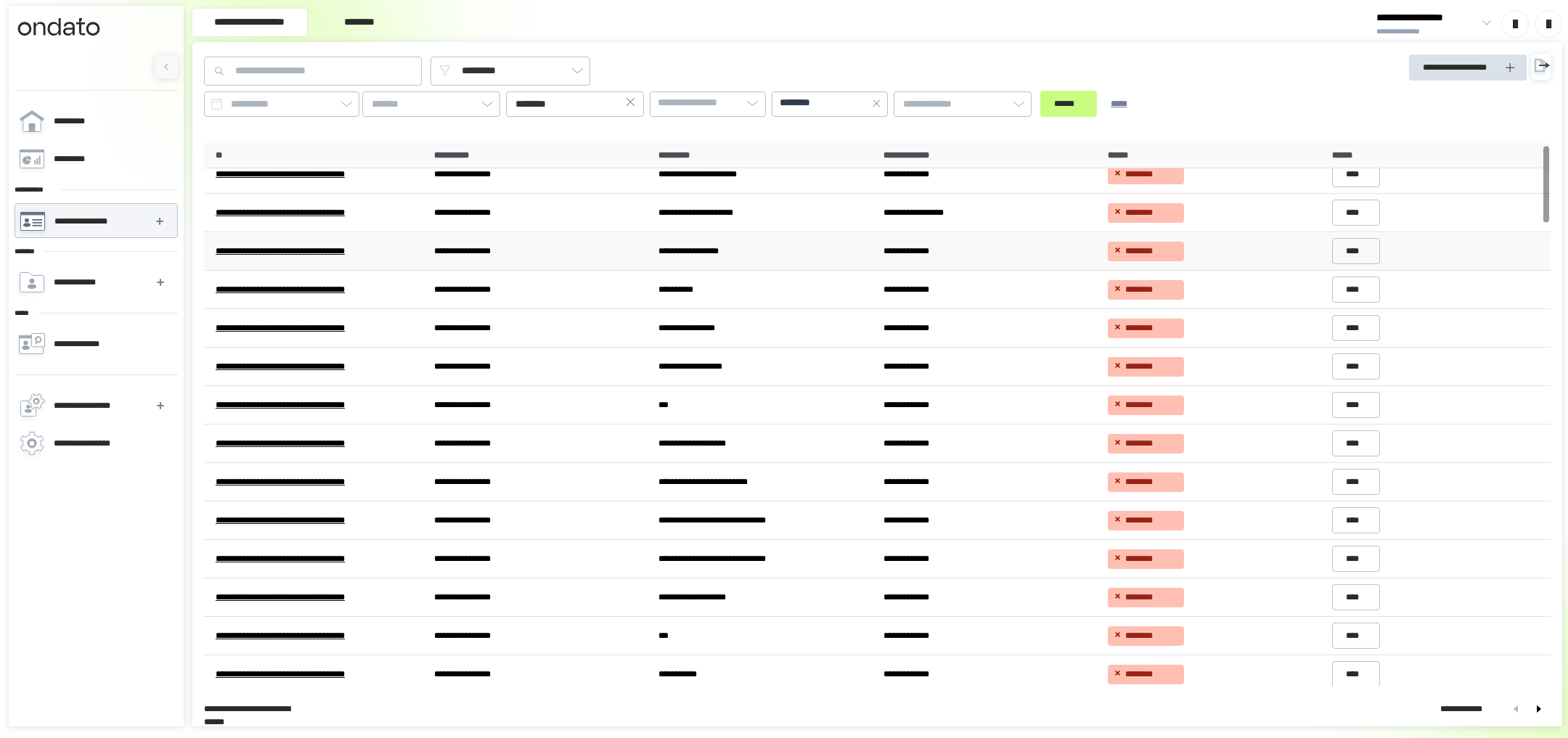 scroll, scrollTop: 0, scrollLeft: 0, axis: both 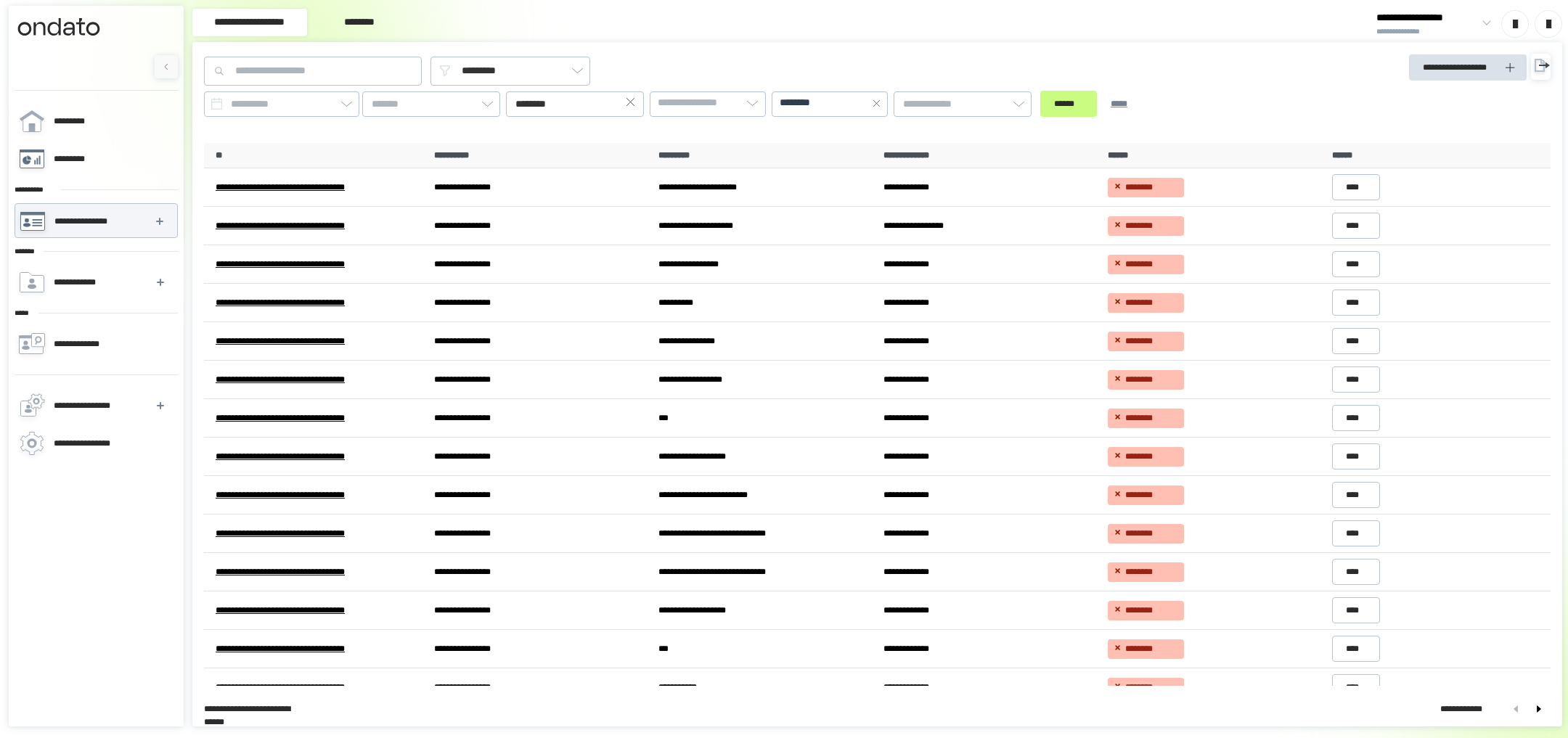 click on "*********" at bounding box center (95, 159) 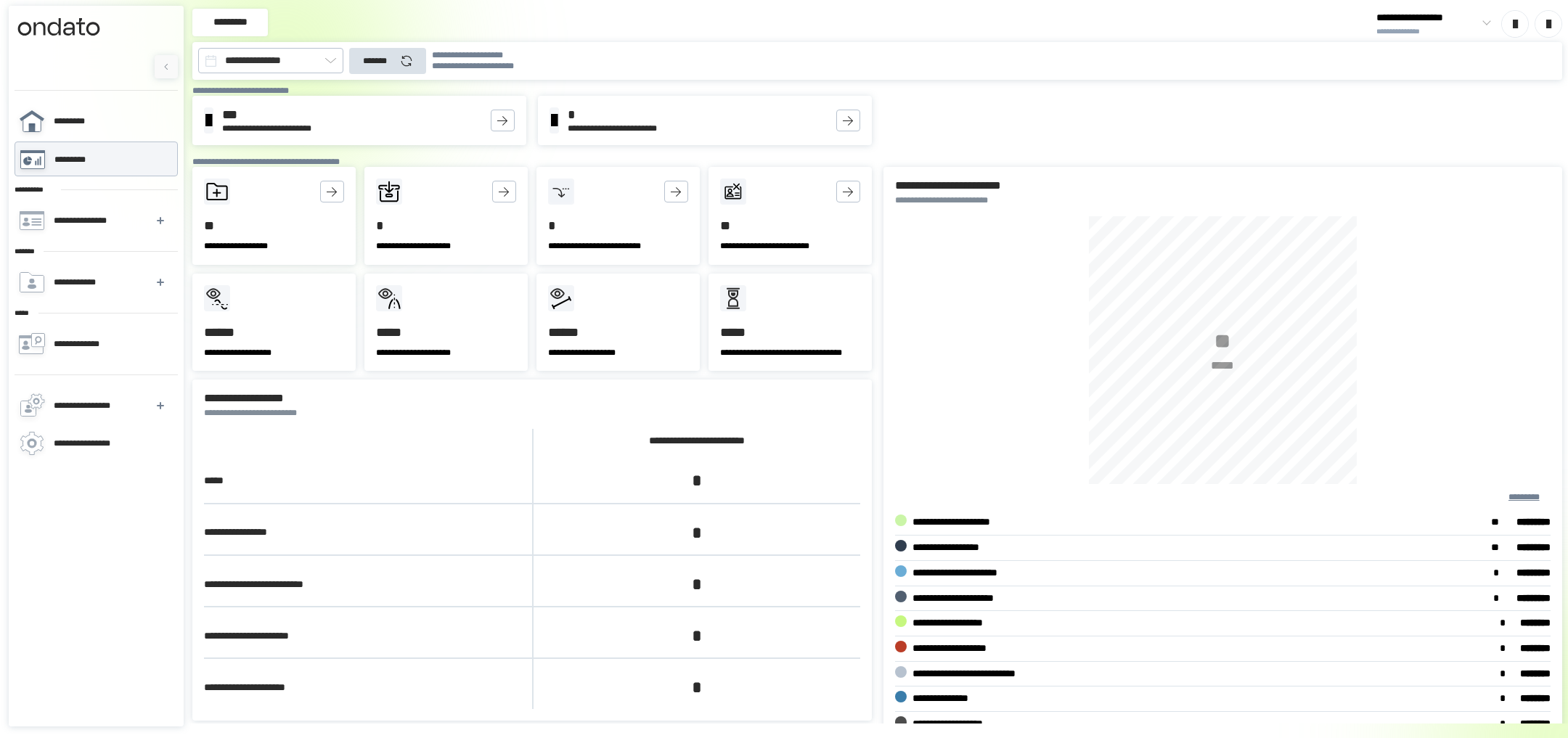click on "*********" at bounding box center [95, 121] 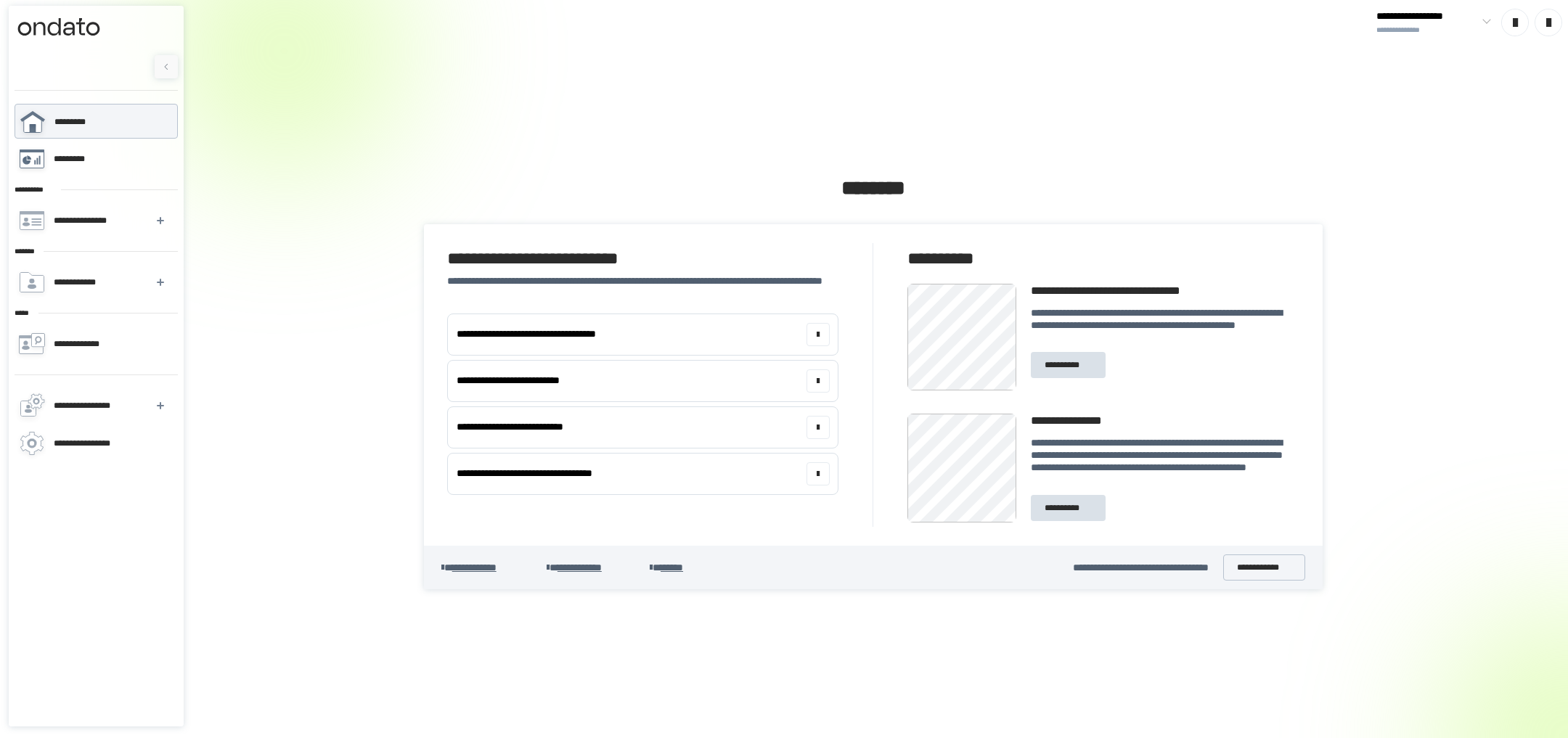 click on "*********" at bounding box center (95, 159) 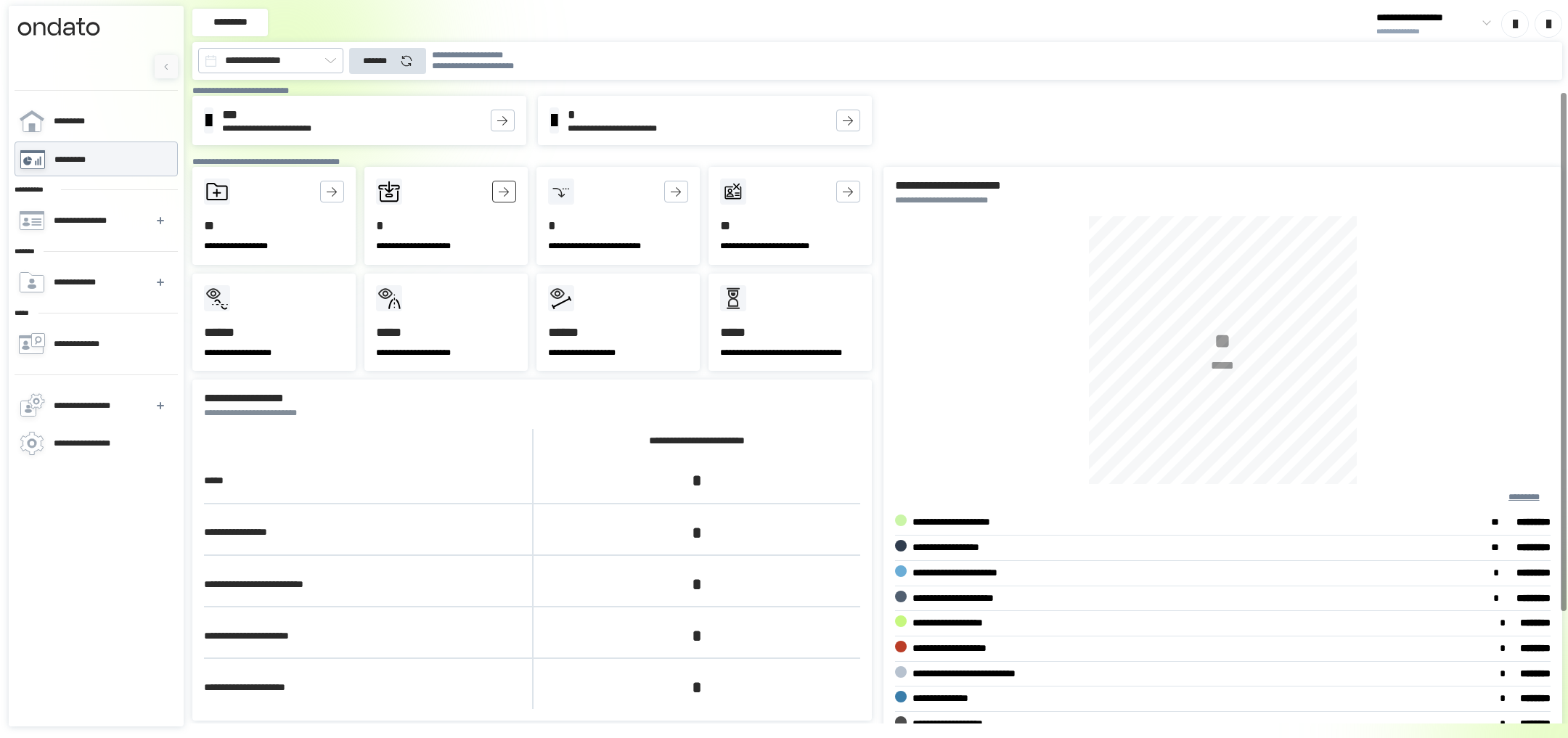click at bounding box center [504, 192] 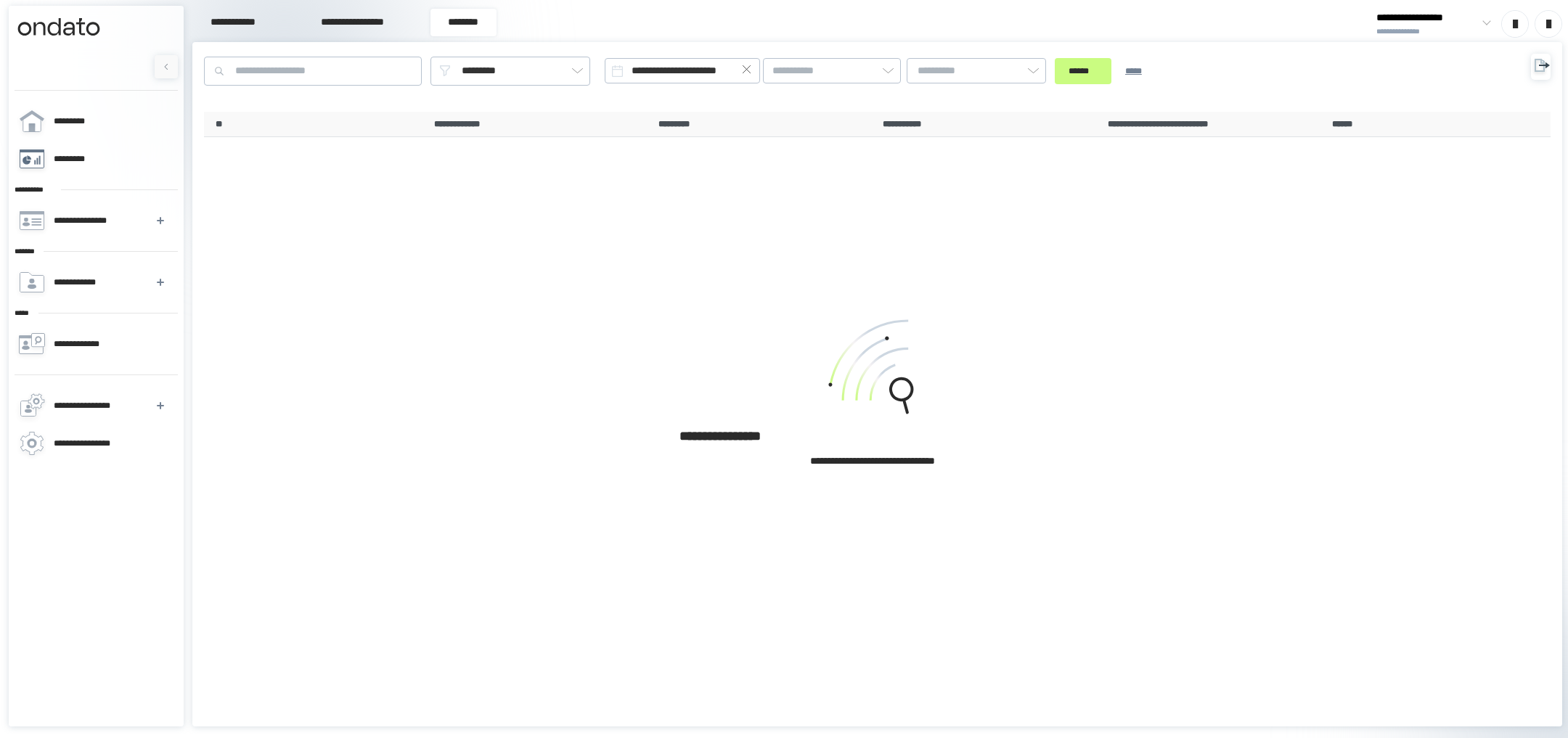 click on "*********" at bounding box center (96, 159) 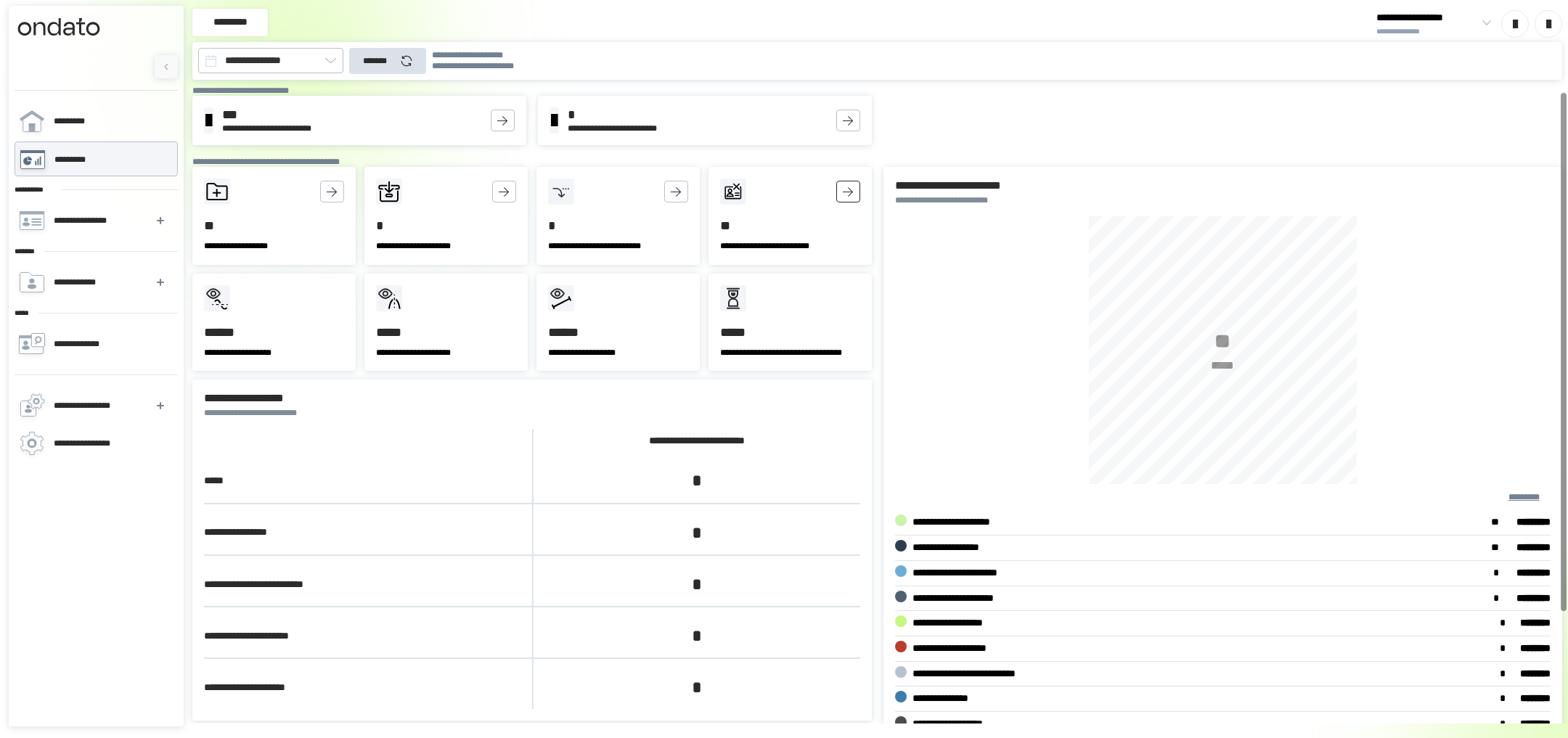 click 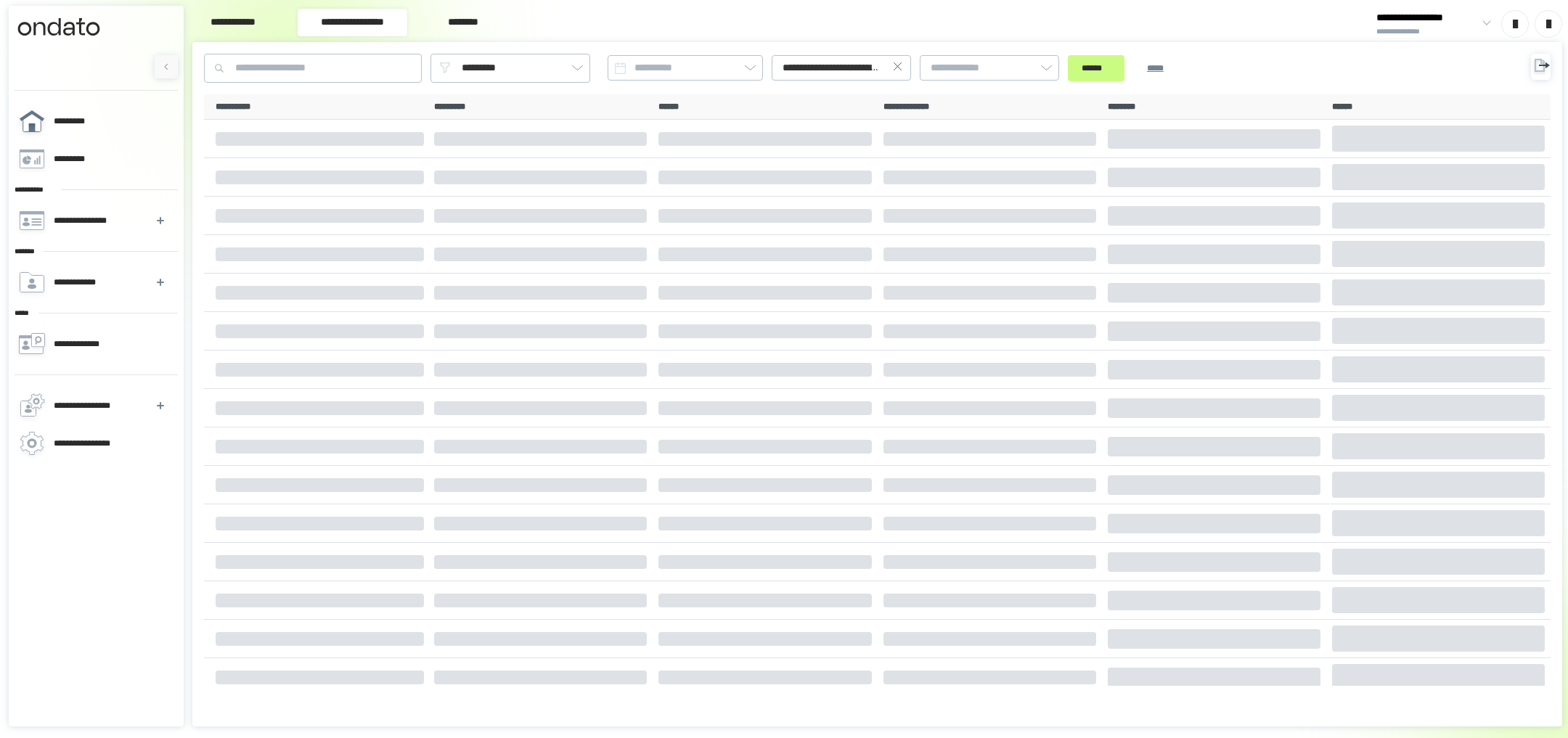 click on "*********" at bounding box center [95, 121] 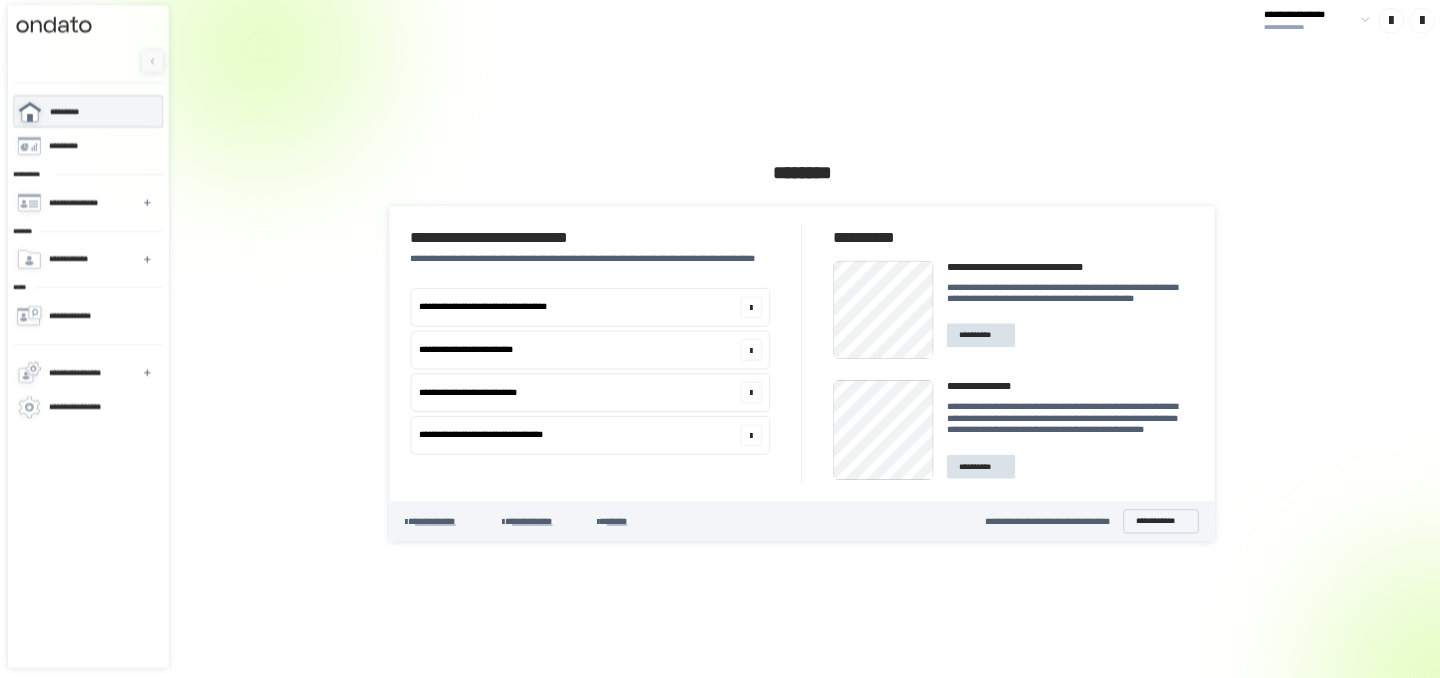 scroll, scrollTop: 0, scrollLeft: 0, axis: both 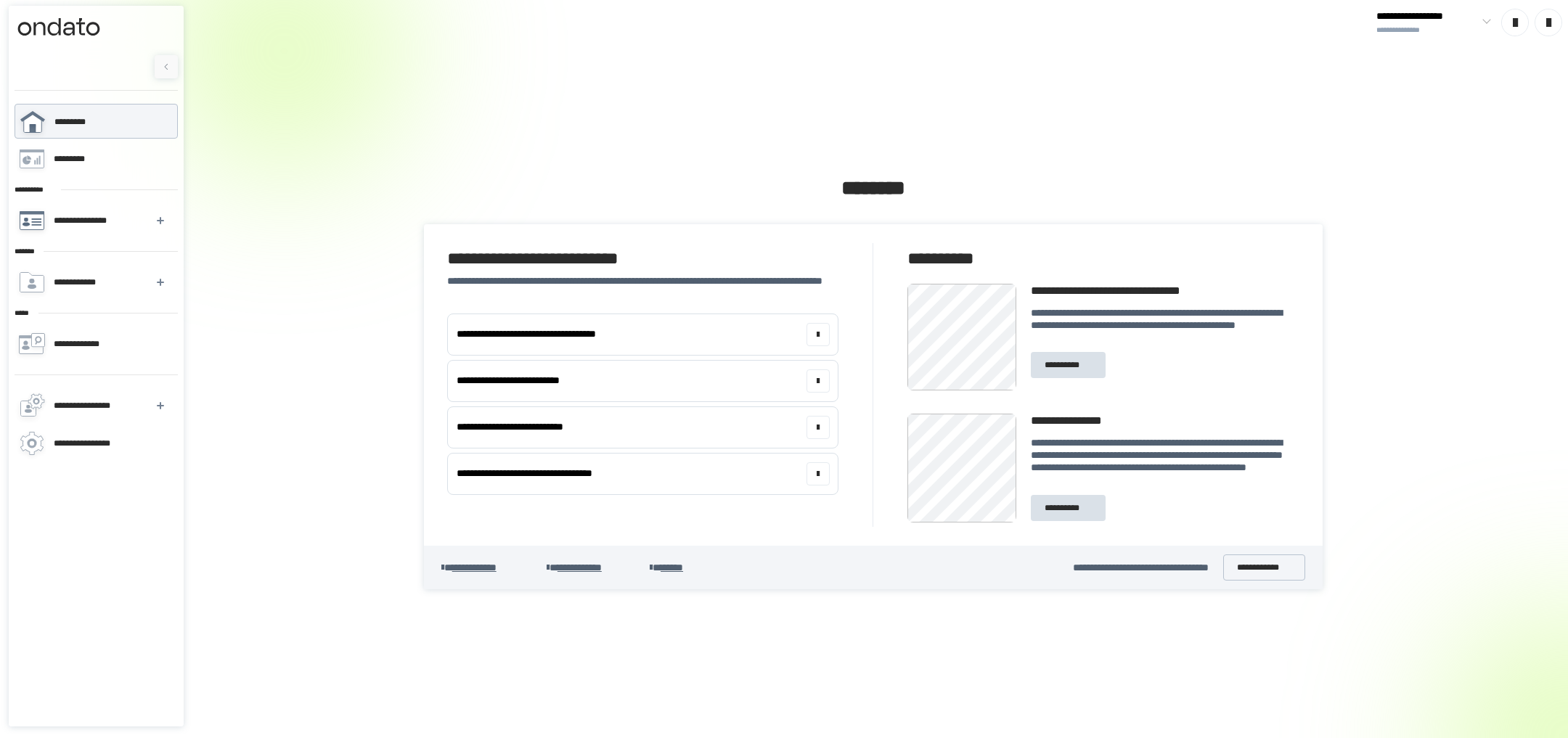 click on "**********" at bounding box center (95, 221) 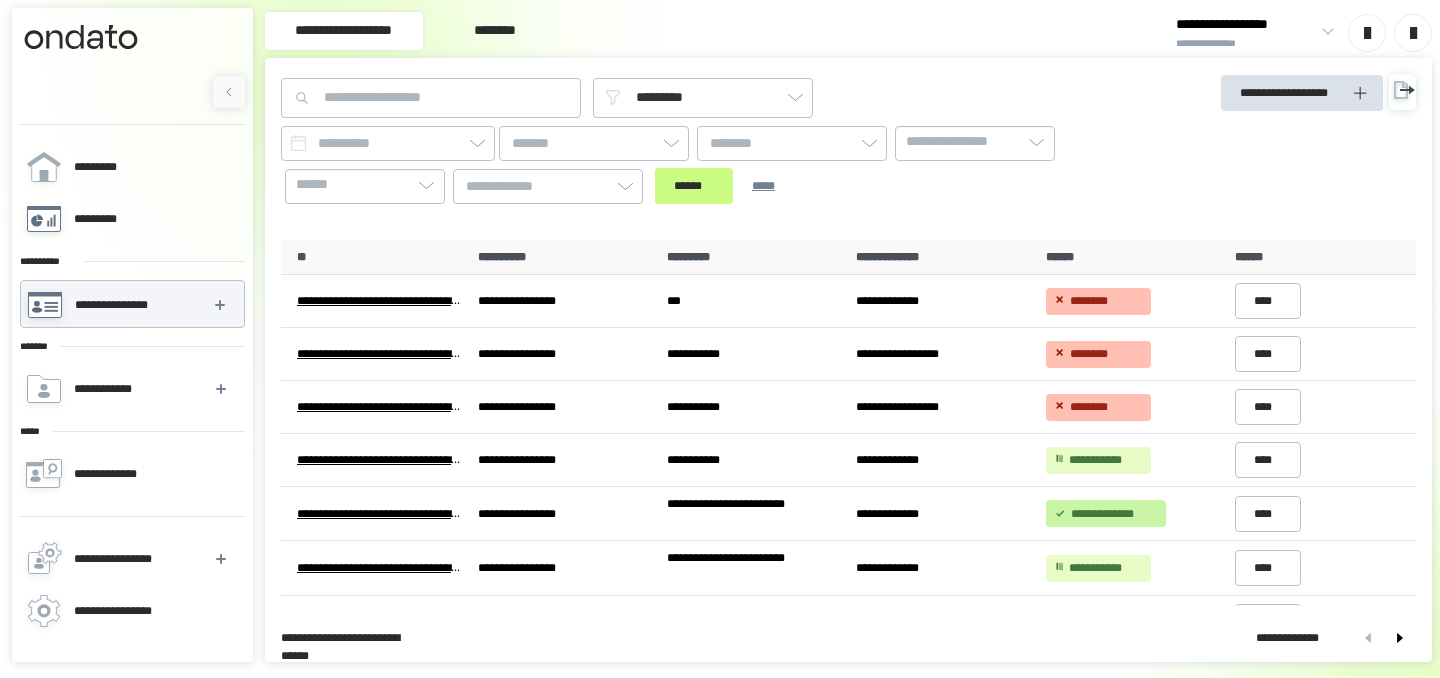 click on "*********" at bounding box center (131, 219) 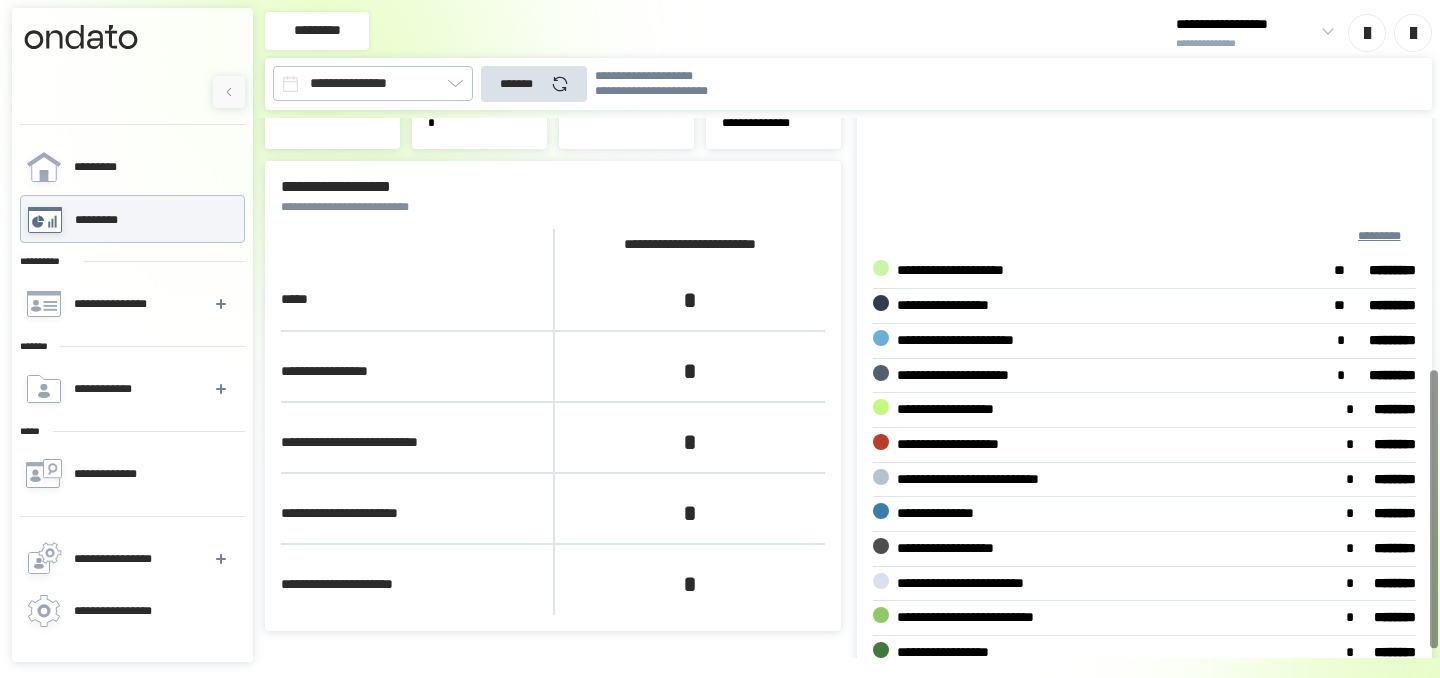 scroll, scrollTop: 471, scrollLeft: 0, axis: vertical 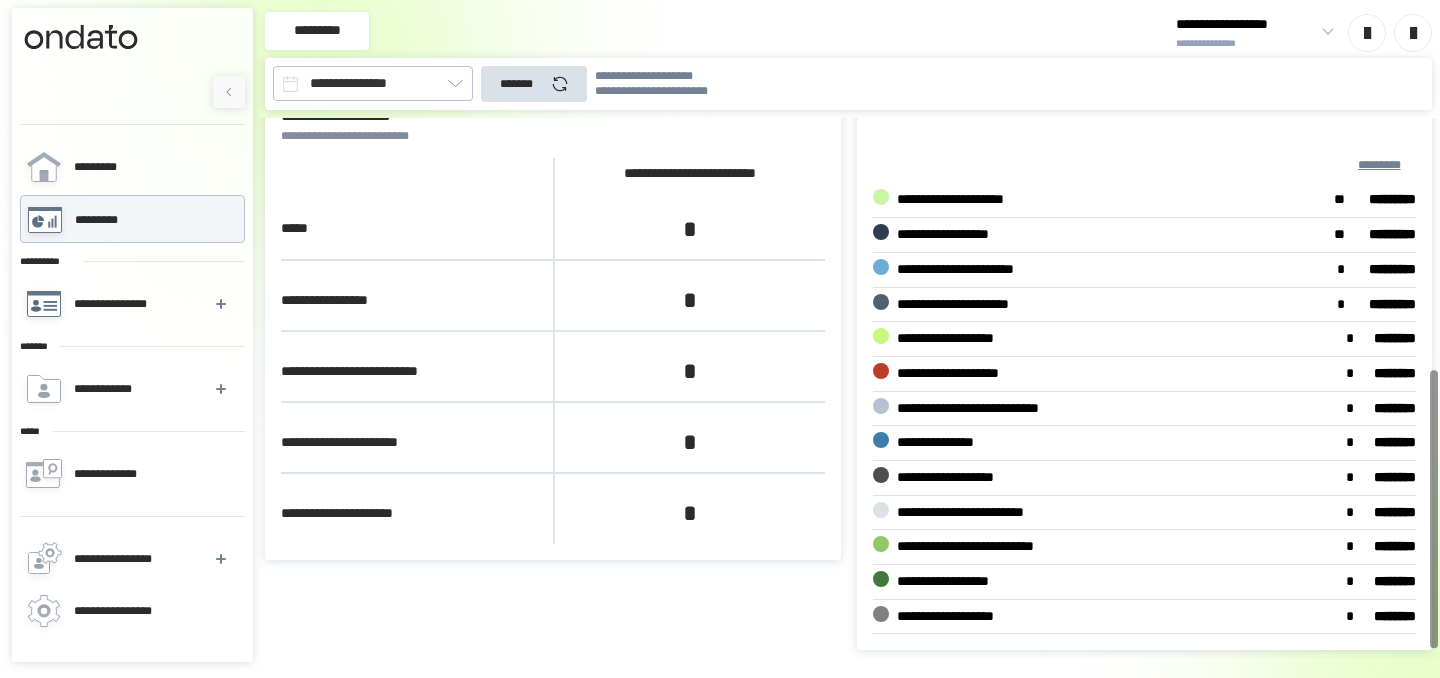 click on "**********" at bounding box center (114, 304) 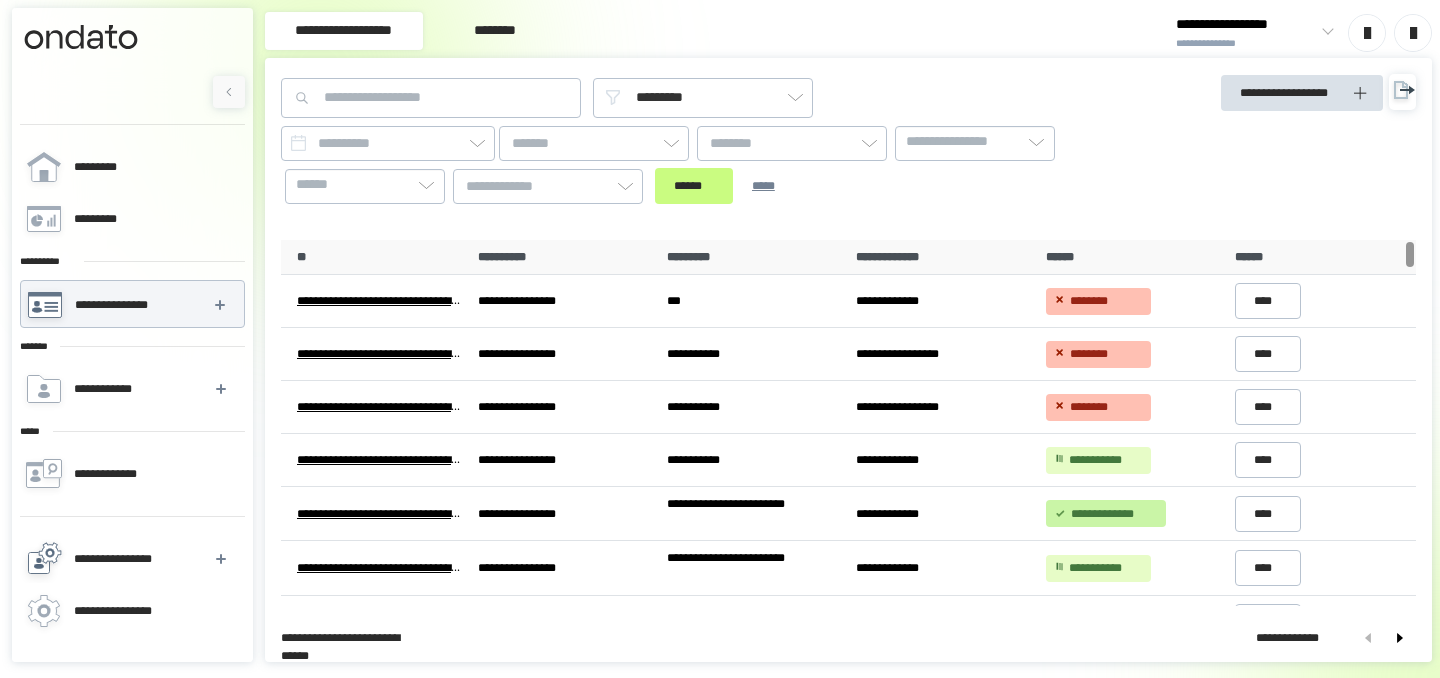 click on "**********" at bounding box center (118, 559) 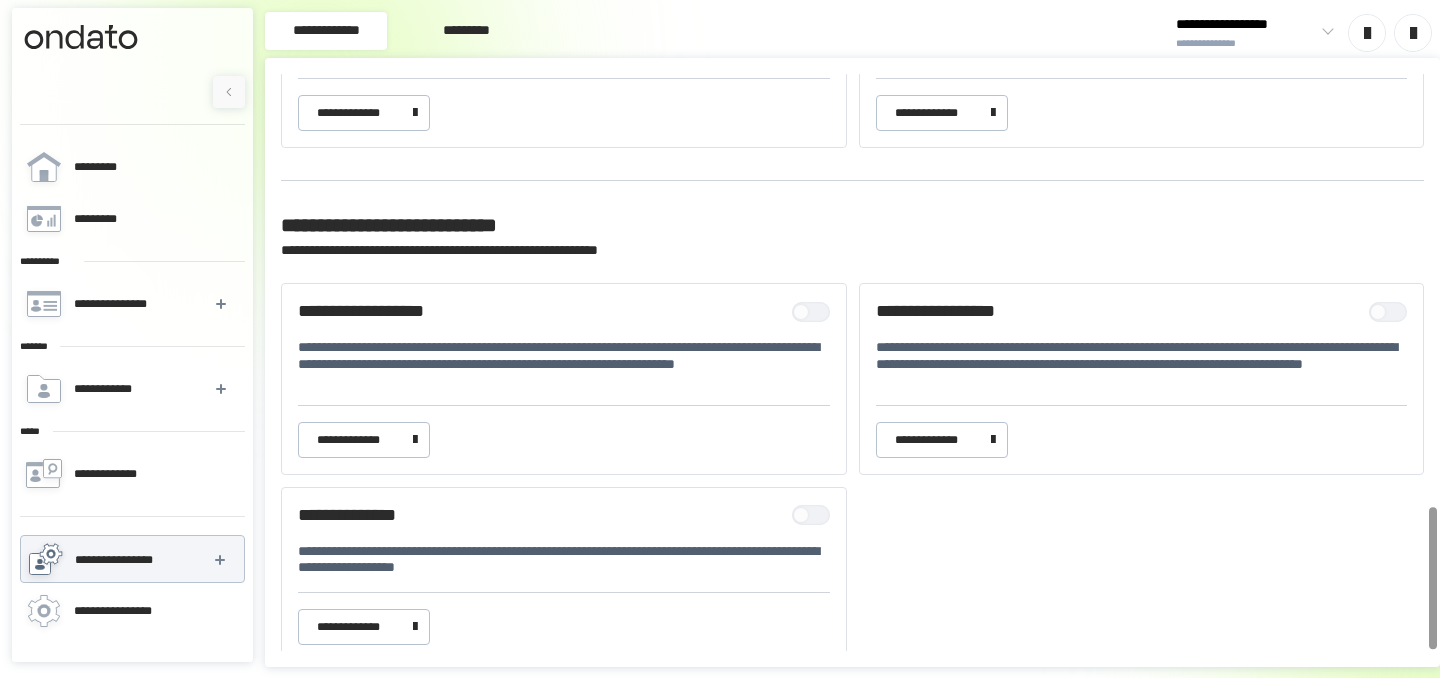 scroll, scrollTop: 1755, scrollLeft: 0, axis: vertical 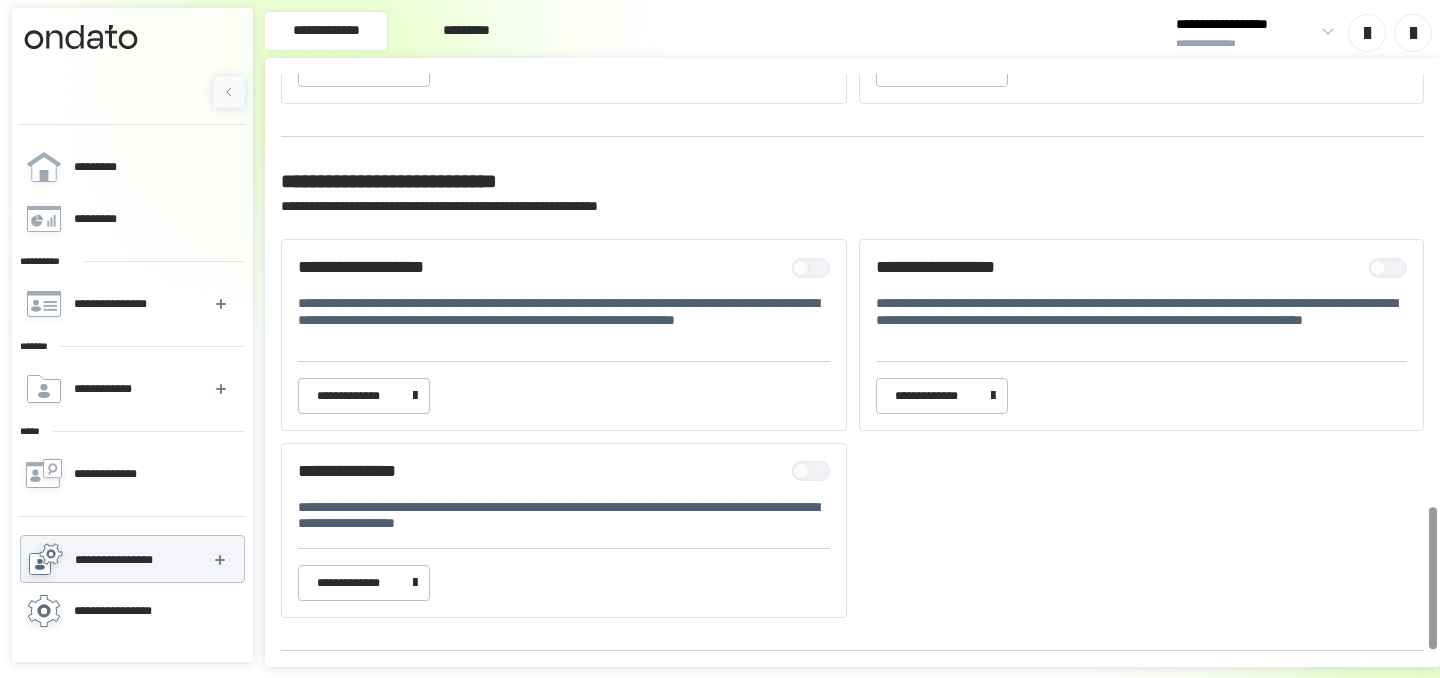 click on "**********" at bounding box center [126, 611] 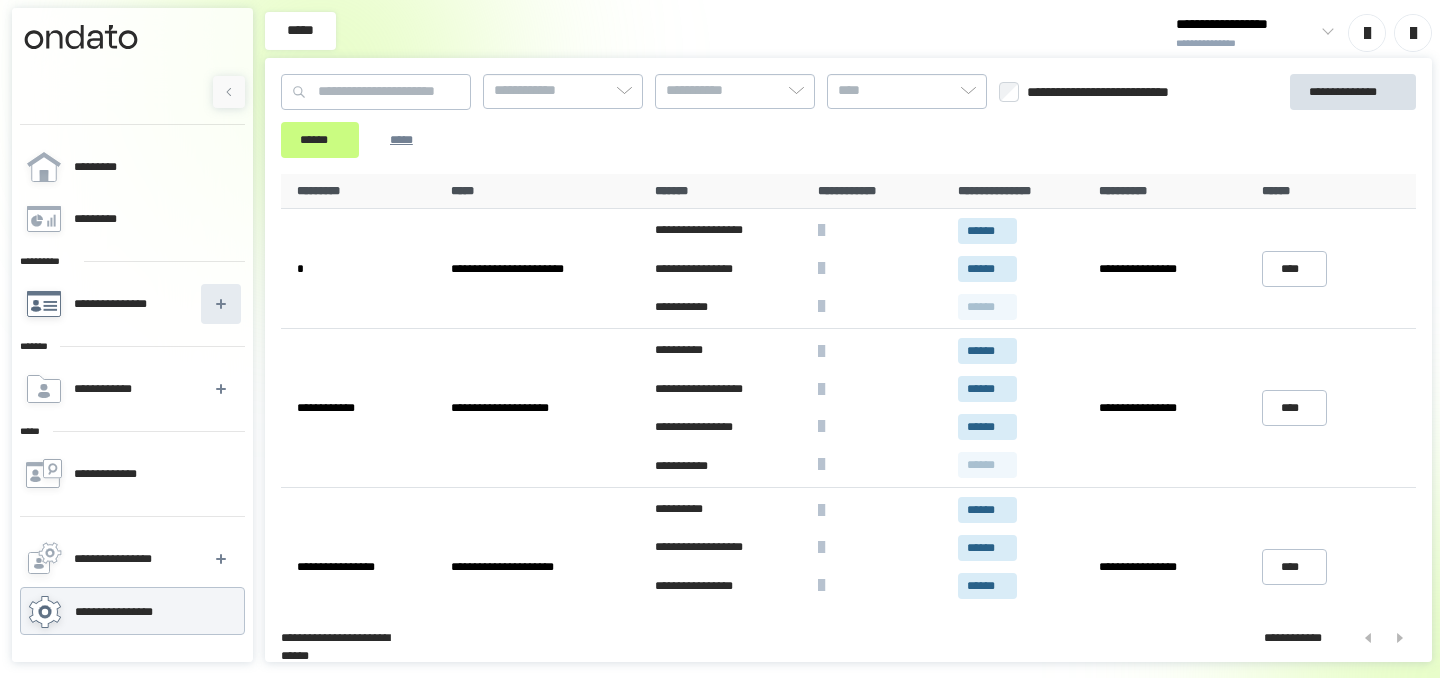 click at bounding box center (221, 304) 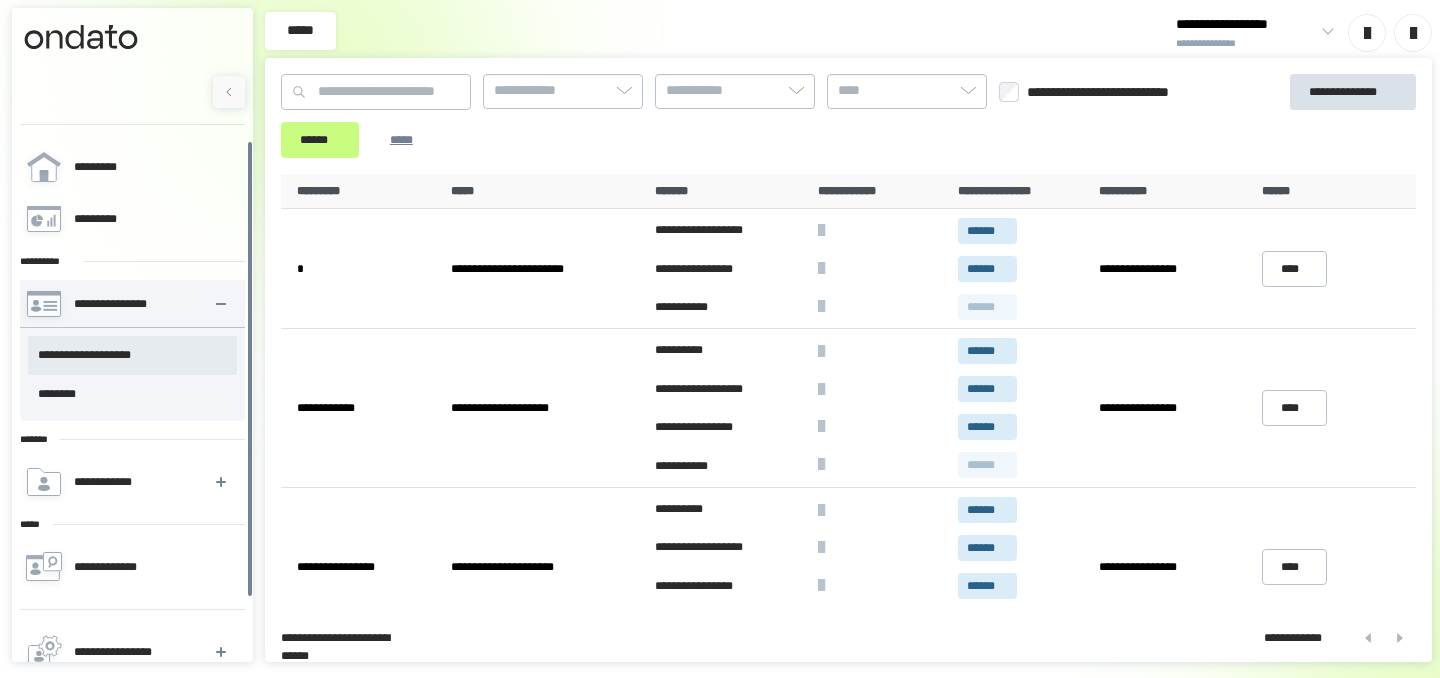 click on "**********" at bounding box center [132, 355] 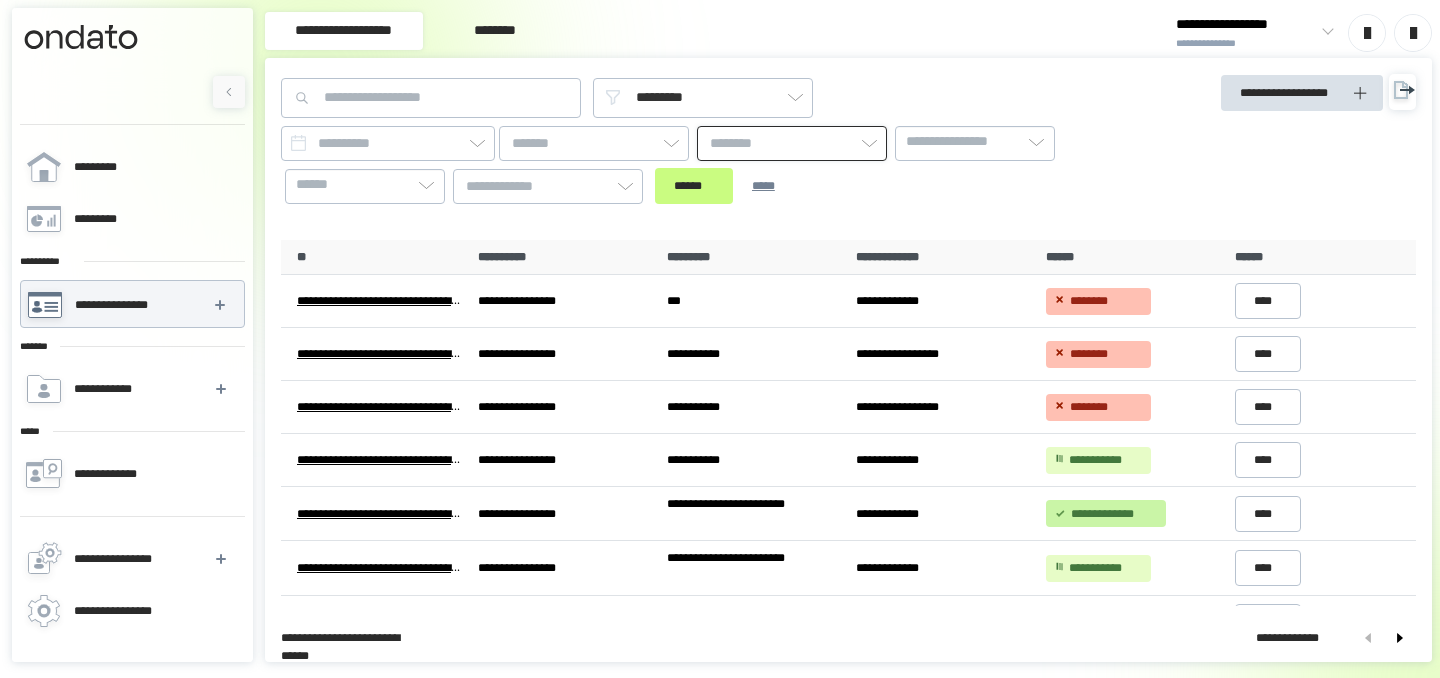 click at bounding box center [792, 143] 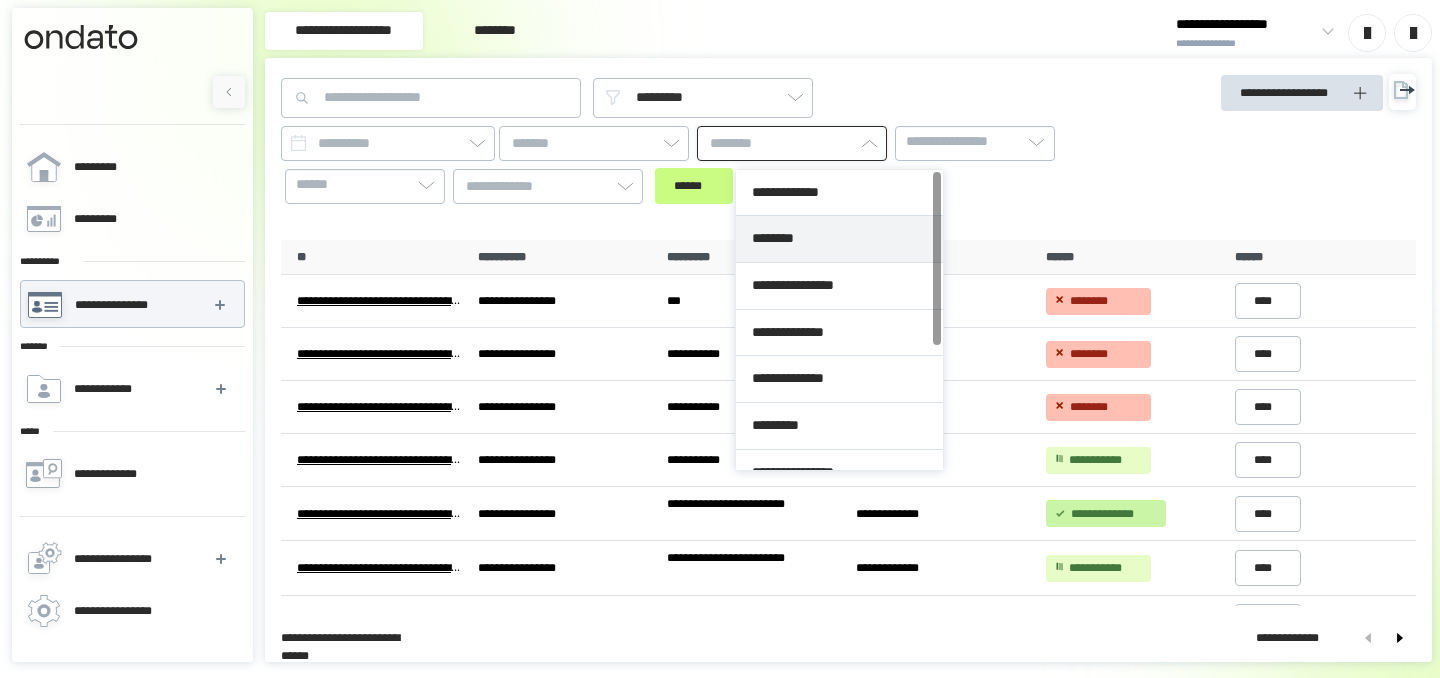 type on "********" 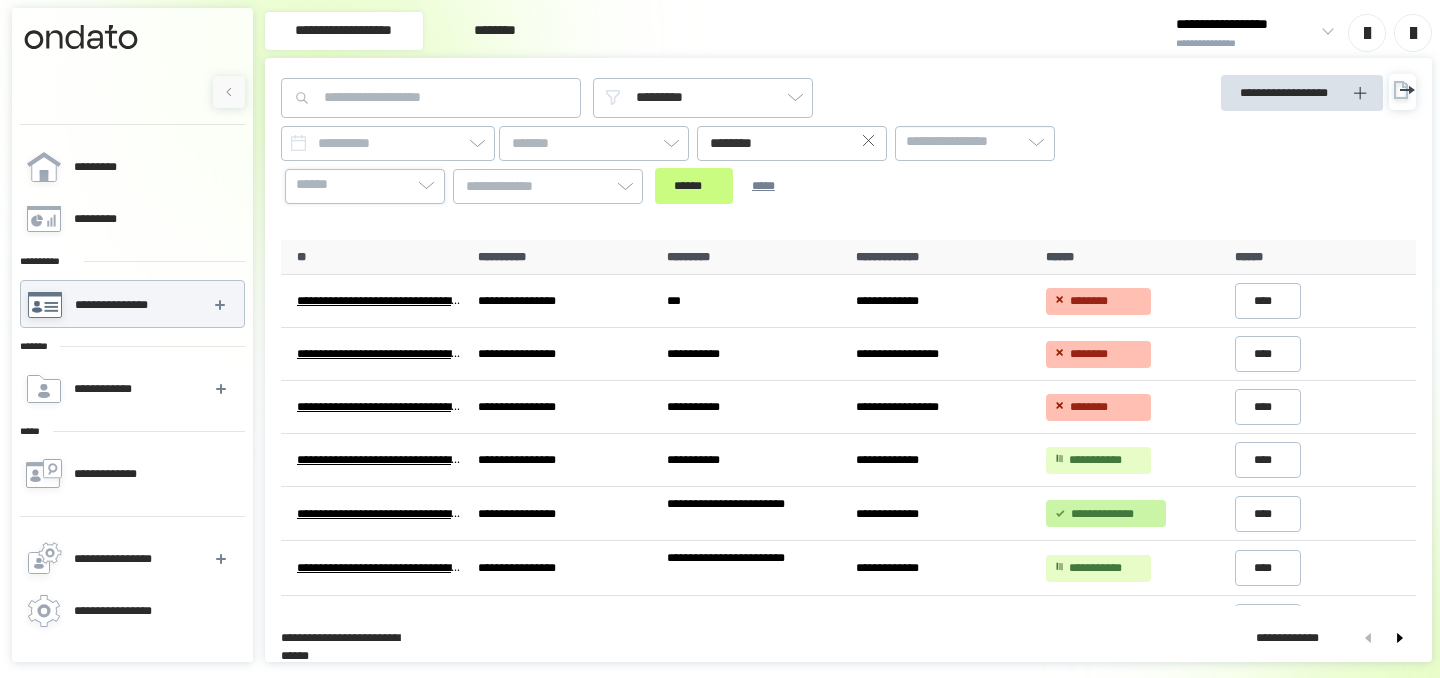 click on "******" at bounding box center (365, 185) 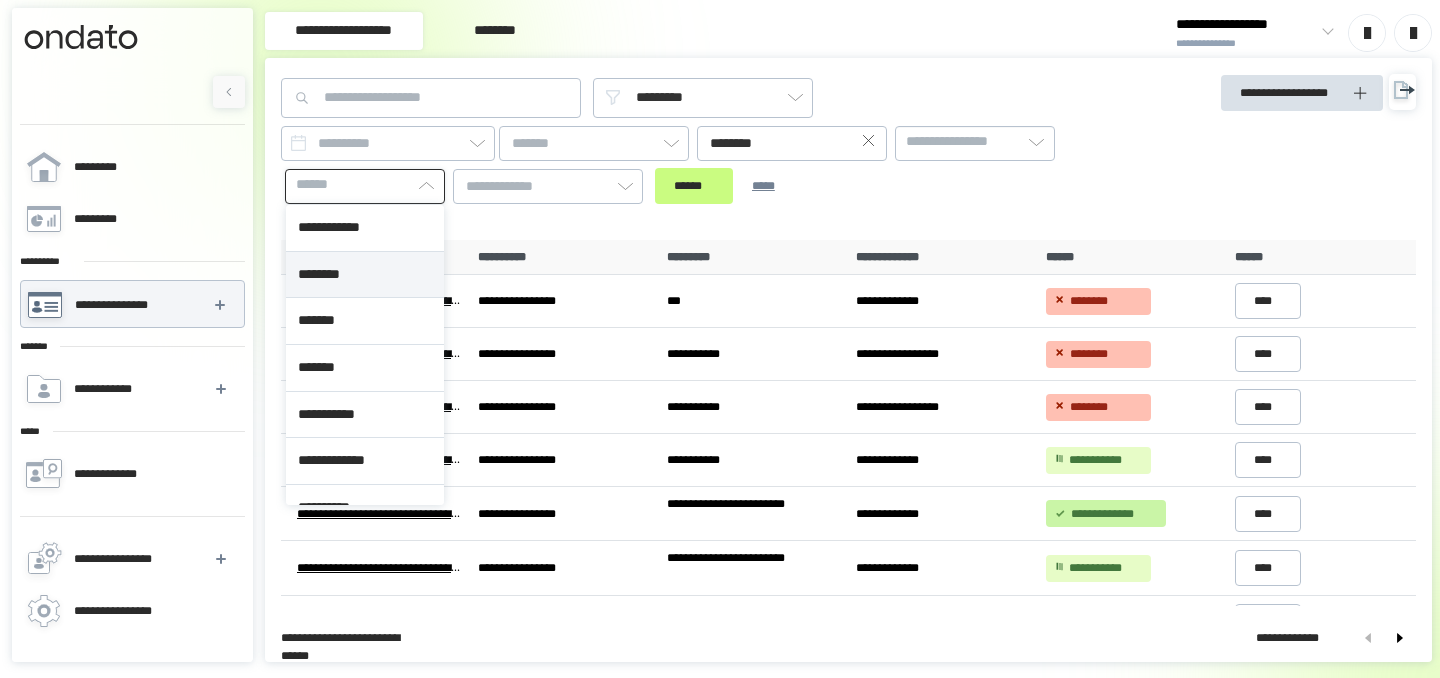 click on "********" at bounding box center [365, 275] 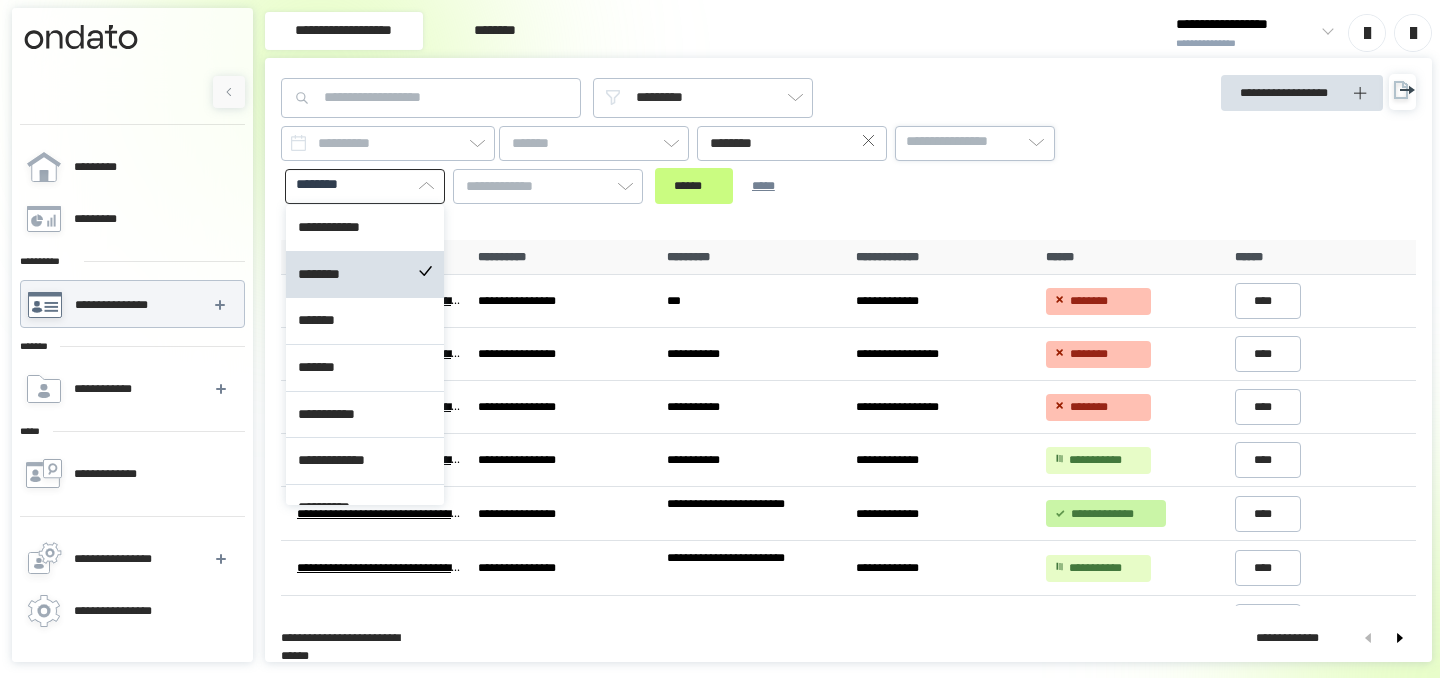 click on "**********" at bounding box center [961, 142] 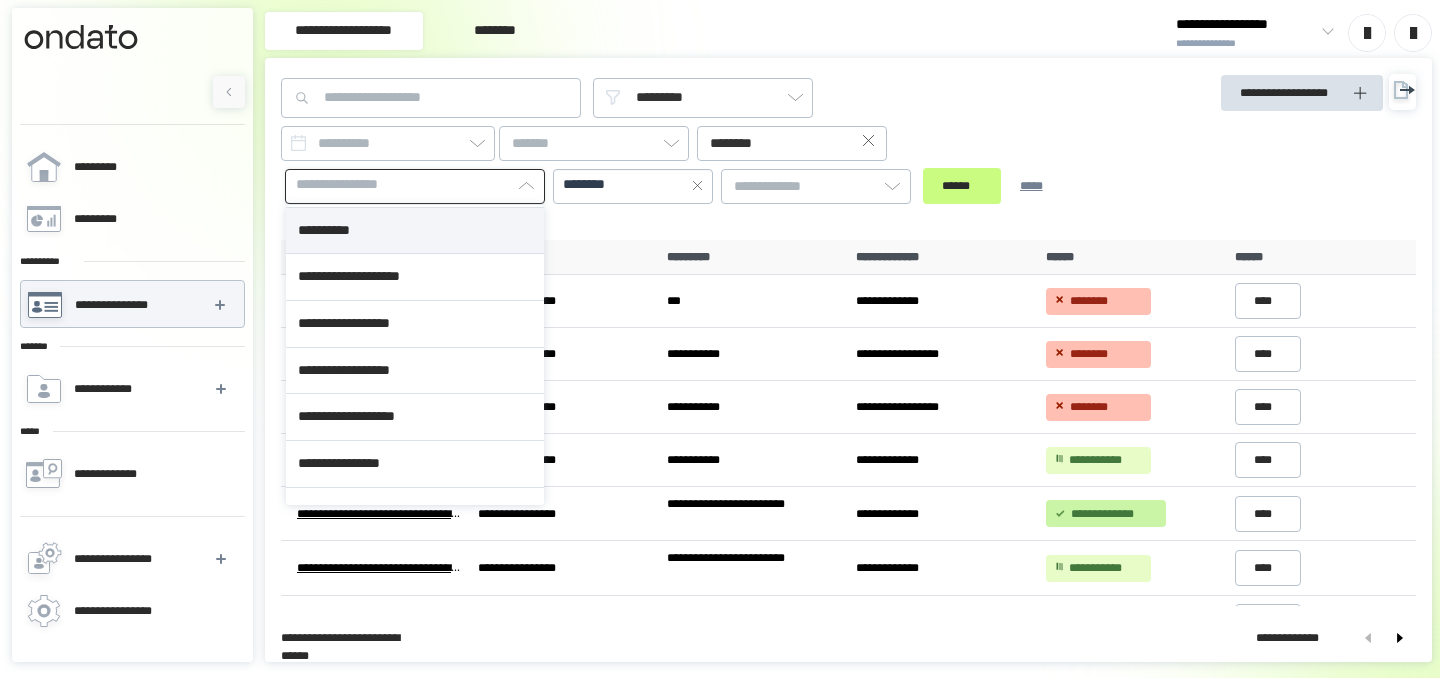 scroll, scrollTop: 0, scrollLeft: 0, axis: both 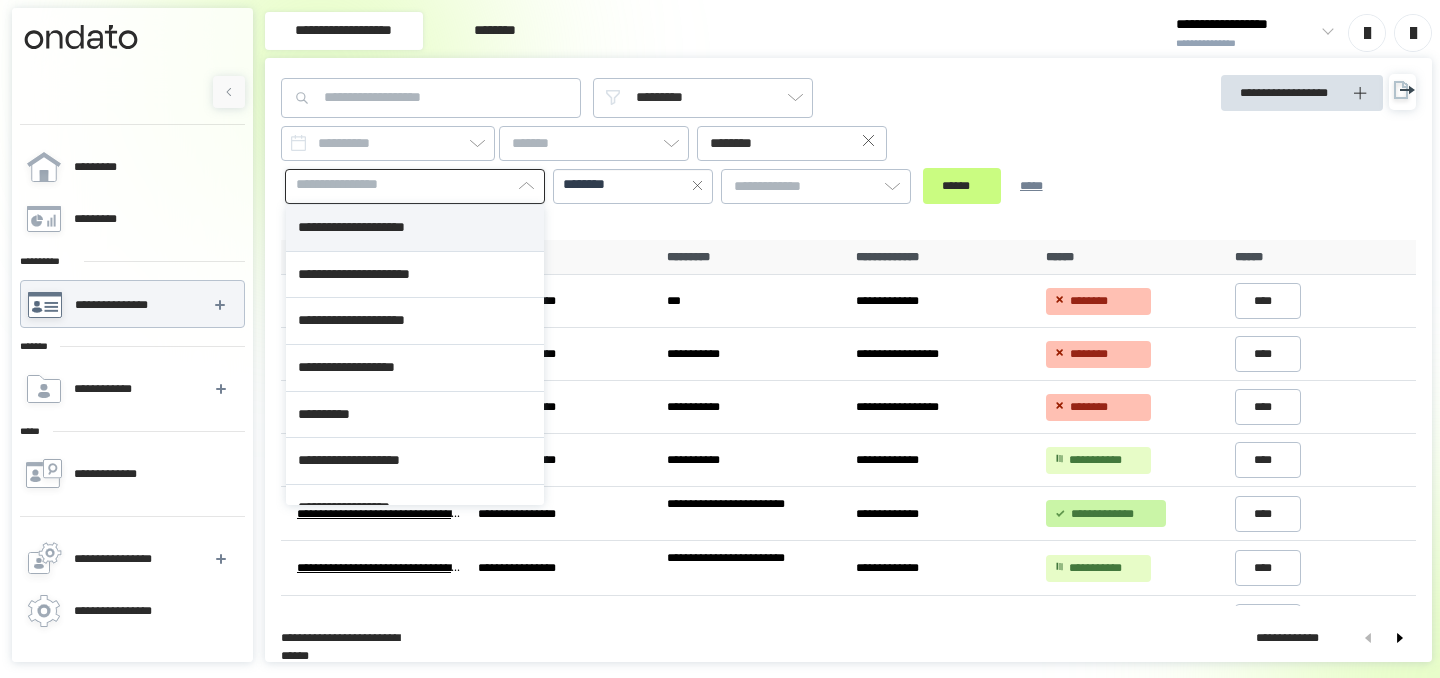click on "**********" at bounding box center (415, 228) 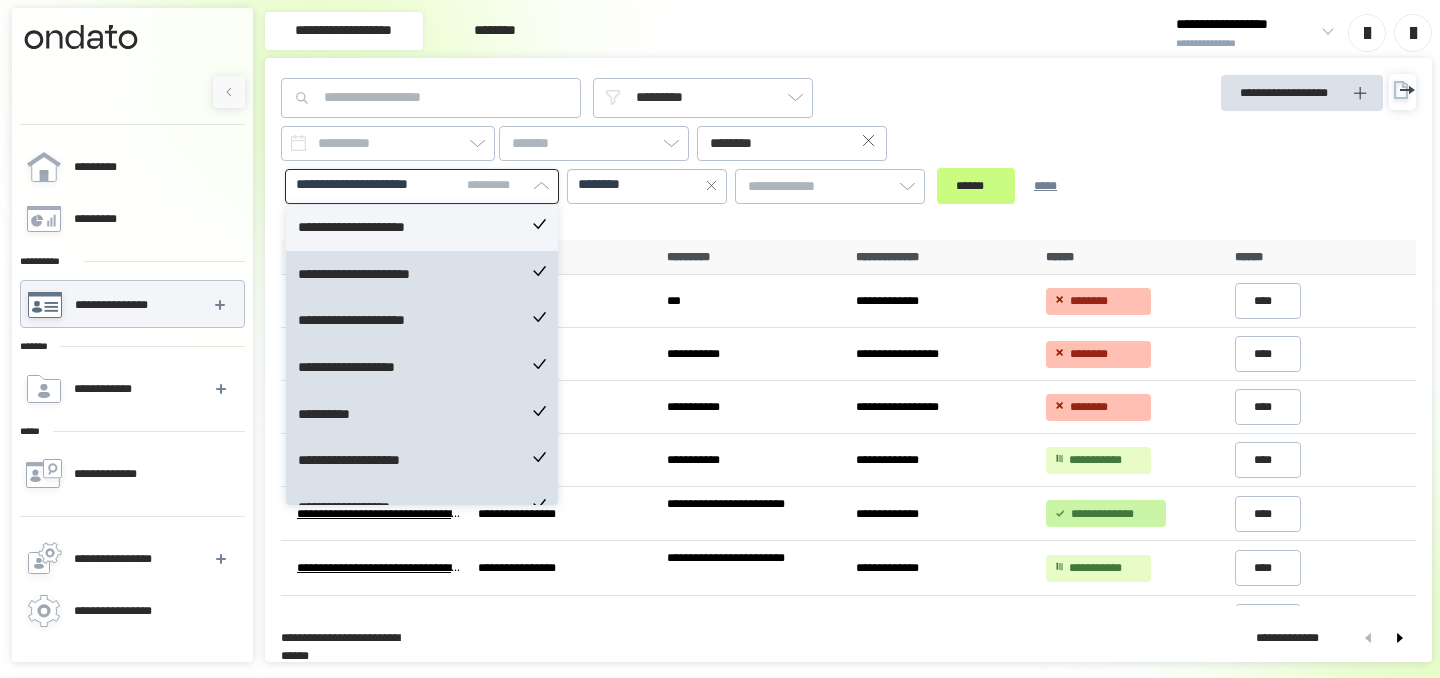 click on "**********" at bounding box center (422, 228) 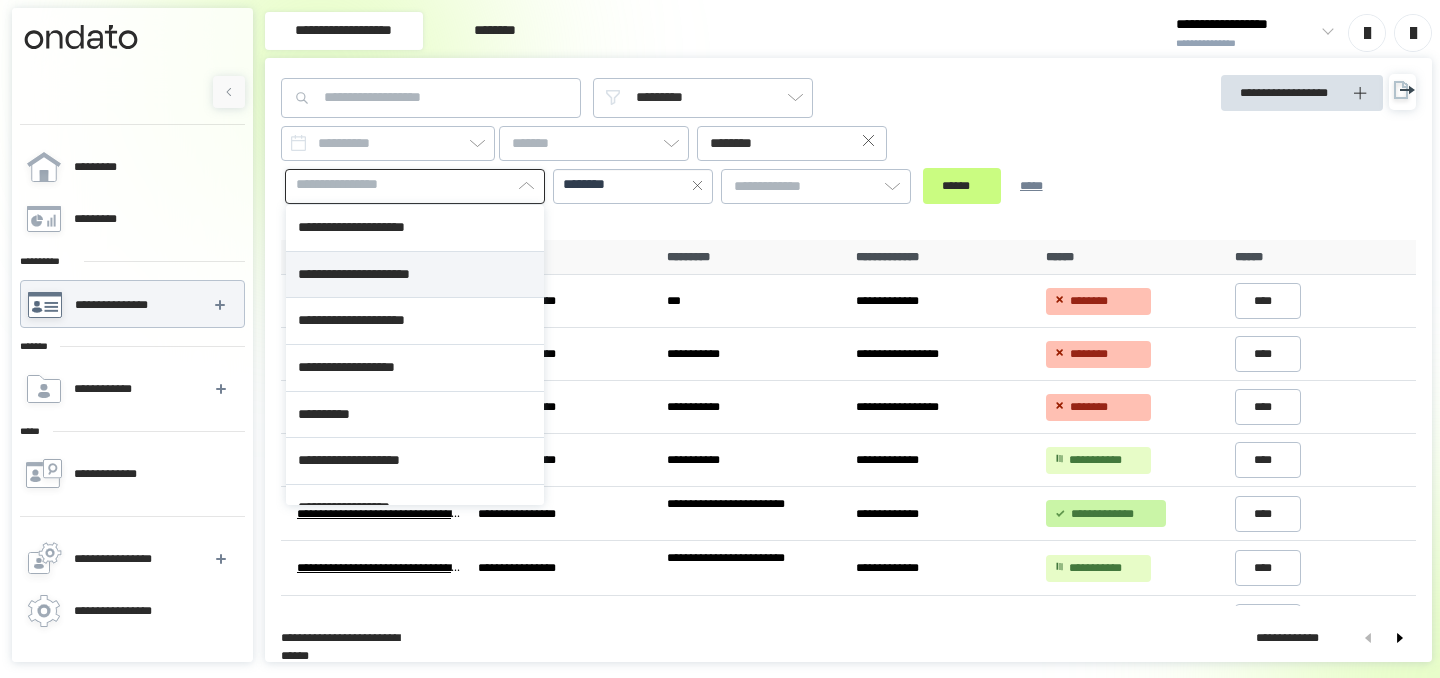 click on "**********" at bounding box center [415, 275] 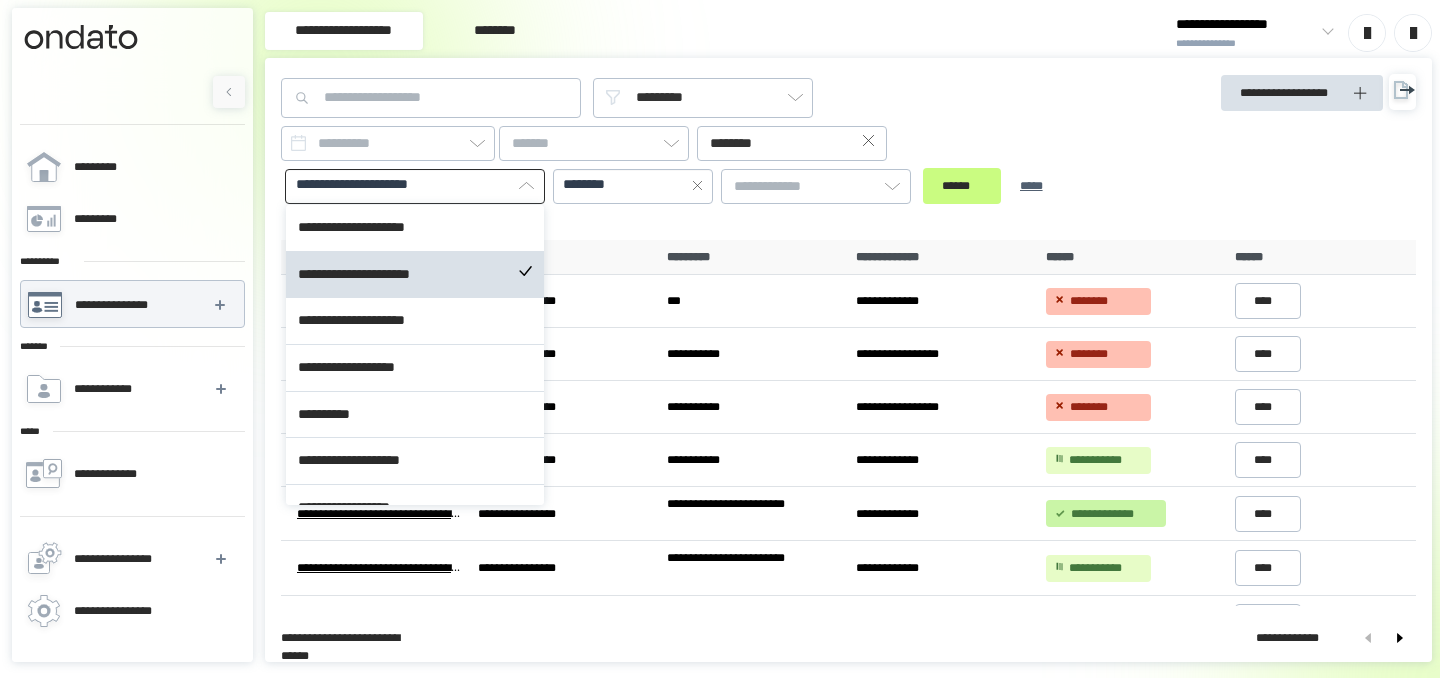 click on "******   *****" at bounding box center [996, 186] 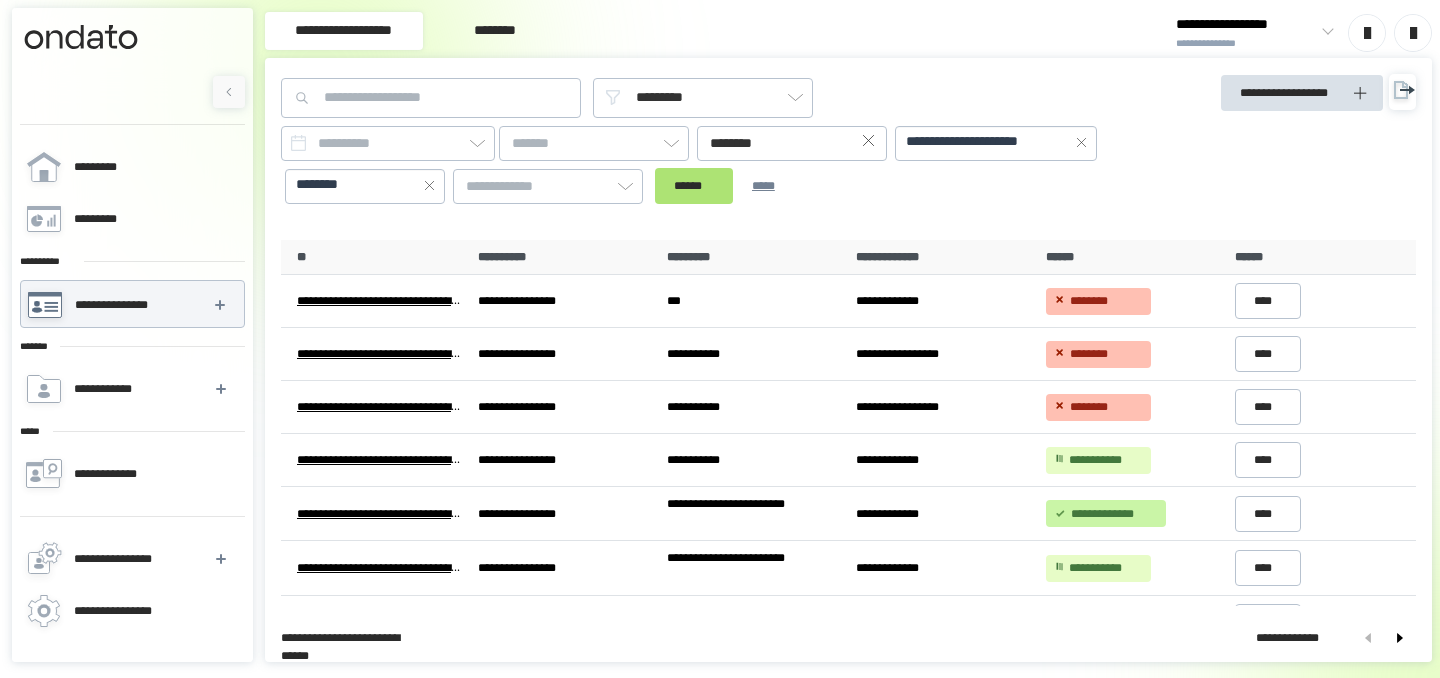 click on "******" at bounding box center [694, 186] 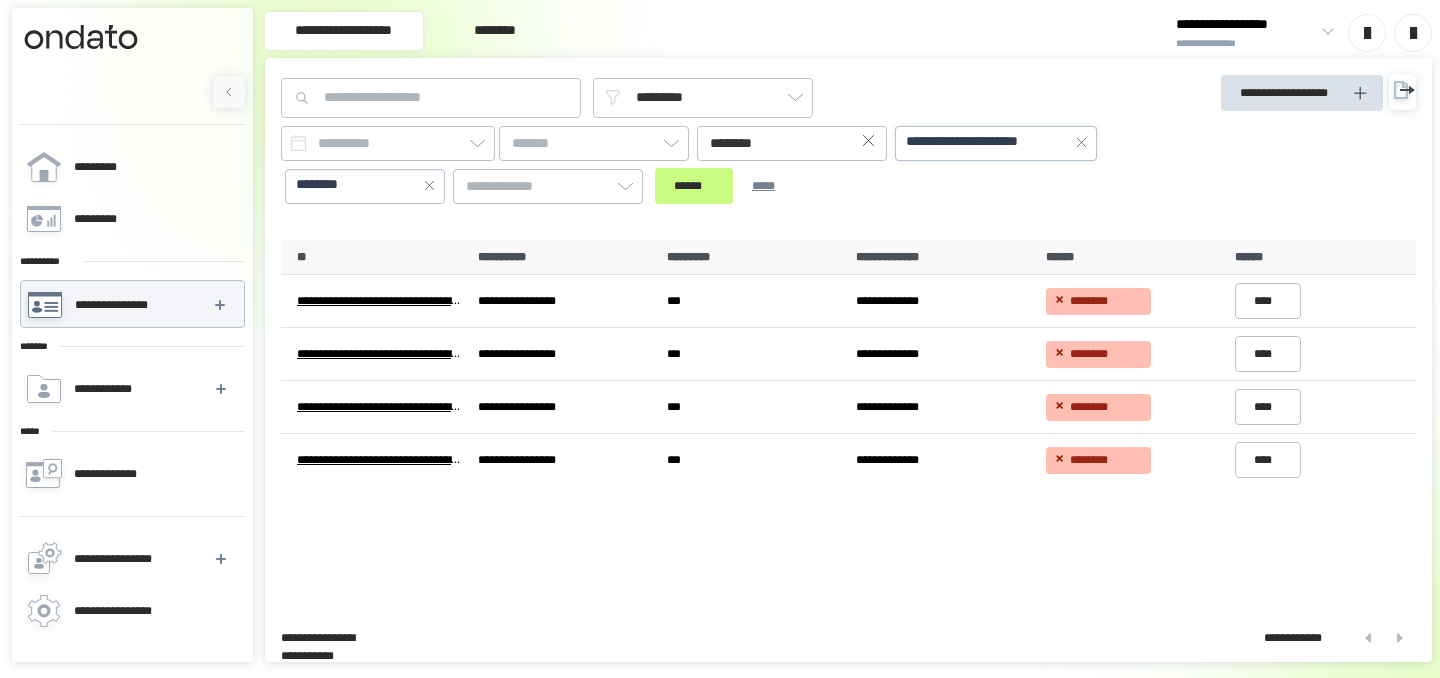 click 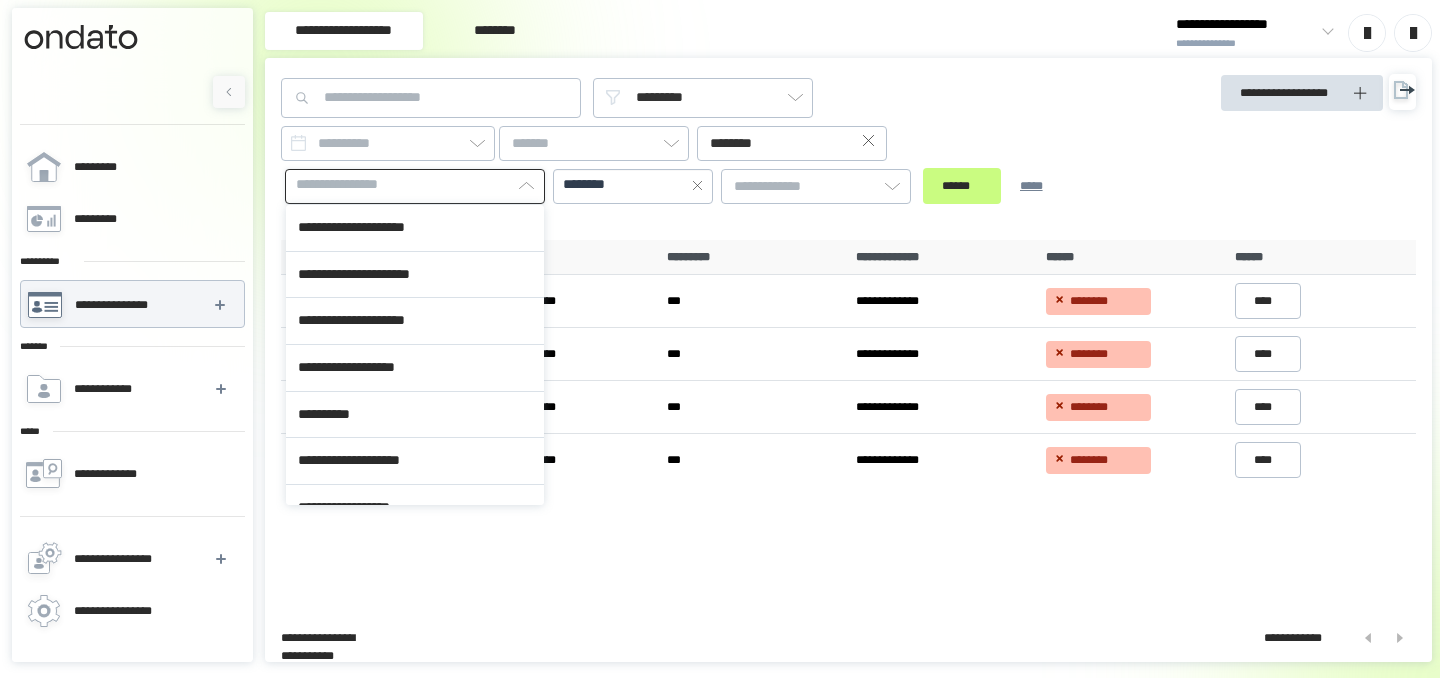 click on "**********" at bounding box center [351, 185] 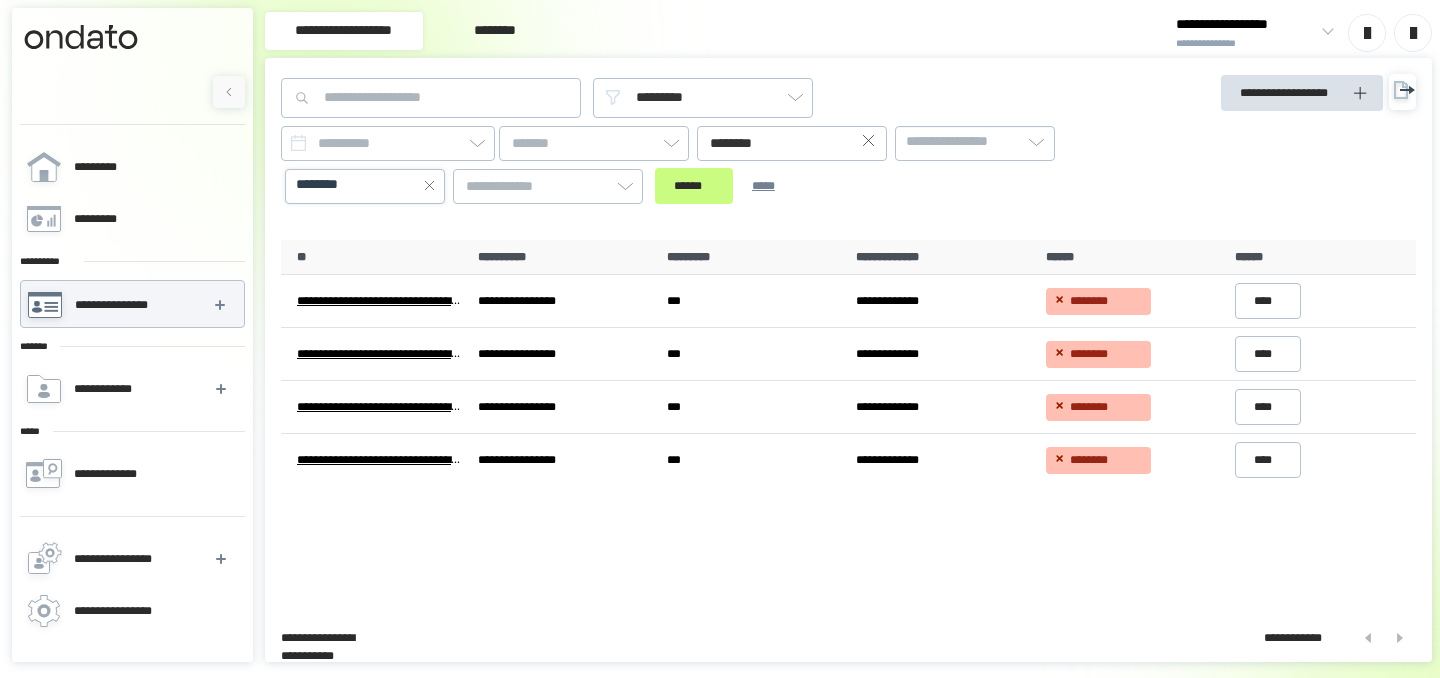 click 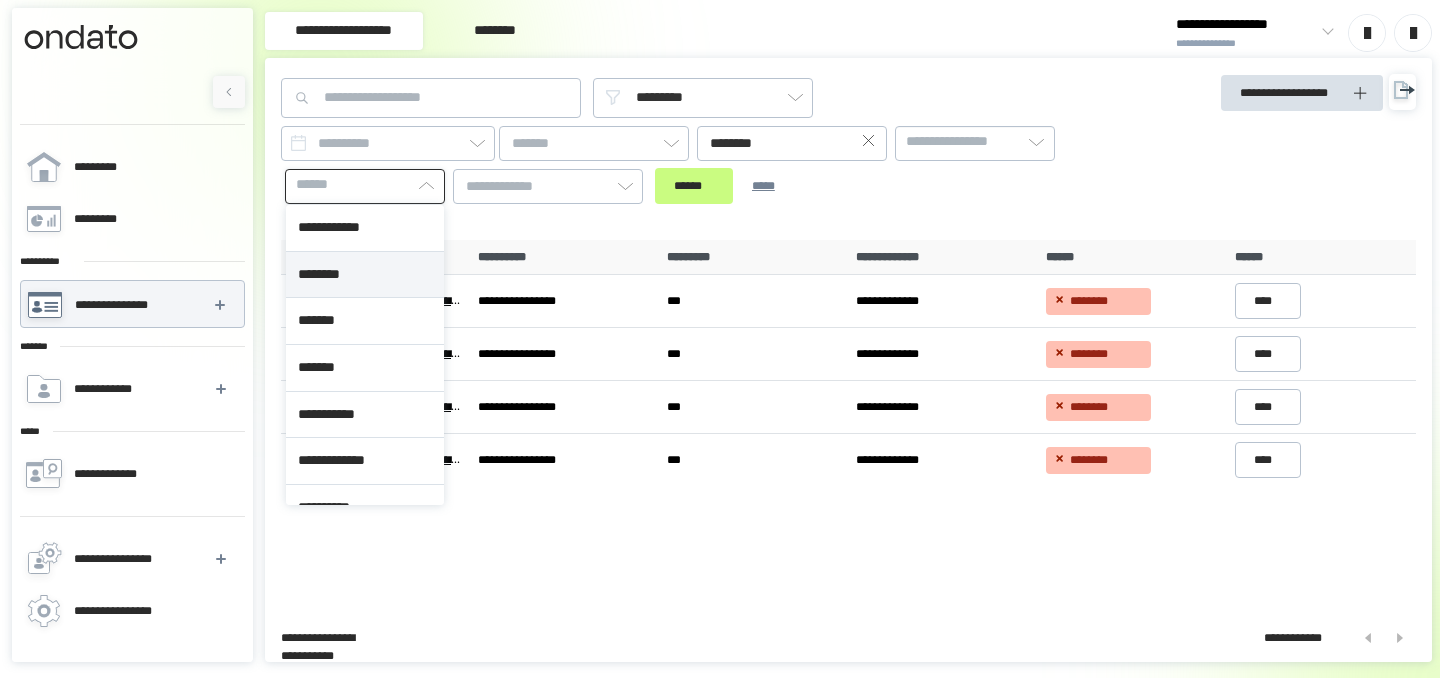 click on "********" at bounding box center [365, 275] 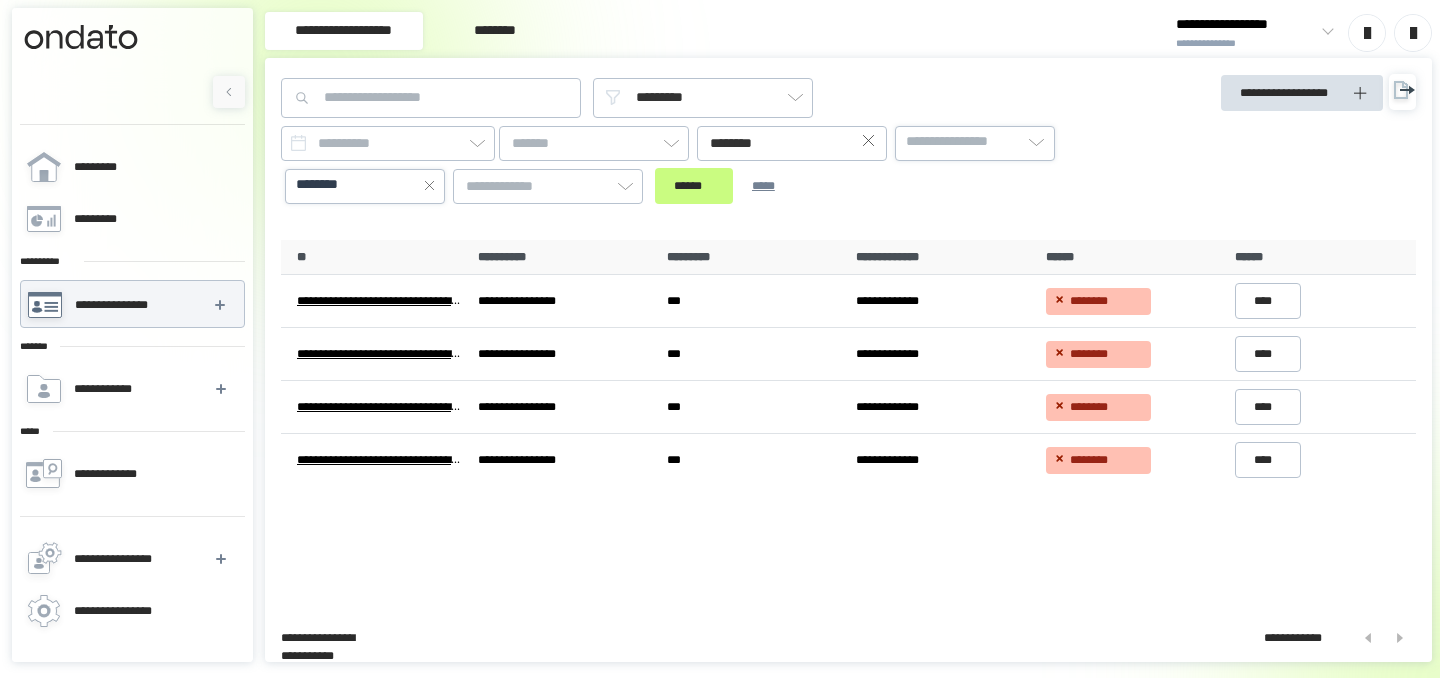 click on "**********" at bounding box center [961, 142] 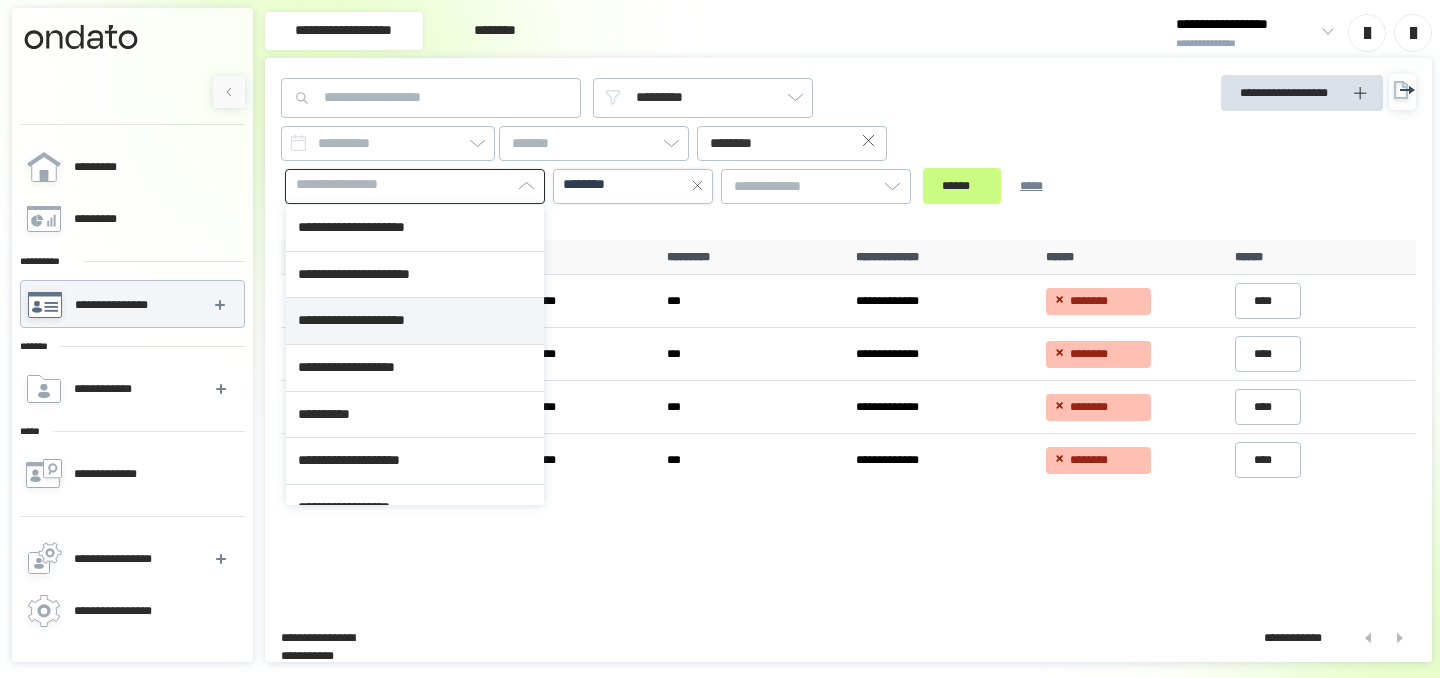 click on "**********" at bounding box center [415, 321] 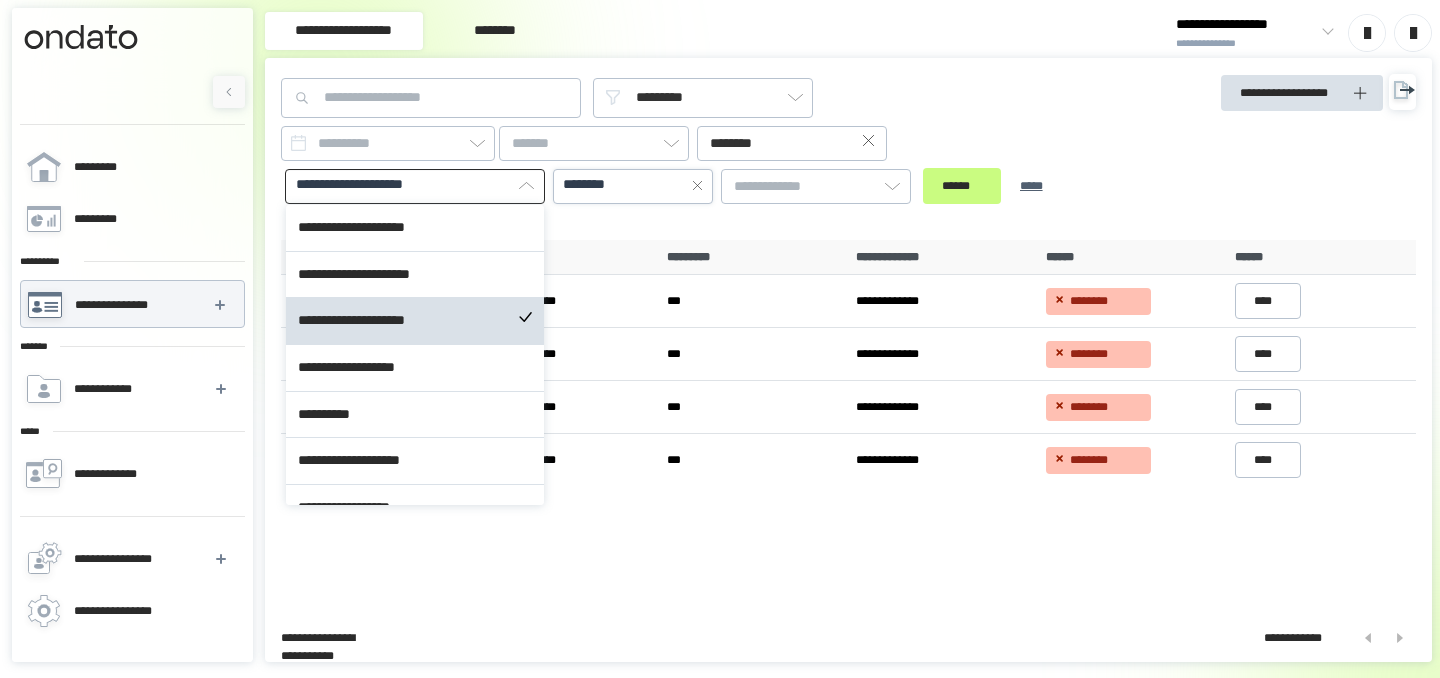 click on "******   *****" at bounding box center [996, 186] 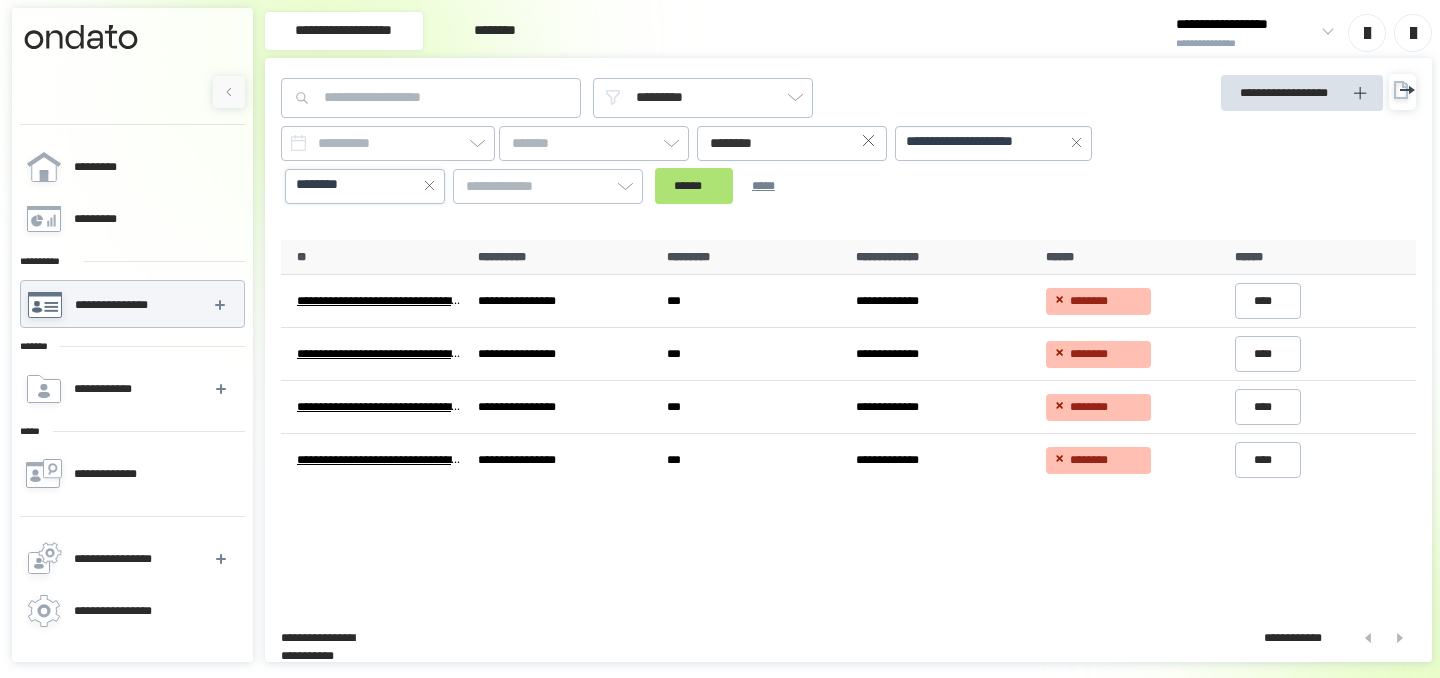 click on "******" at bounding box center (694, 186) 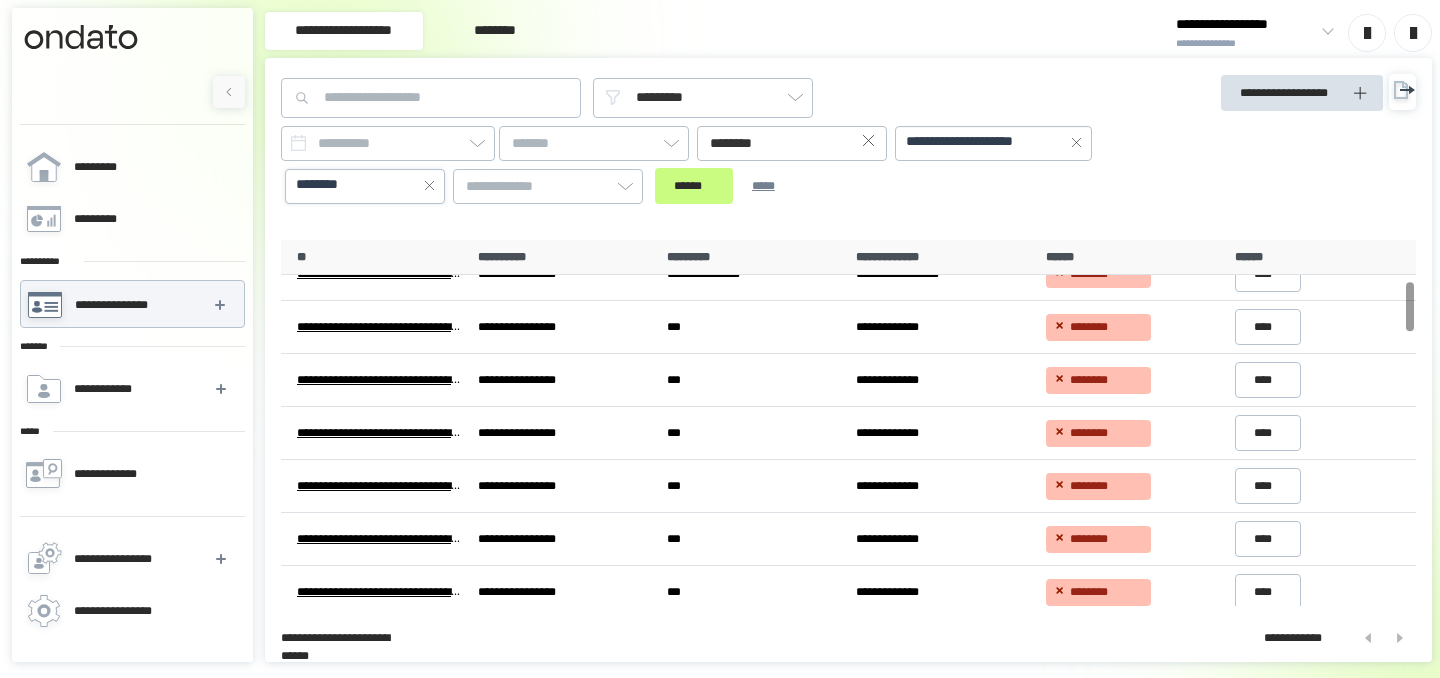scroll, scrollTop: 299, scrollLeft: 0, axis: vertical 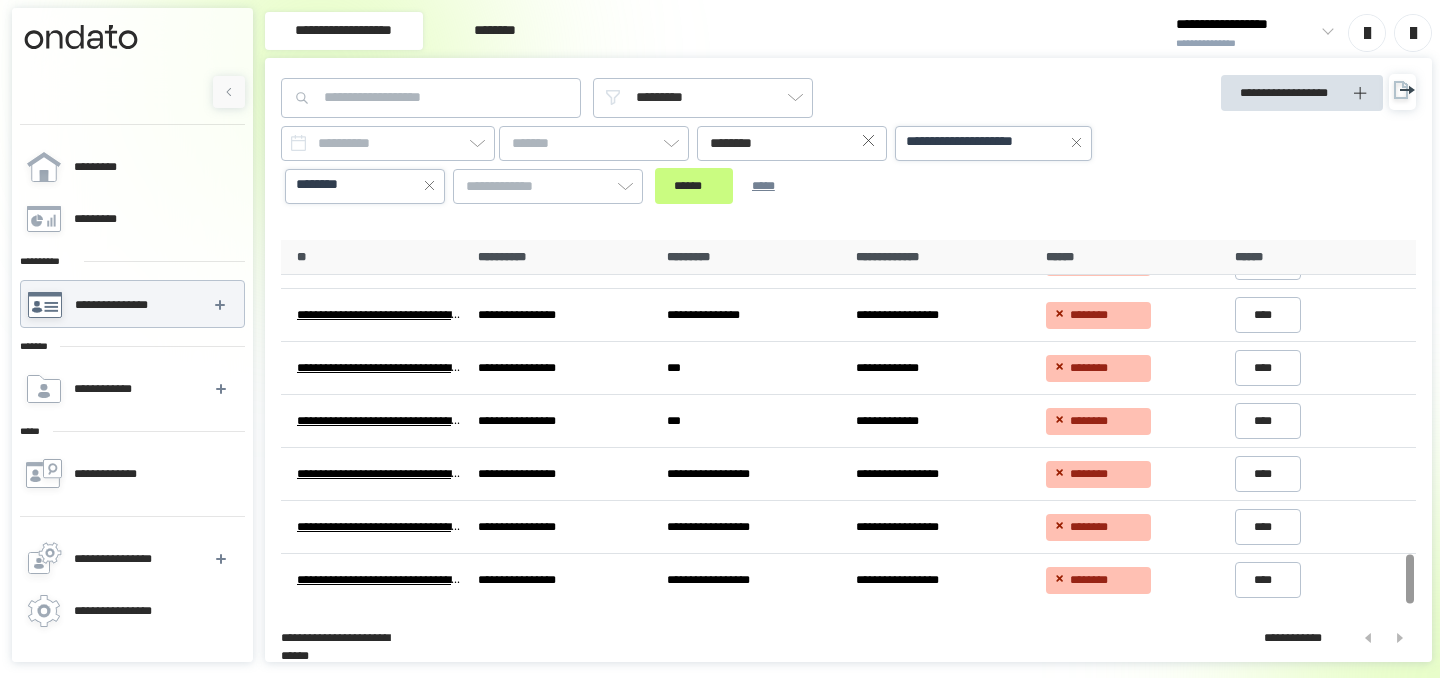 click on "**********" at bounding box center (985, 142) 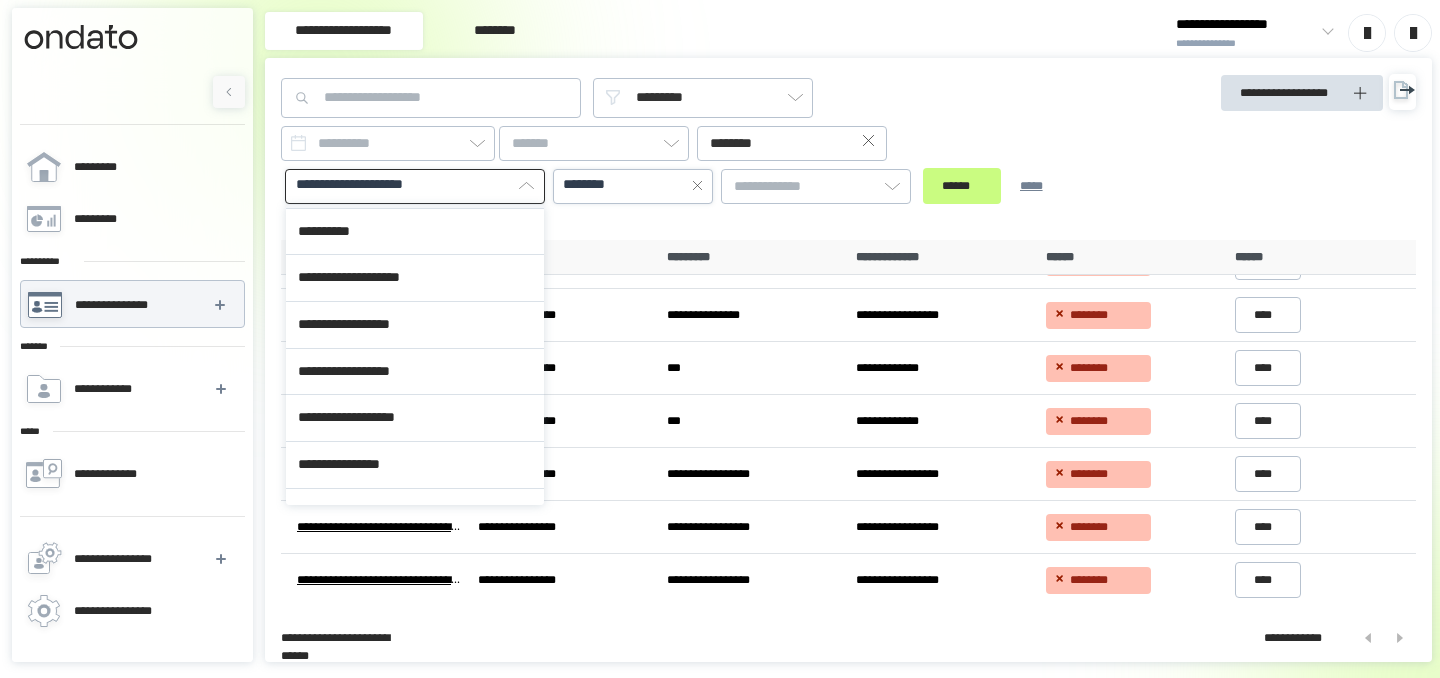 scroll, scrollTop: 205, scrollLeft: 0, axis: vertical 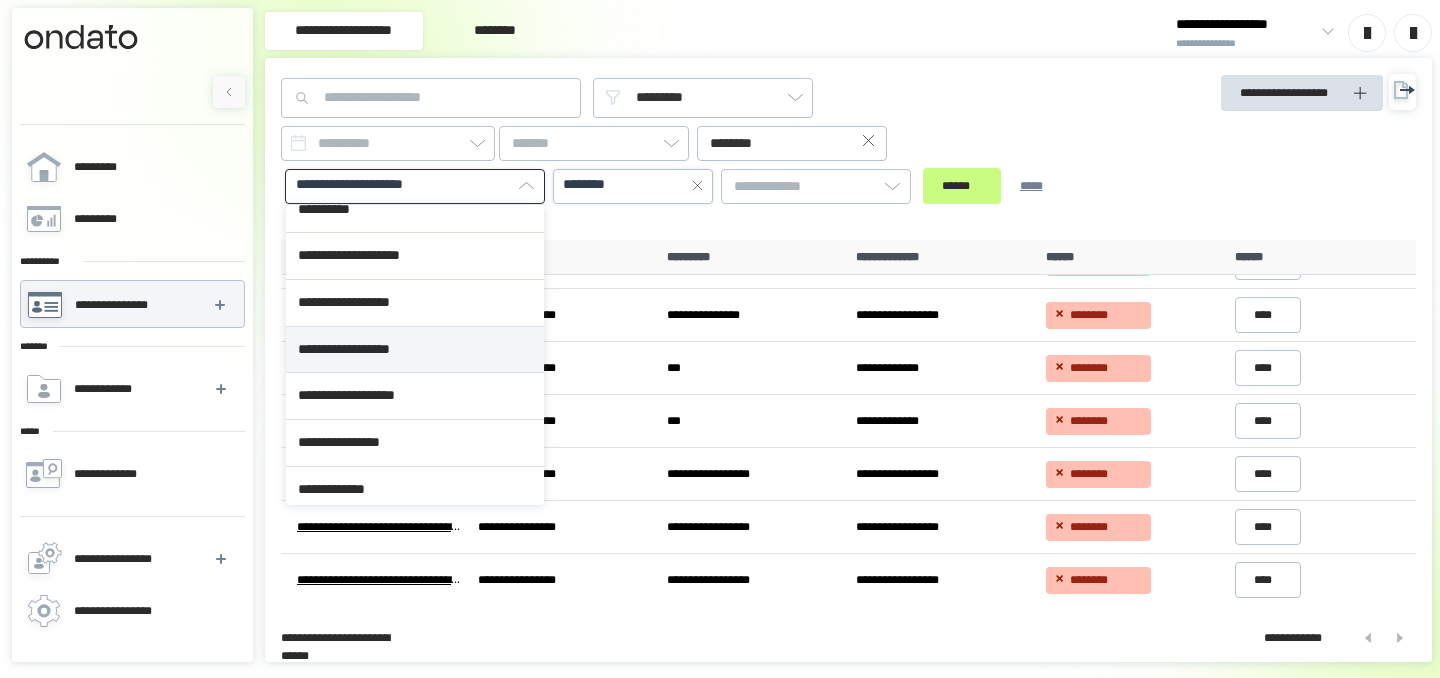 click on "**********" at bounding box center [415, 350] 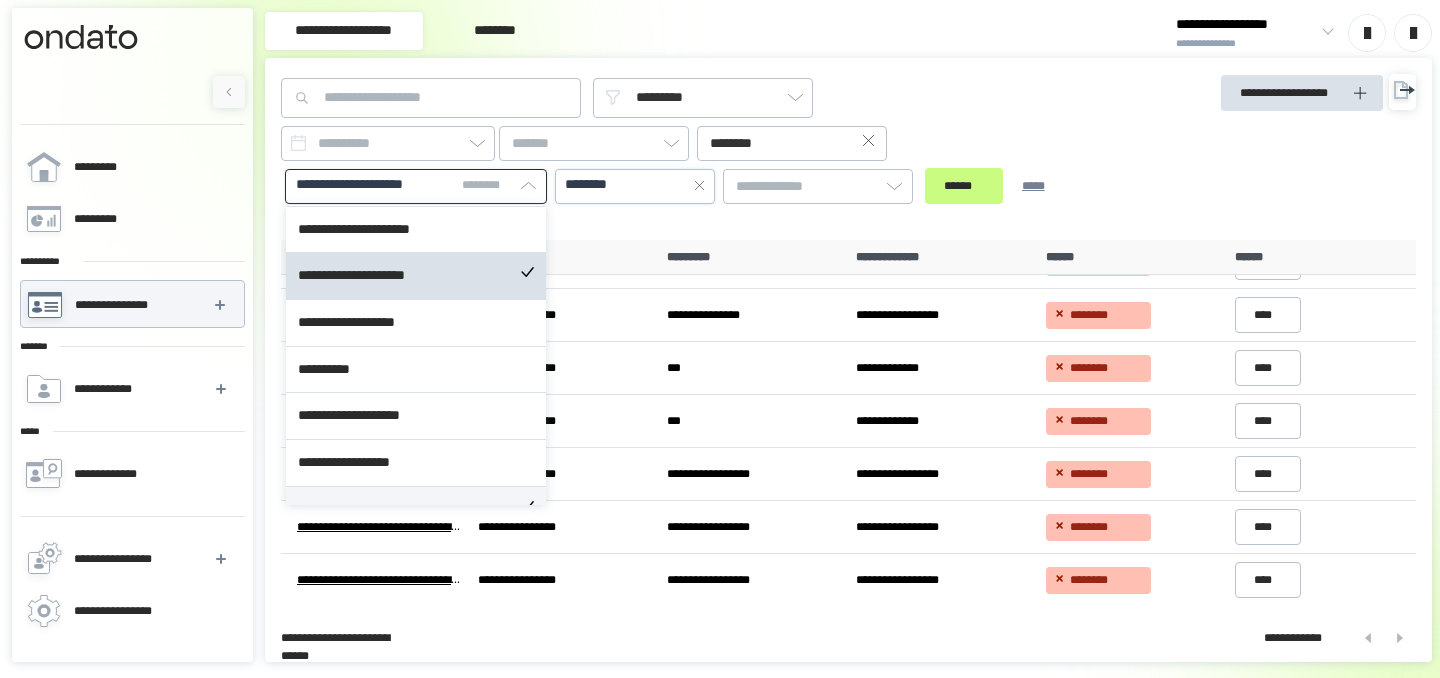 scroll, scrollTop: 38, scrollLeft: 0, axis: vertical 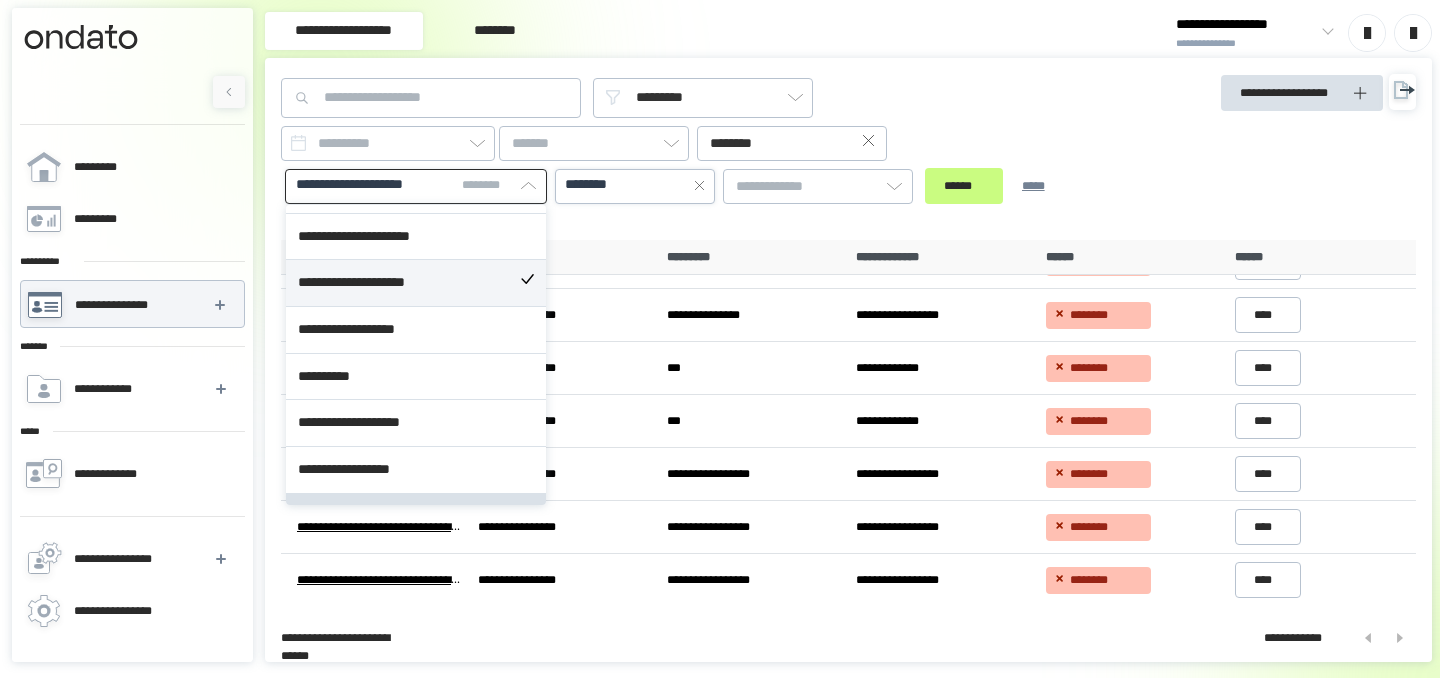 click on "**********" at bounding box center (416, 283) 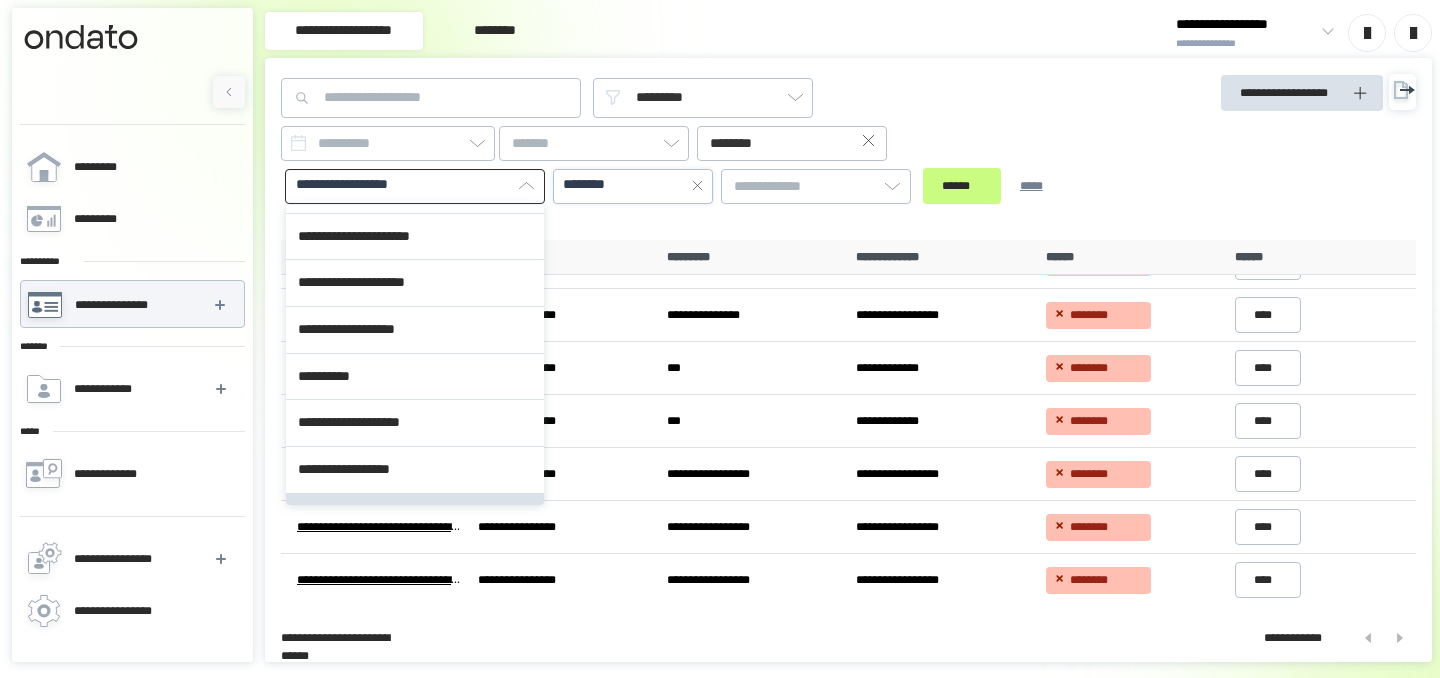 click on "[FIRST] [LAST] [STREET] [CITY], [STATE] [ZIP] [COUNTRY] [PHONE] [EMAIL] [CARD_NUMBER] [EXP_DATE] [CVV] [CARD_TYPE] [PASSPORT_NUMBER] [DRIVER_LICENSE] [ADDRESS_LINE_1] [ADDRESS_LINE_2] [CITY] [STATE] [POSTAL_CODE] [COUNTRY] [PHONE_NUMBER] [EMAIL_ADDRESS] [CREDIT_CARD_NUMBER] [EXPIRY_DATE] [SECURITY_CODE] [CARD_BRAND] [DATE_OF_BIRTH] [AGE]" at bounding box center [705, 165] 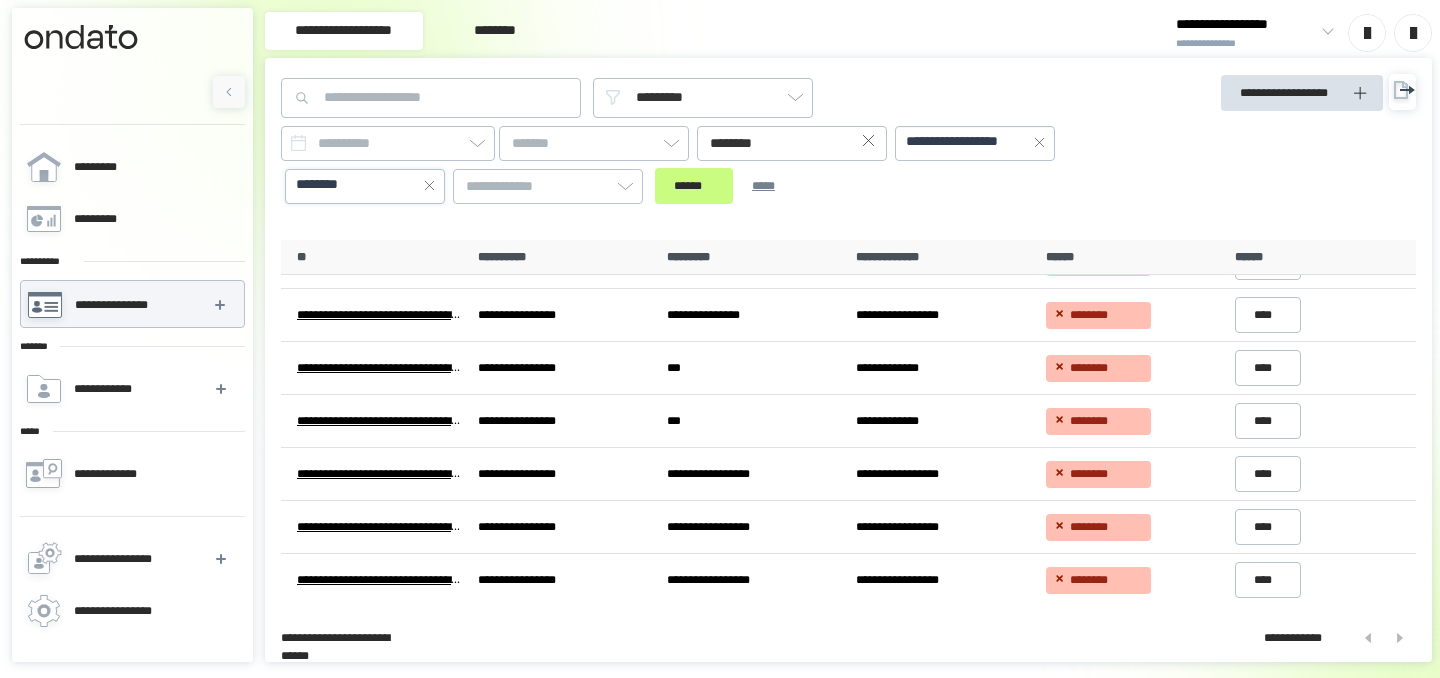 click on "******   *****" at bounding box center (728, 186) 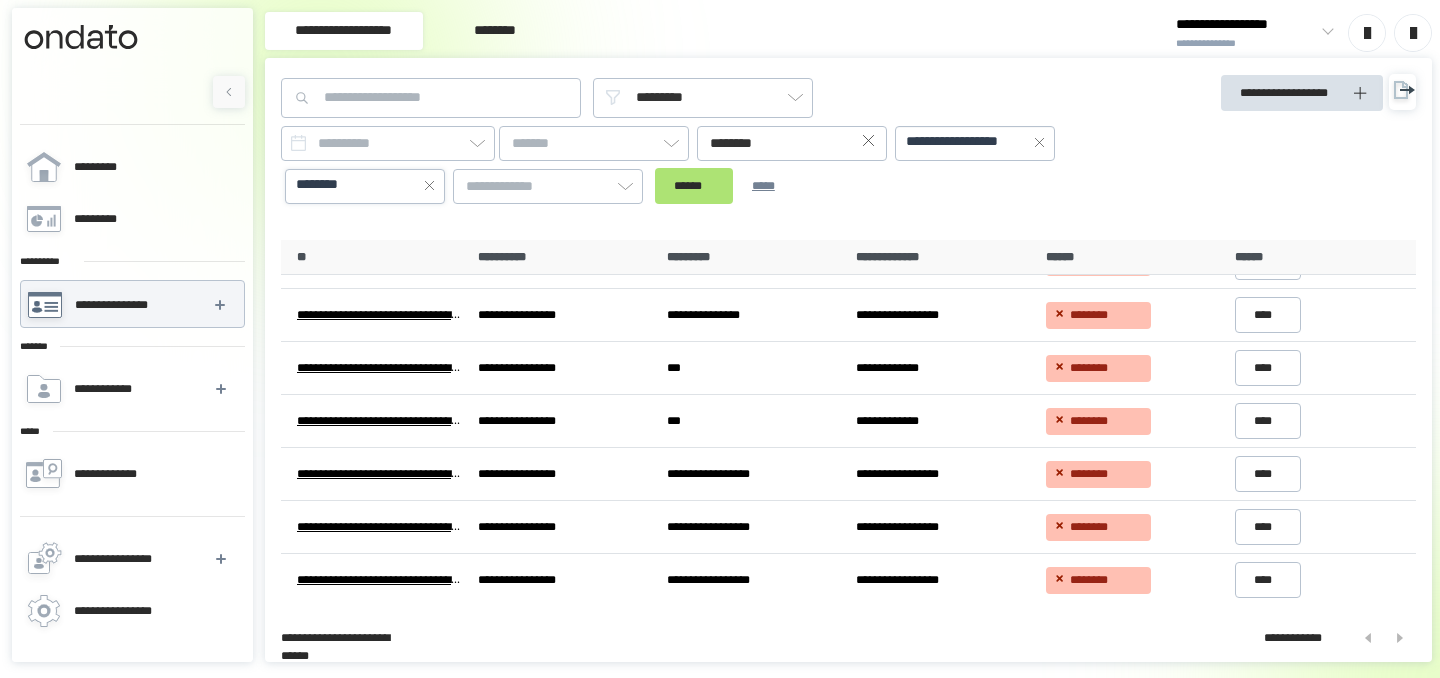 click on "******" at bounding box center (694, 186) 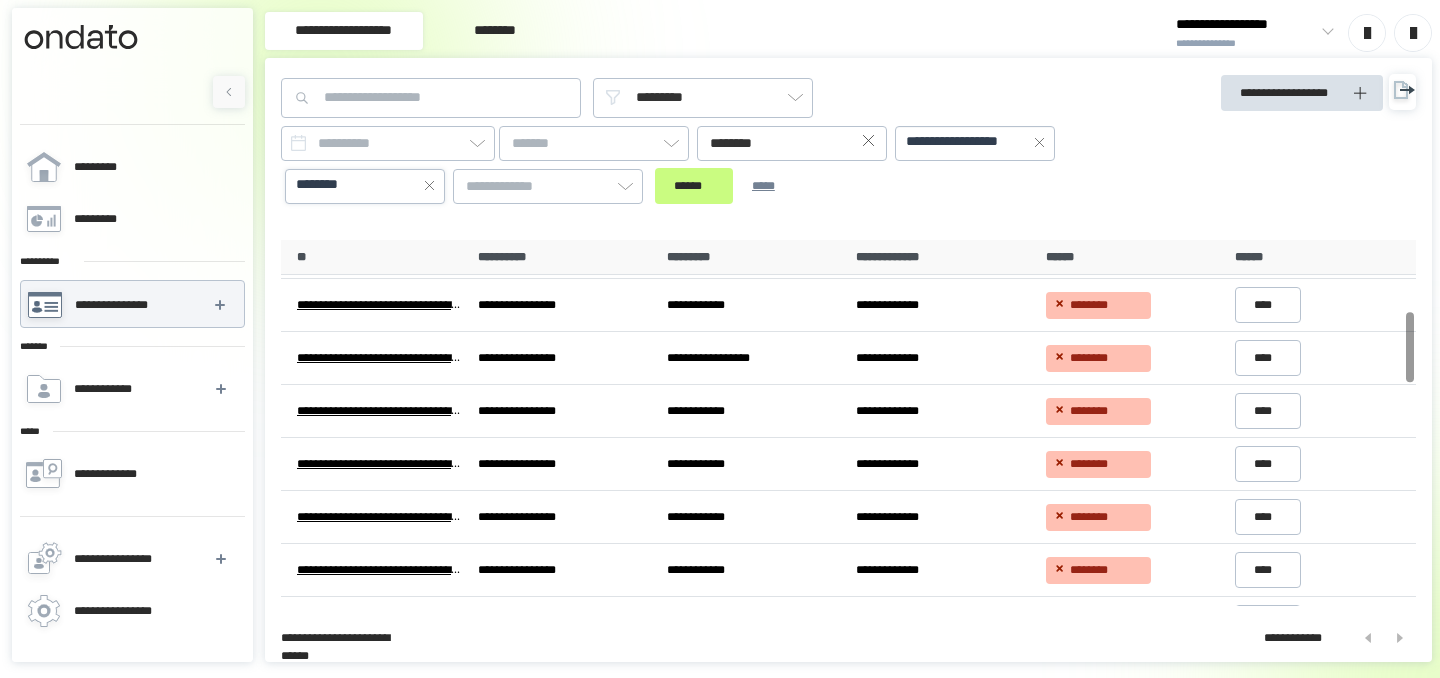scroll, scrollTop: 366, scrollLeft: 0, axis: vertical 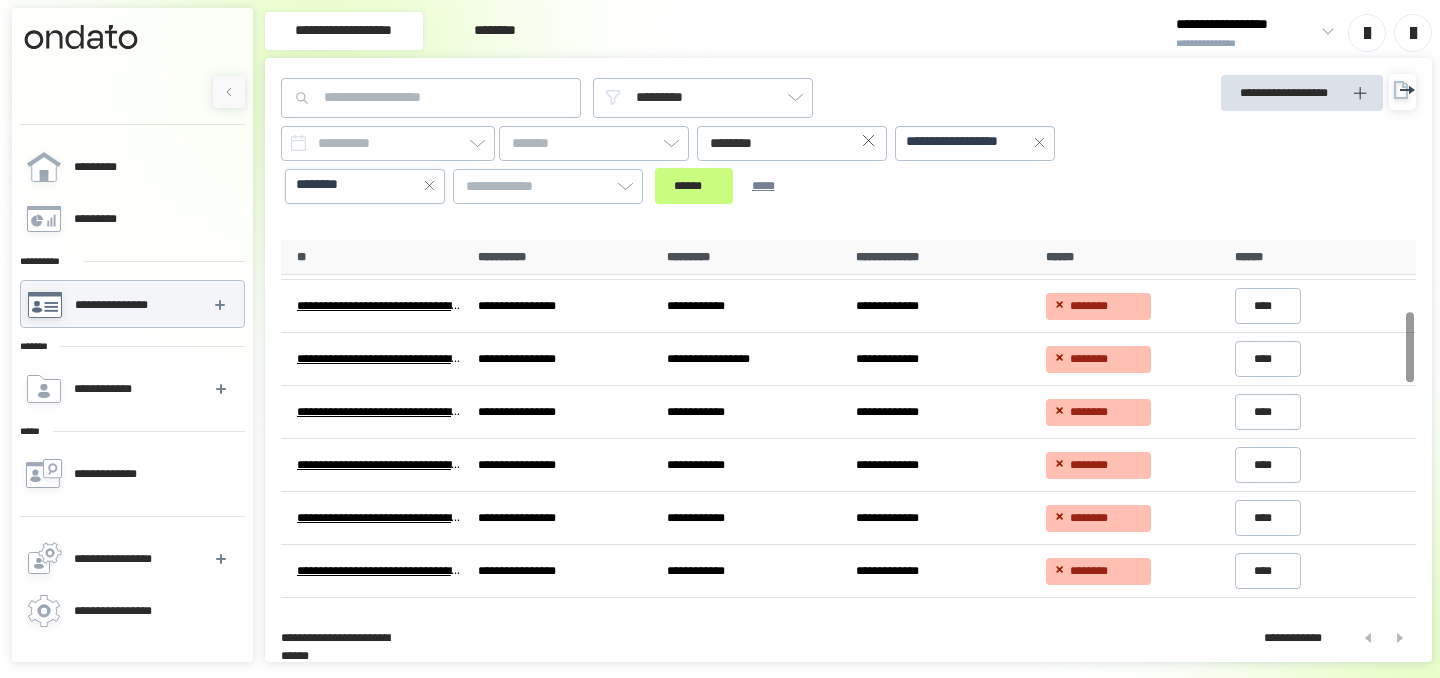 click on "********" at bounding box center [365, 185] 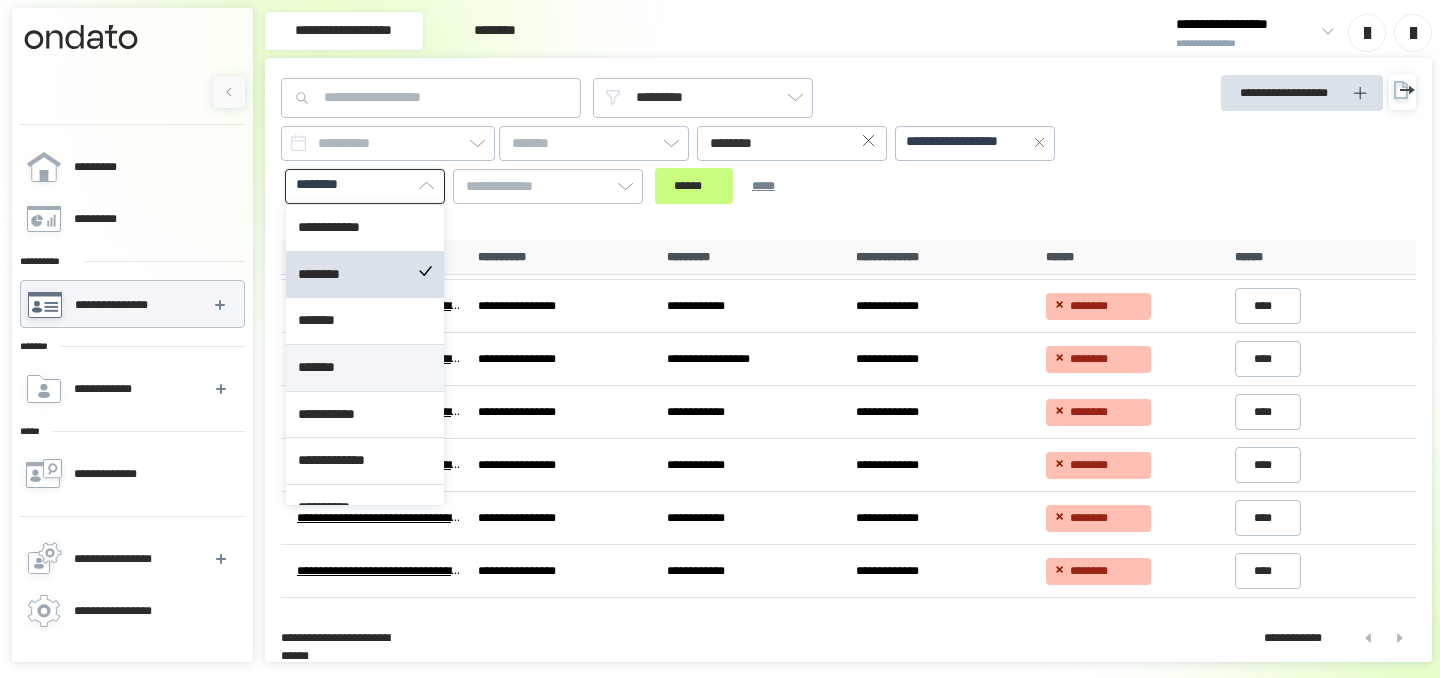 scroll, scrollTop: 26, scrollLeft: 0, axis: vertical 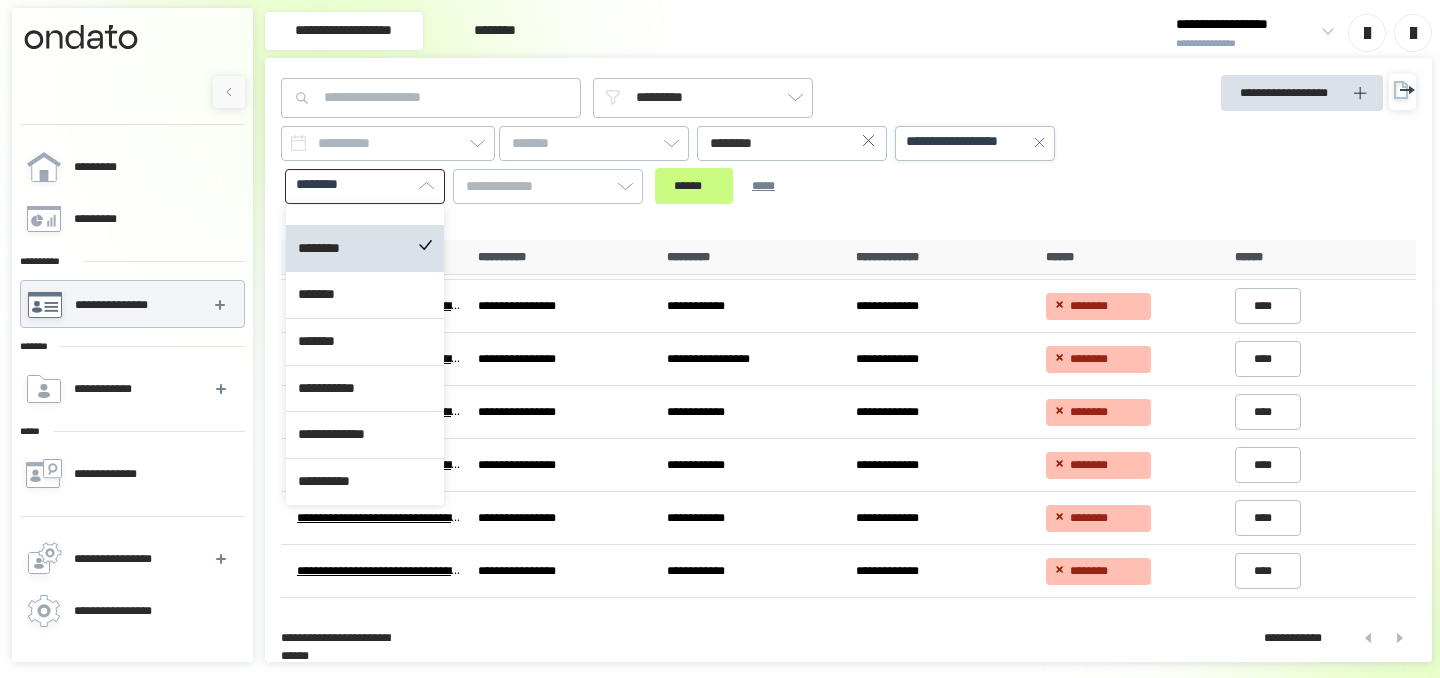 click on "**********" at bounding box center (975, 142) 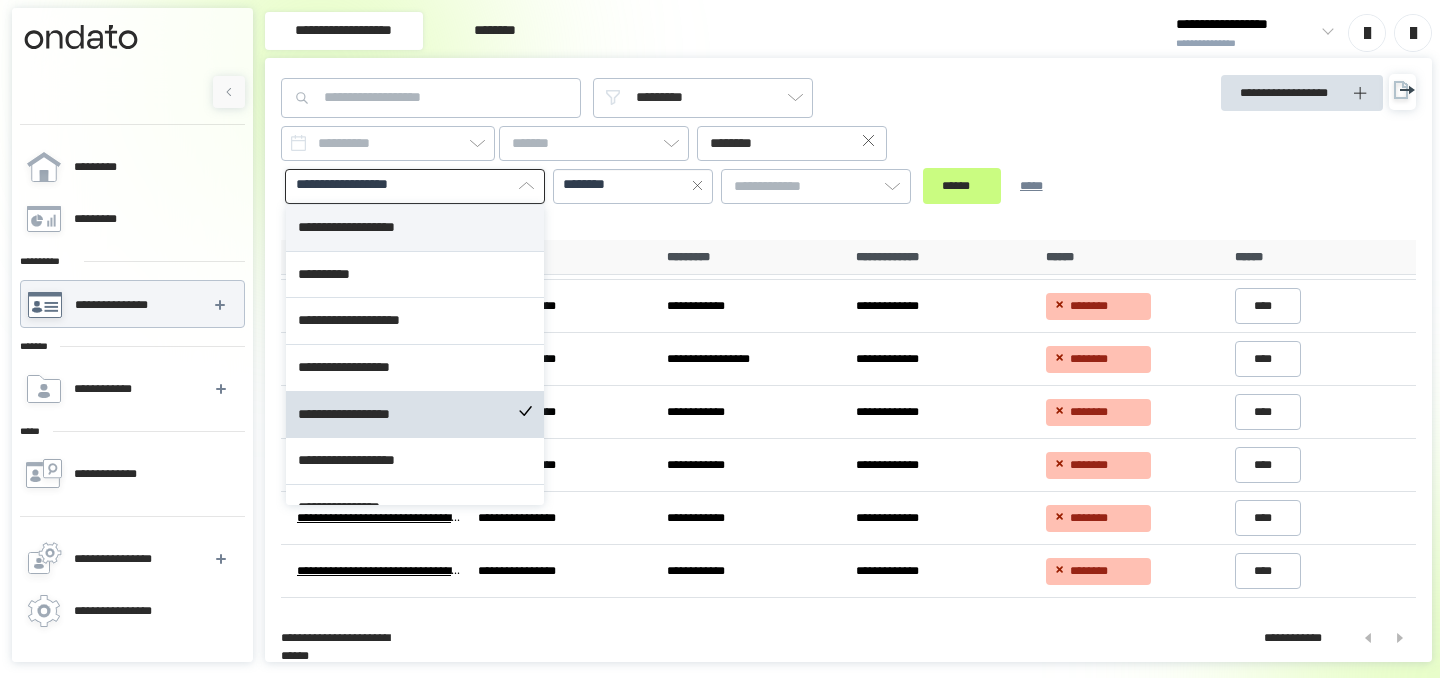 scroll, scrollTop: 142, scrollLeft: 0, axis: vertical 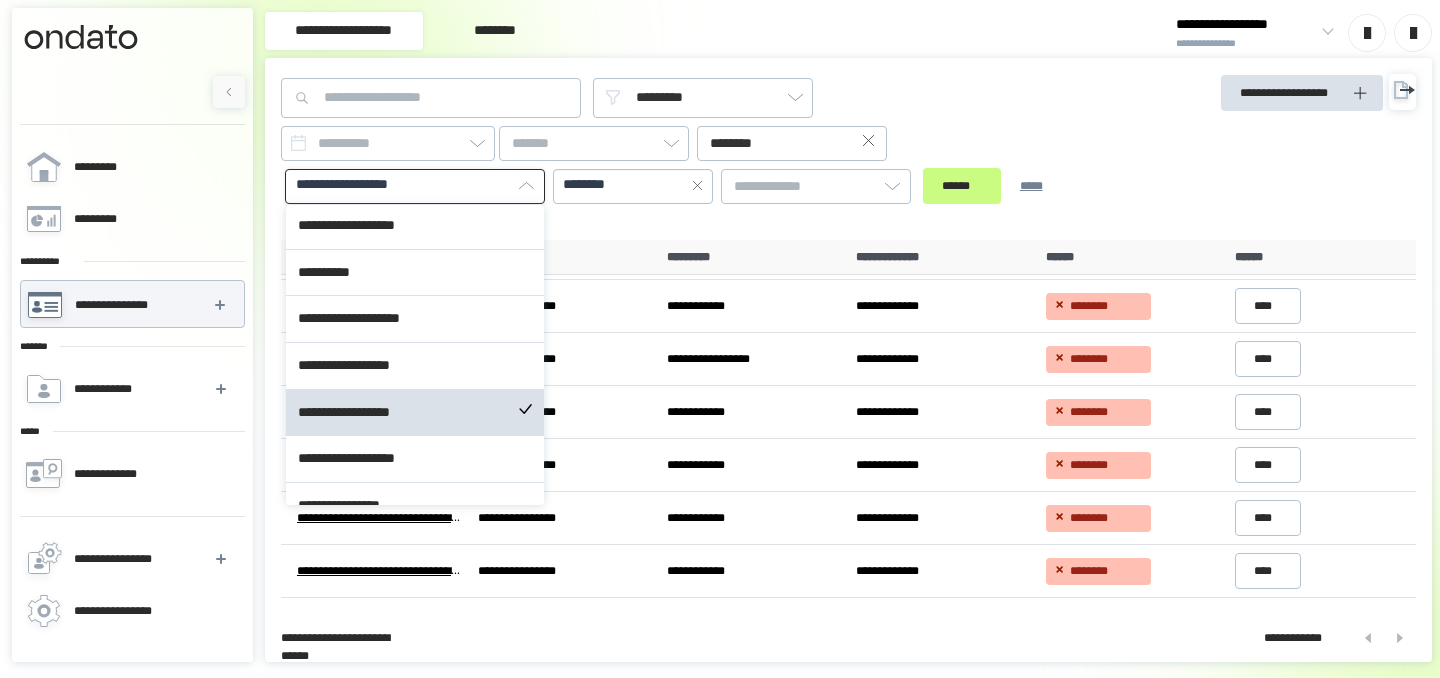 click on "**********" at bounding box center (415, 185) 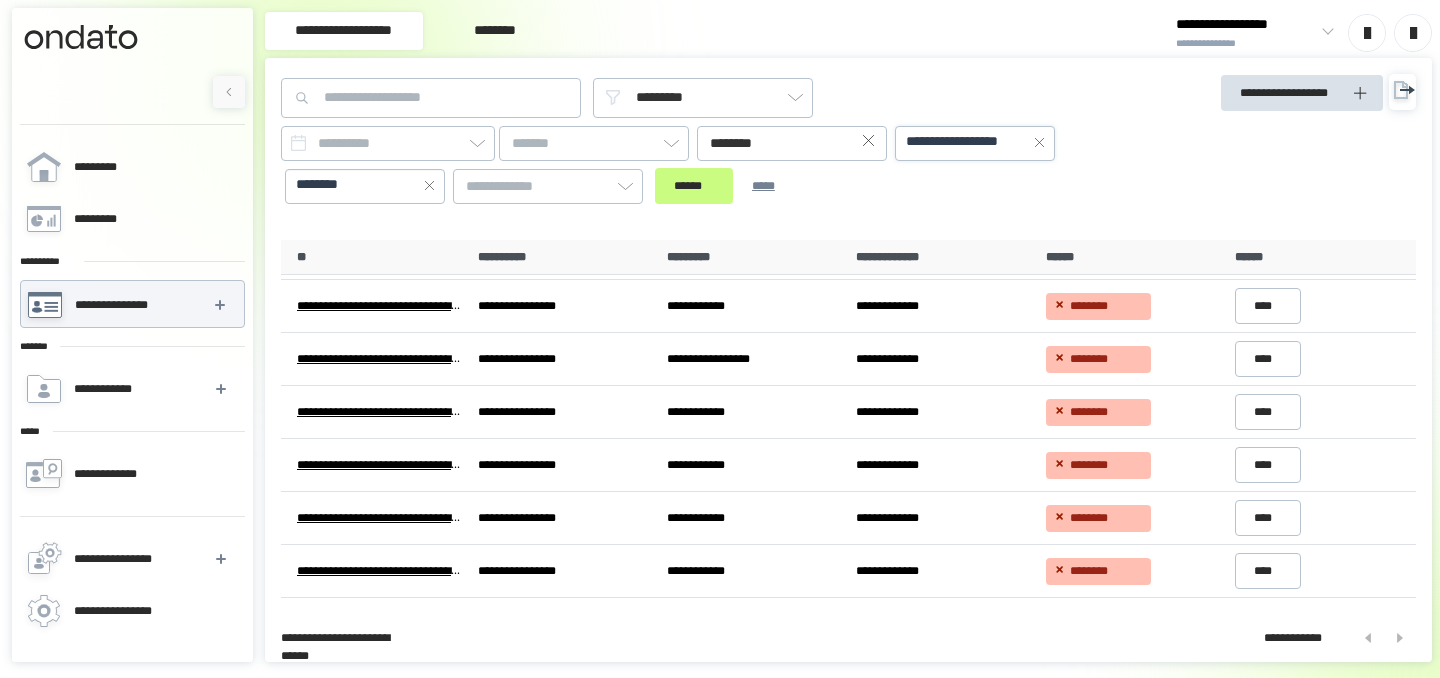 click 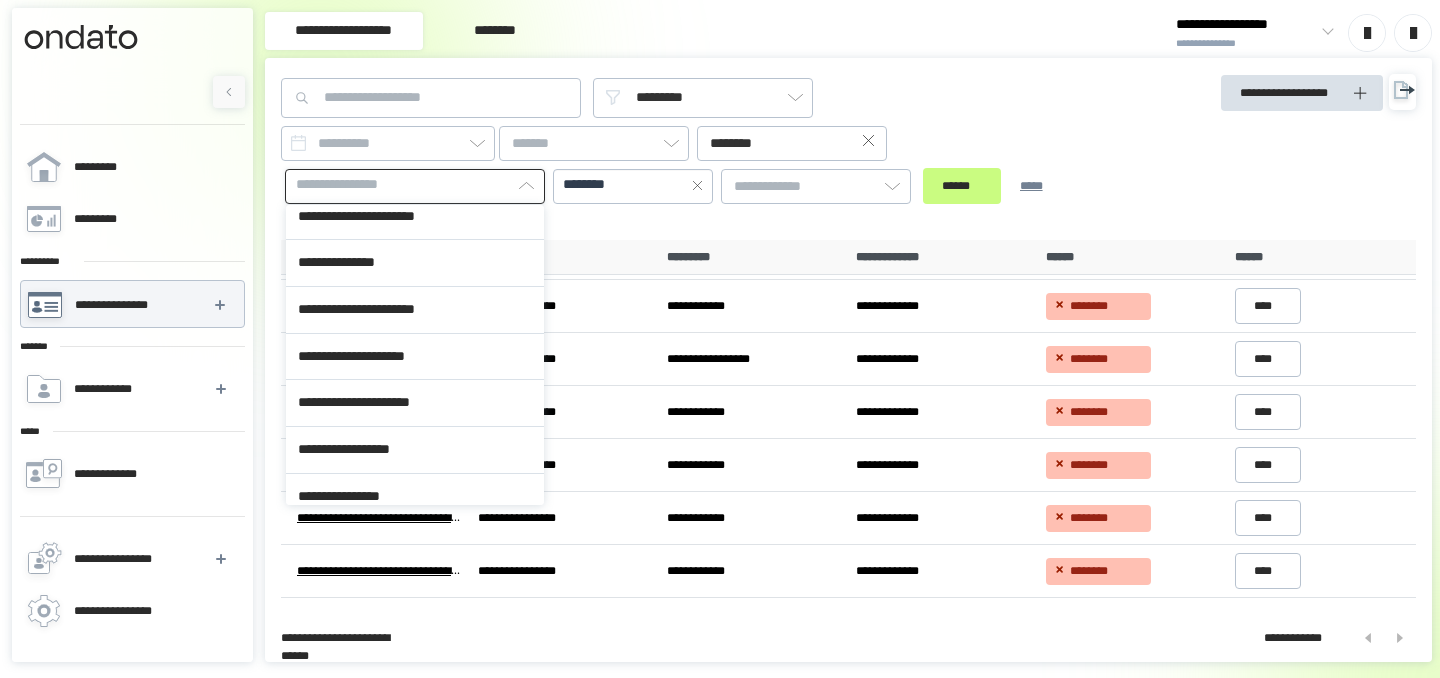 scroll, scrollTop: 938, scrollLeft: 0, axis: vertical 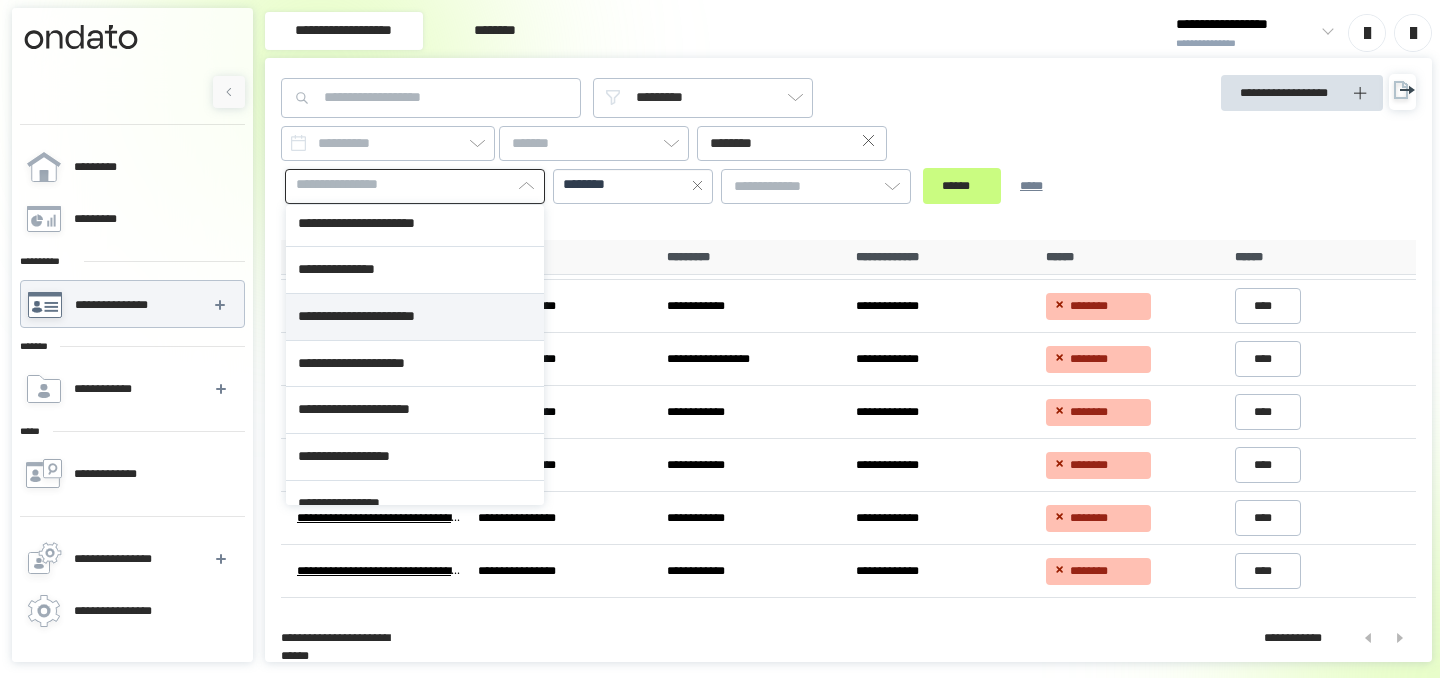 click on "**********" at bounding box center (415, 317) 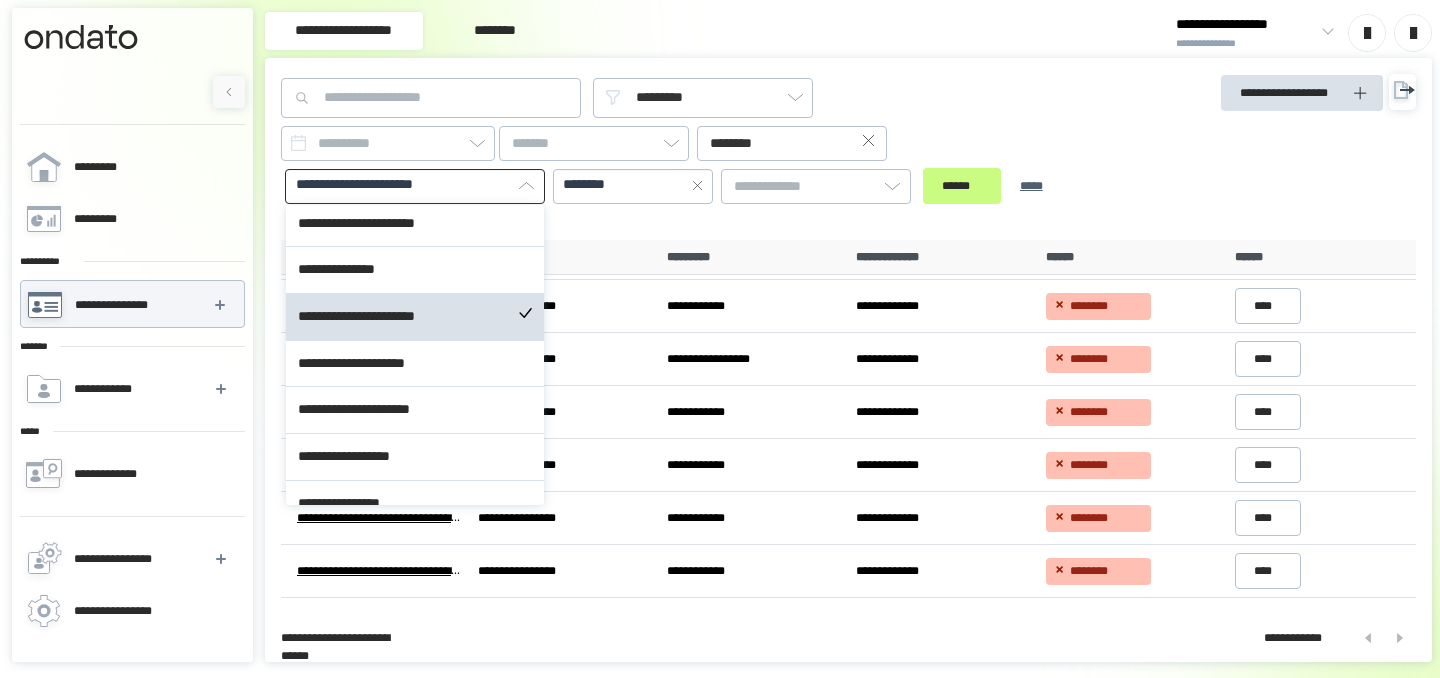click on "******   *****" at bounding box center [996, 186] 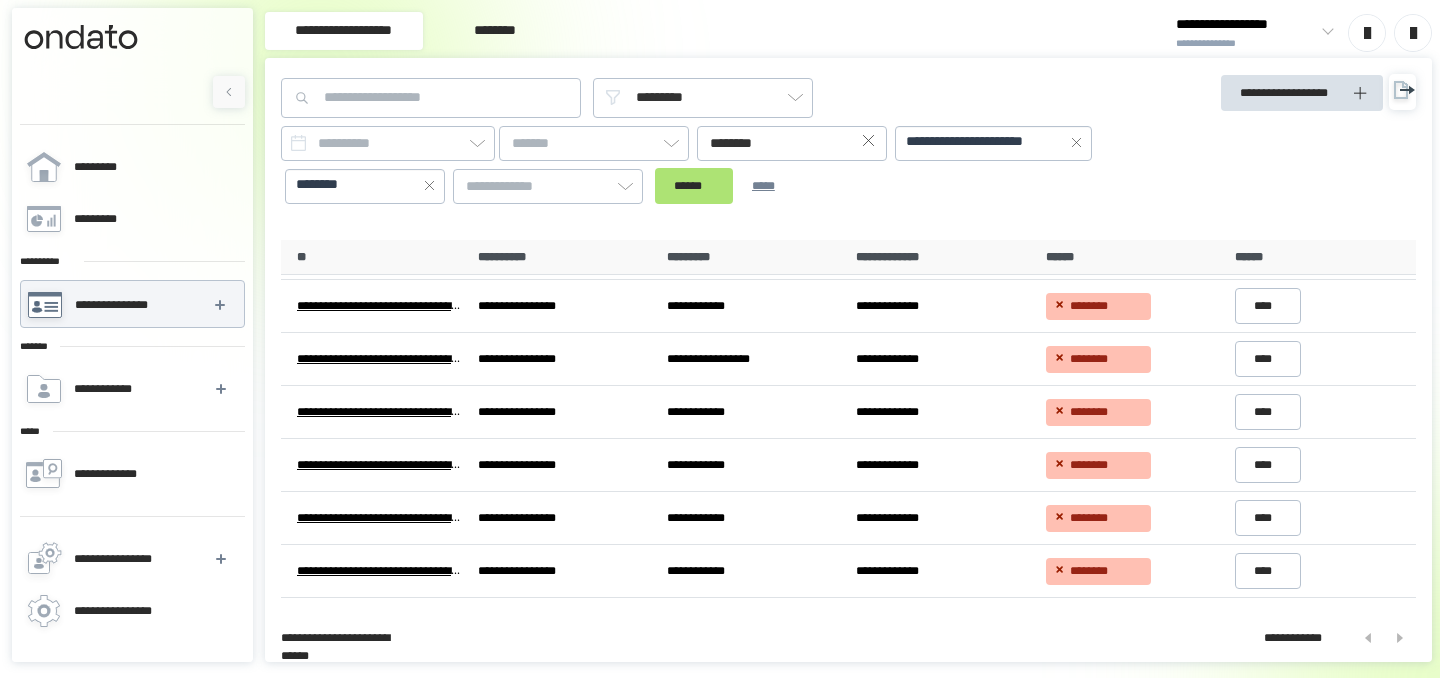 click on "******" at bounding box center (694, 186) 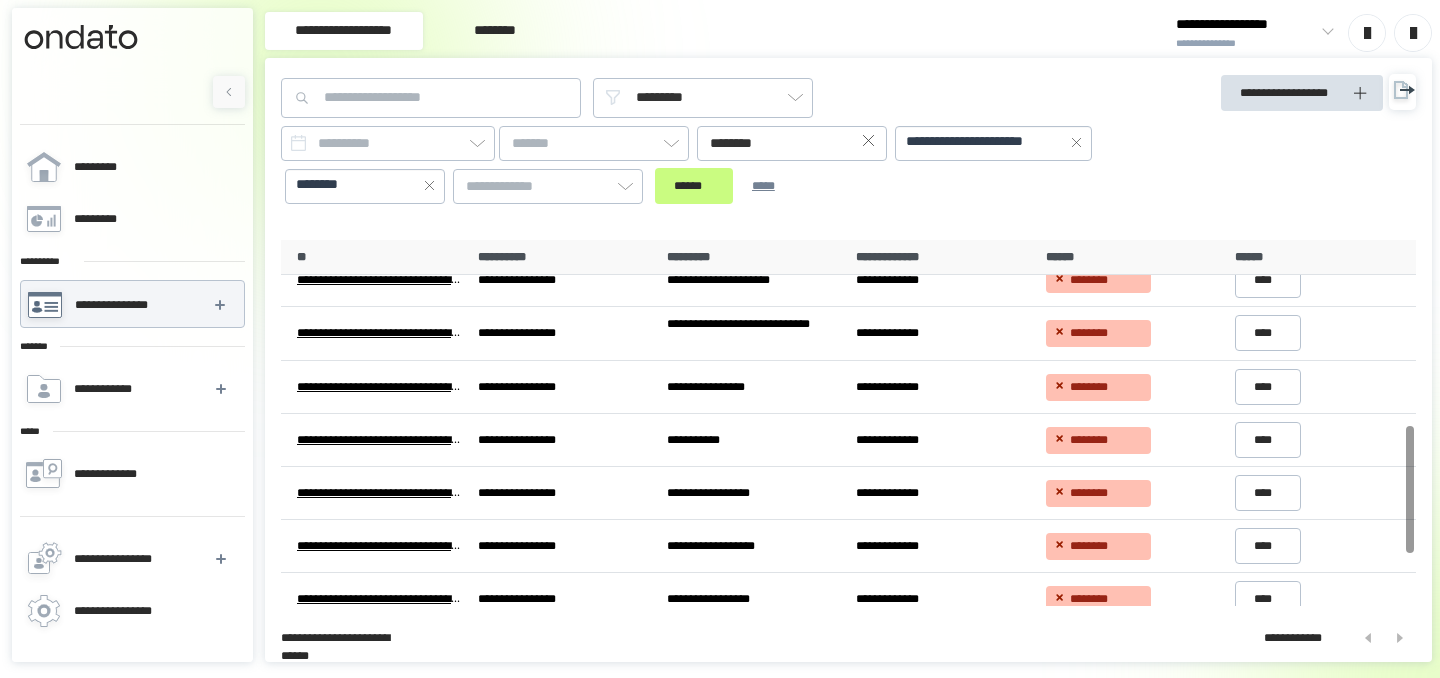 scroll, scrollTop: 562, scrollLeft: 0, axis: vertical 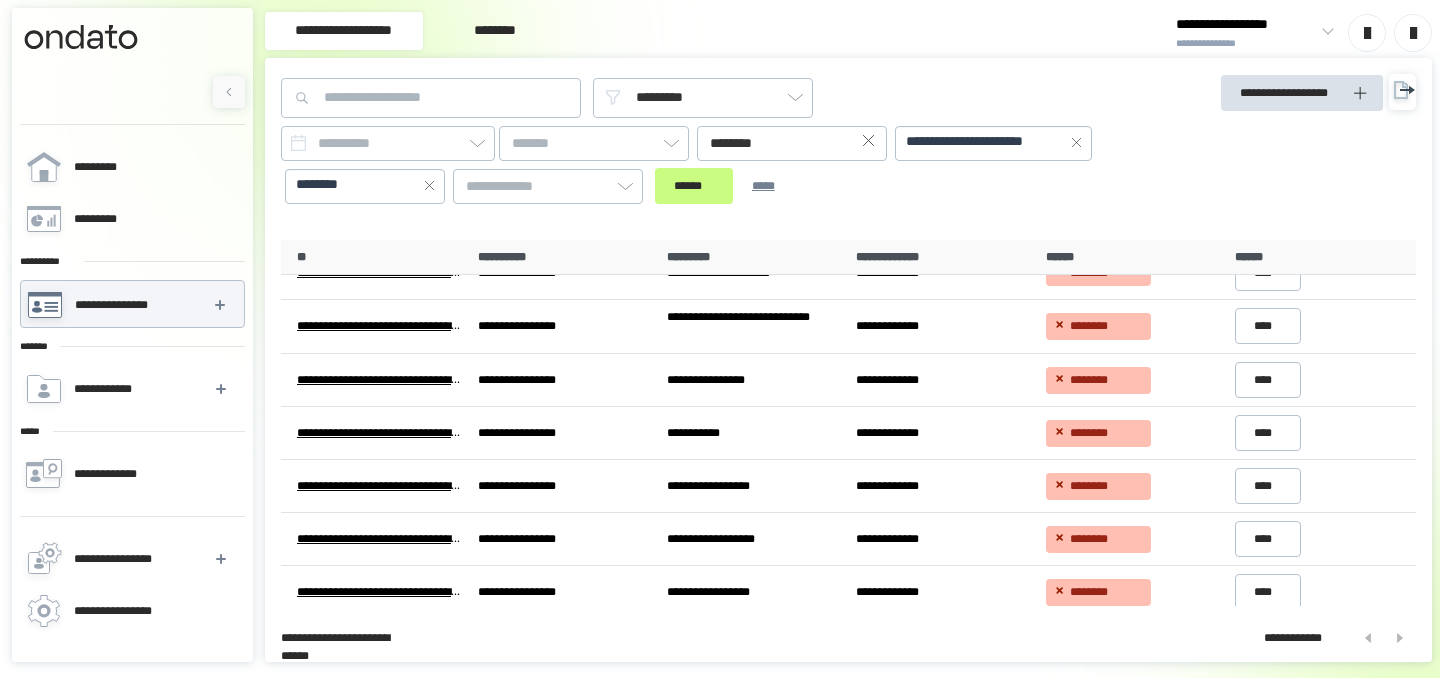 click 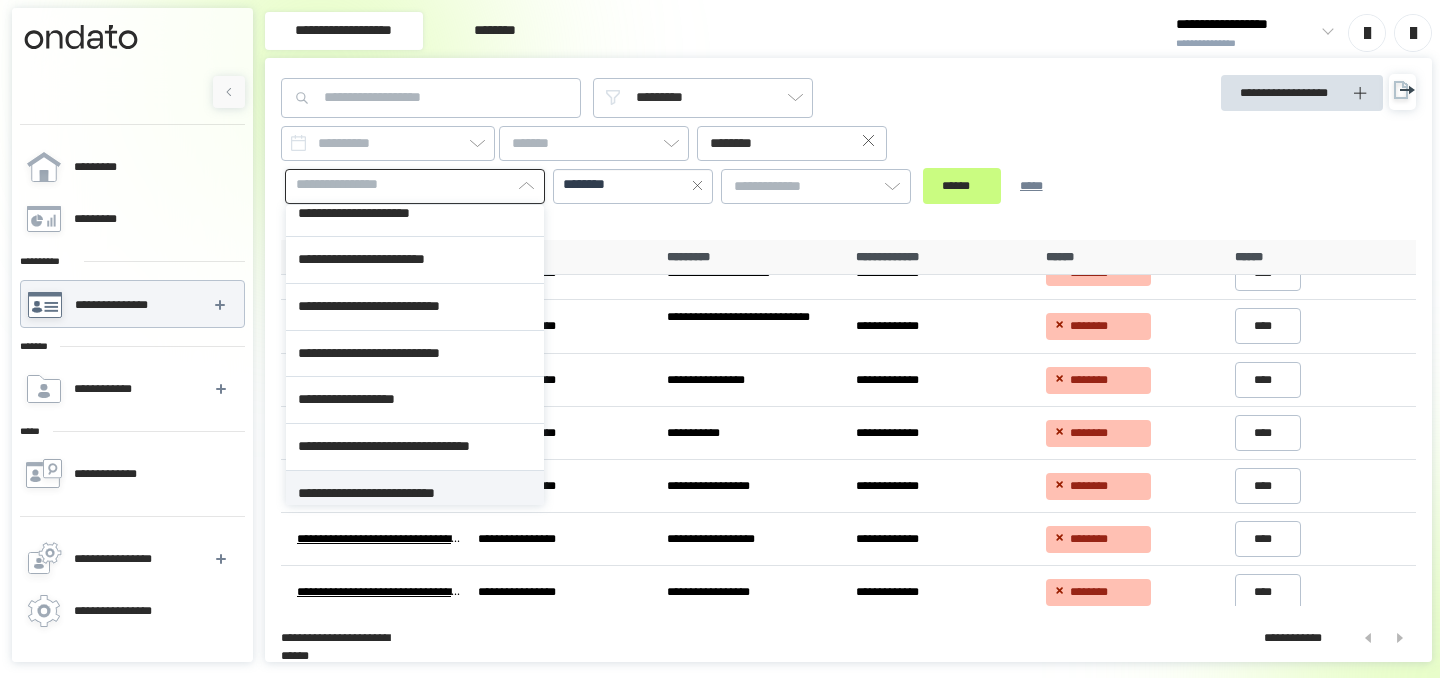 scroll, scrollTop: 0, scrollLeft: 0, axis: both 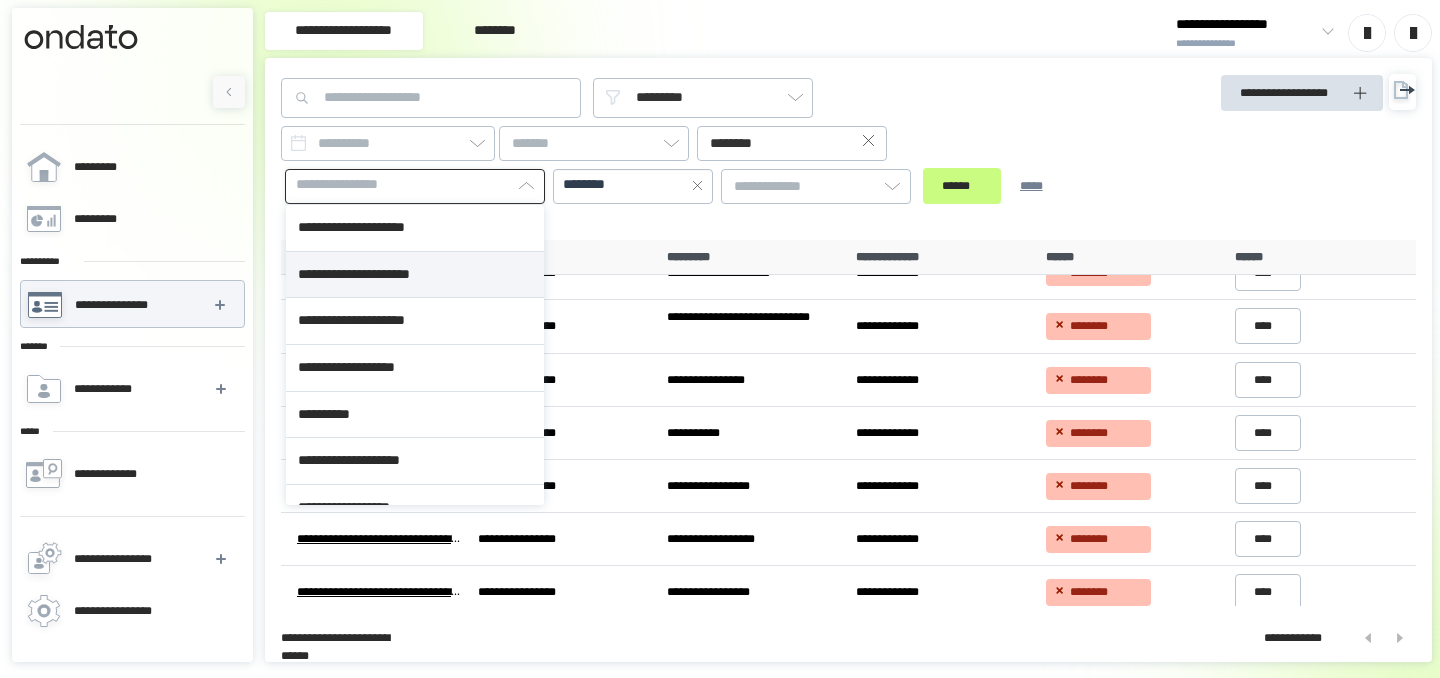 click on "**********" at bounding box center [415, 275] 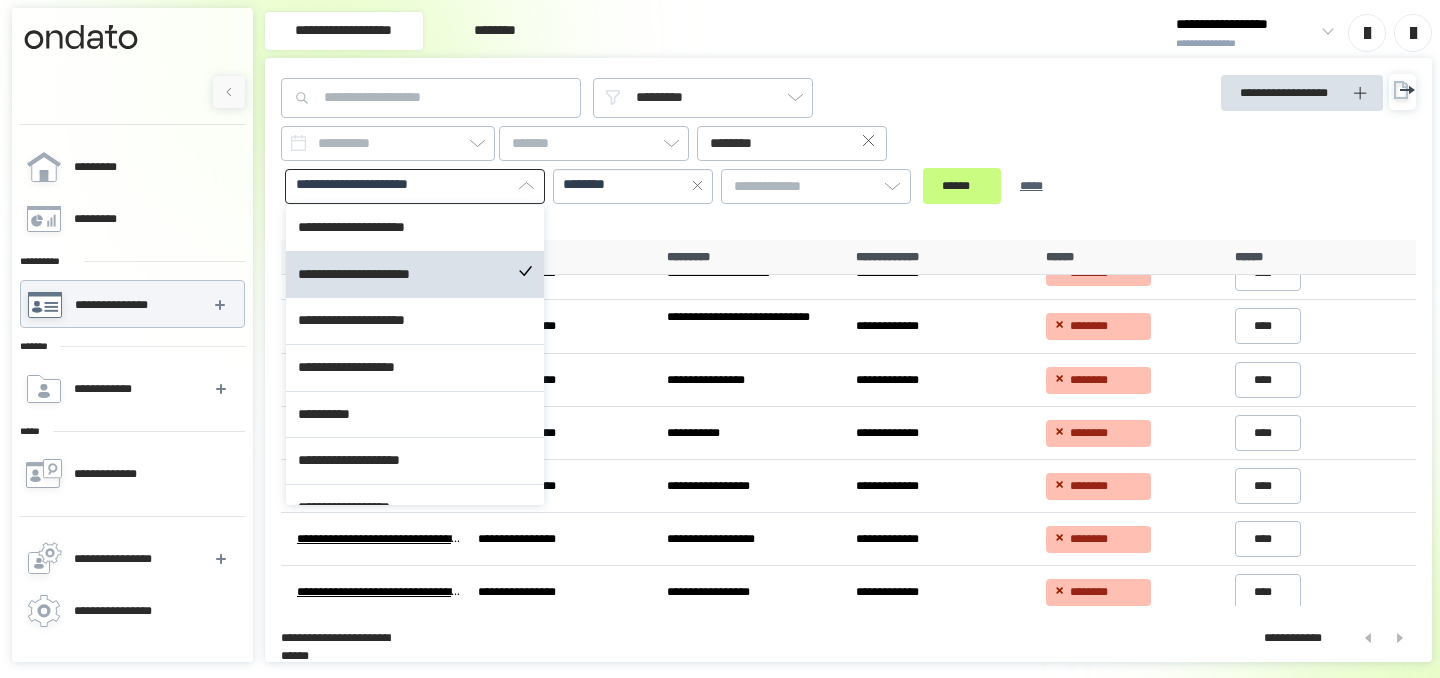 click on "******   *****" at bounding box center [996, 186] 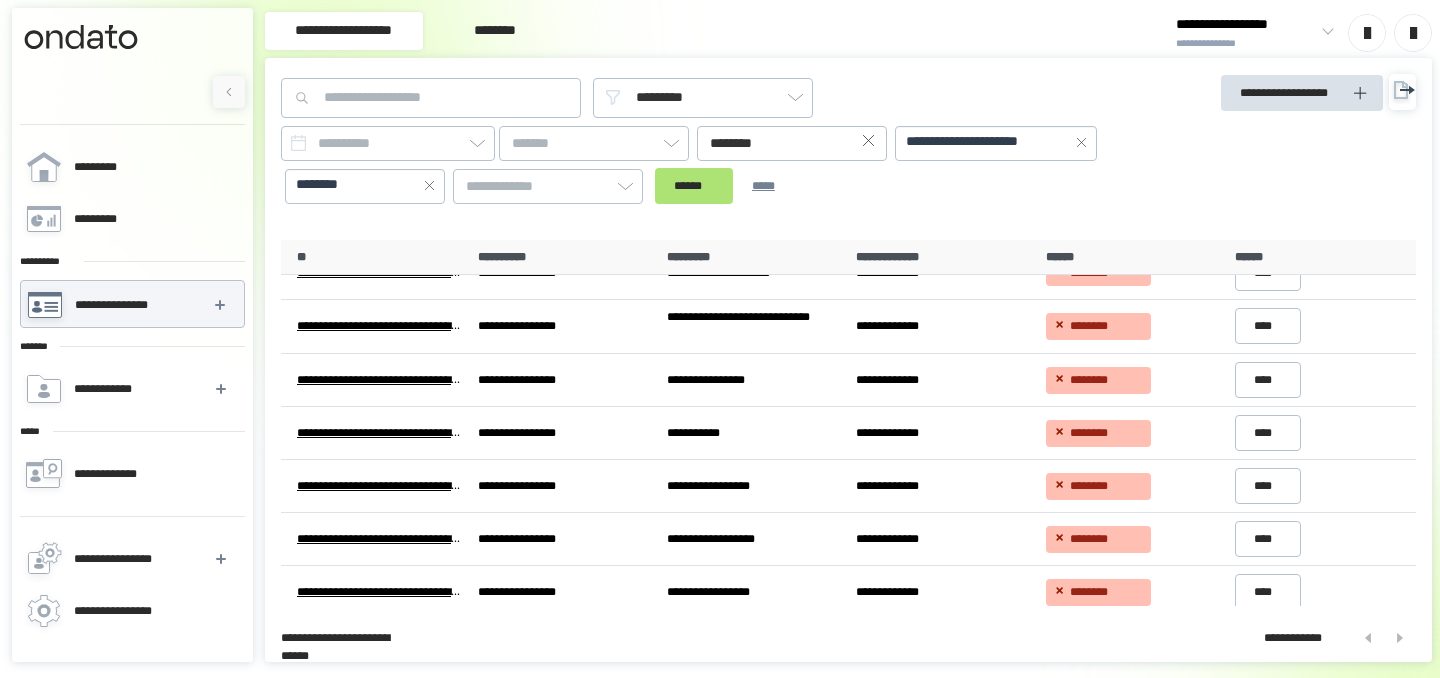 click on "******" at bounding box center [694, 186] 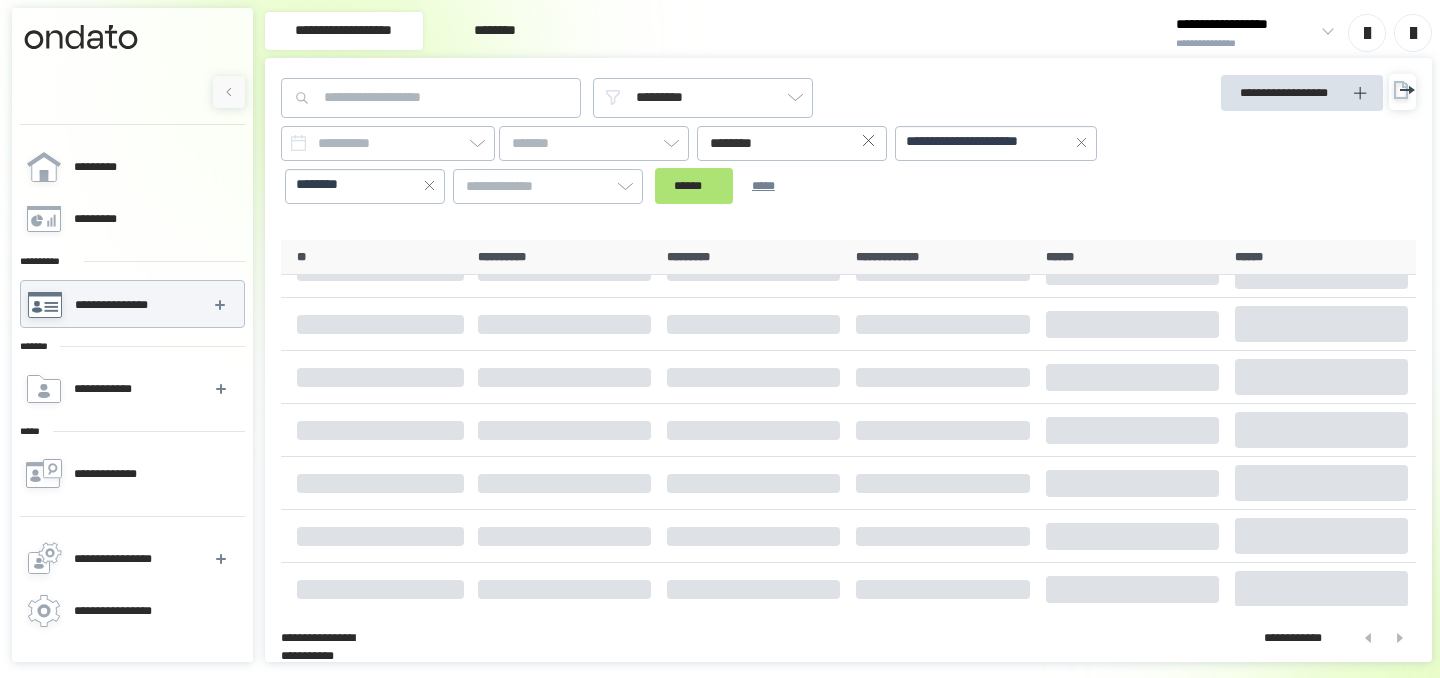 scroll, scrollTop: 0, scrollLeft: 0, axis: both 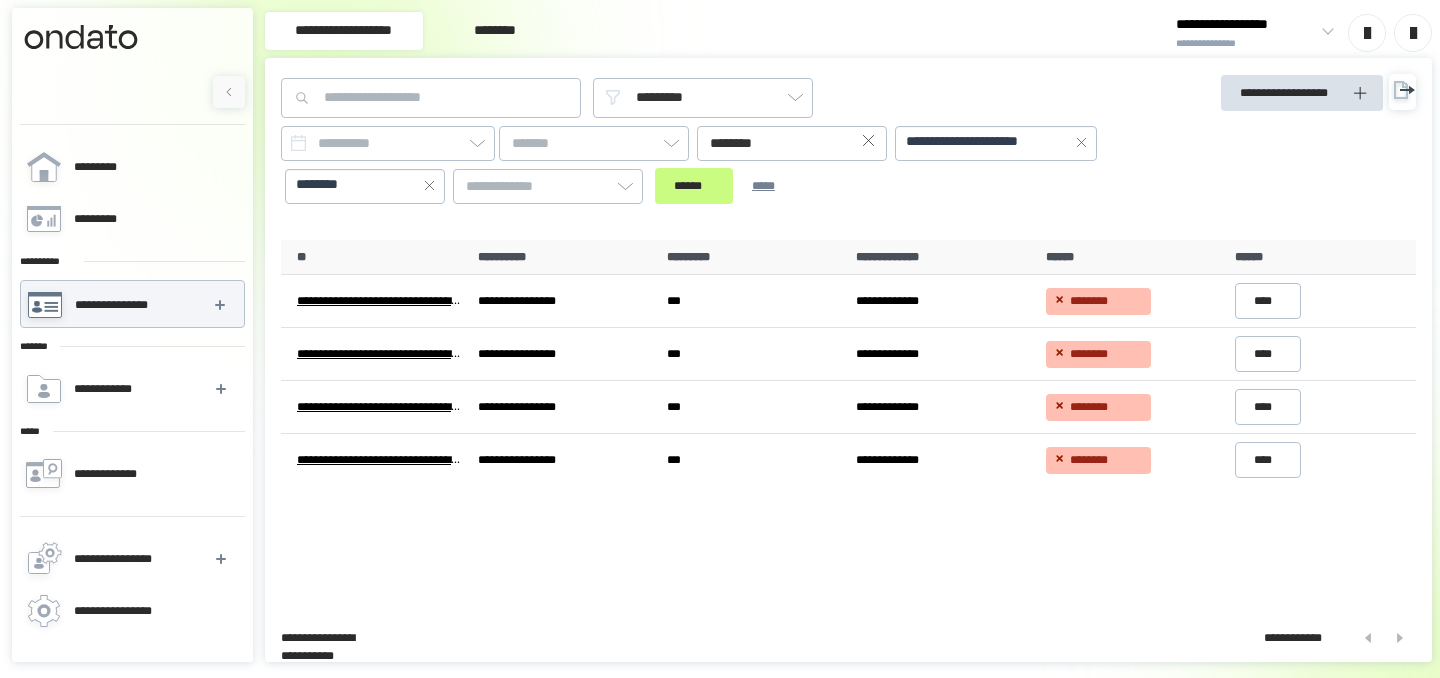 click on "**********" at bounding box center (996, 142) 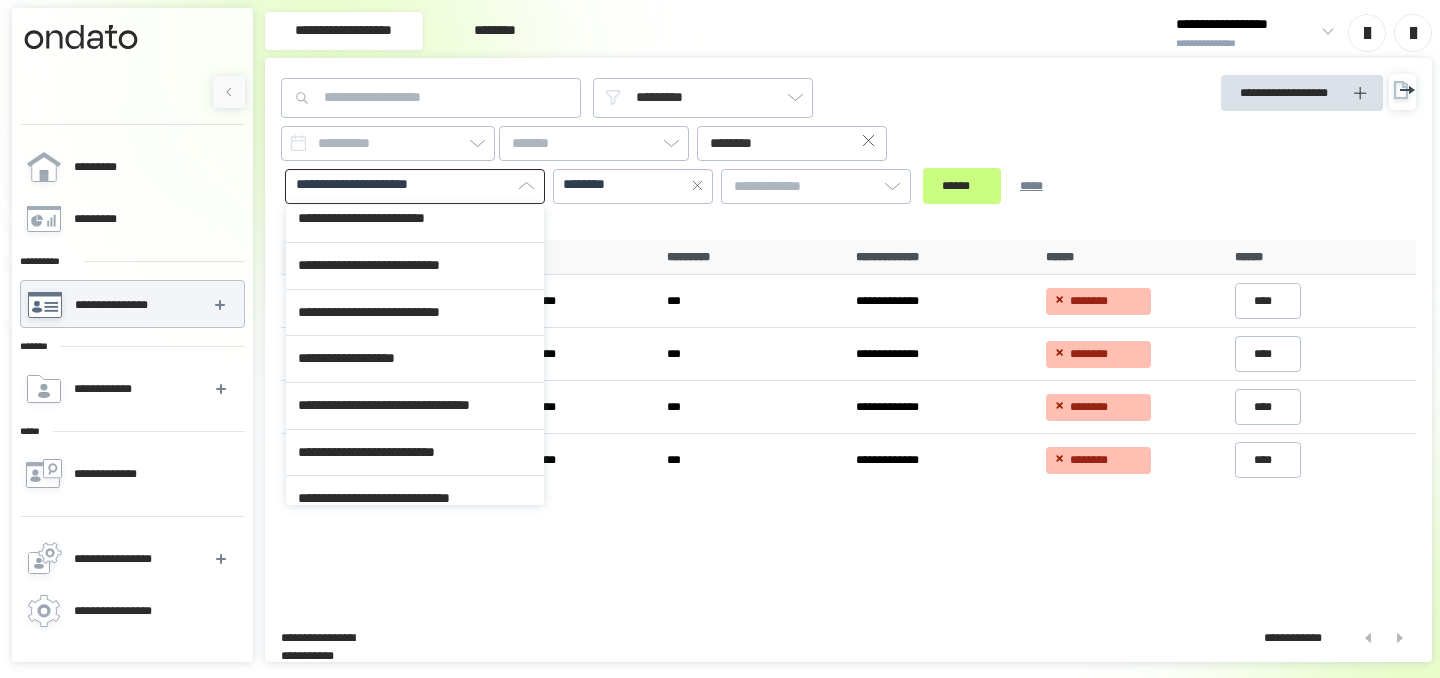 scroll, scrollTop: 600, scrollLeft: 0, axis: vertical 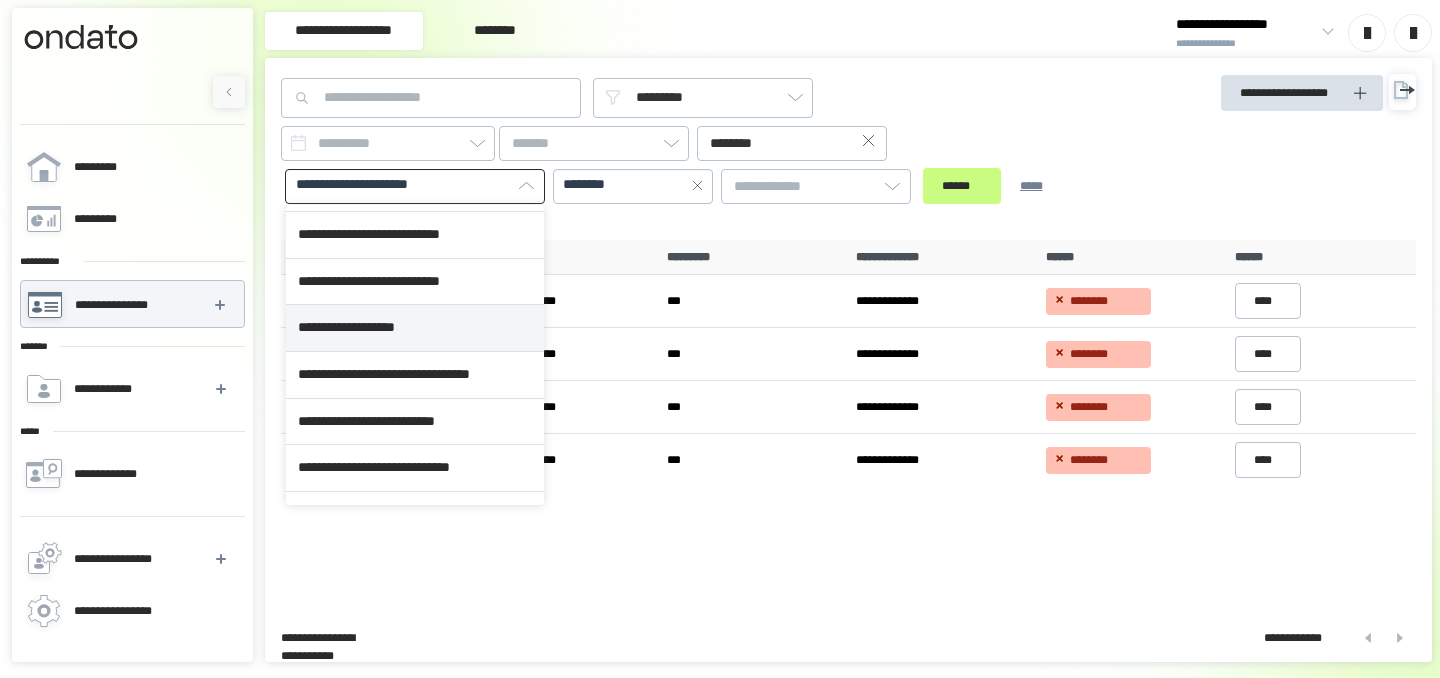 click on "**********" at bounding box center (415, 328) 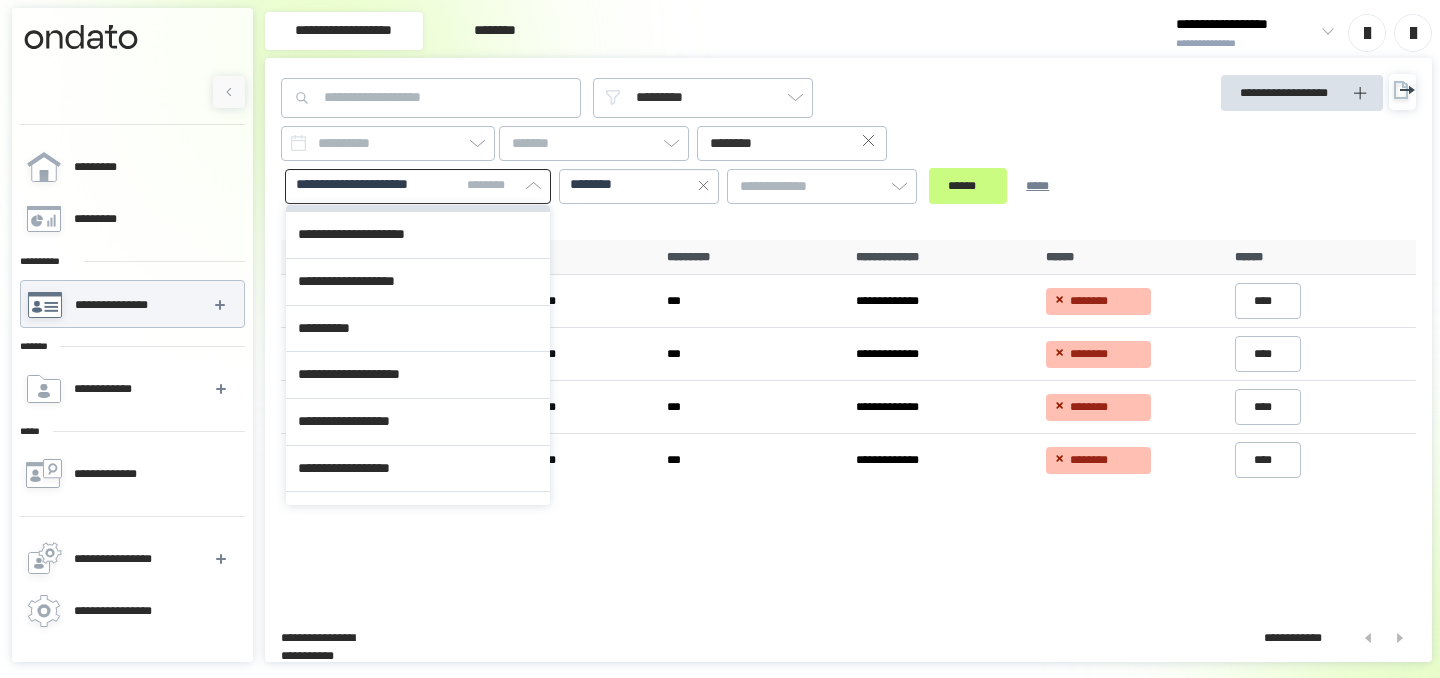 scroll, scrollTop: 0, scrollLeft: 0, axis: both 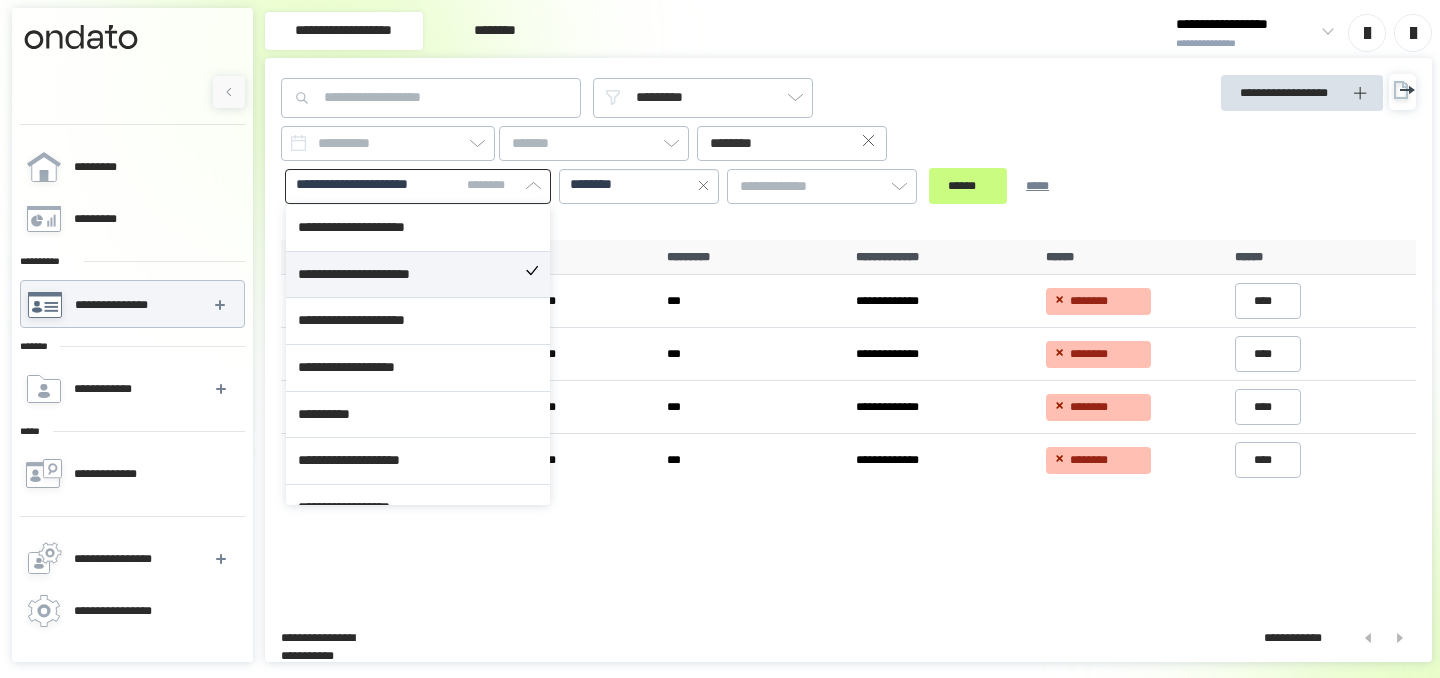 click on "**********" at bounding box center (418, 275) 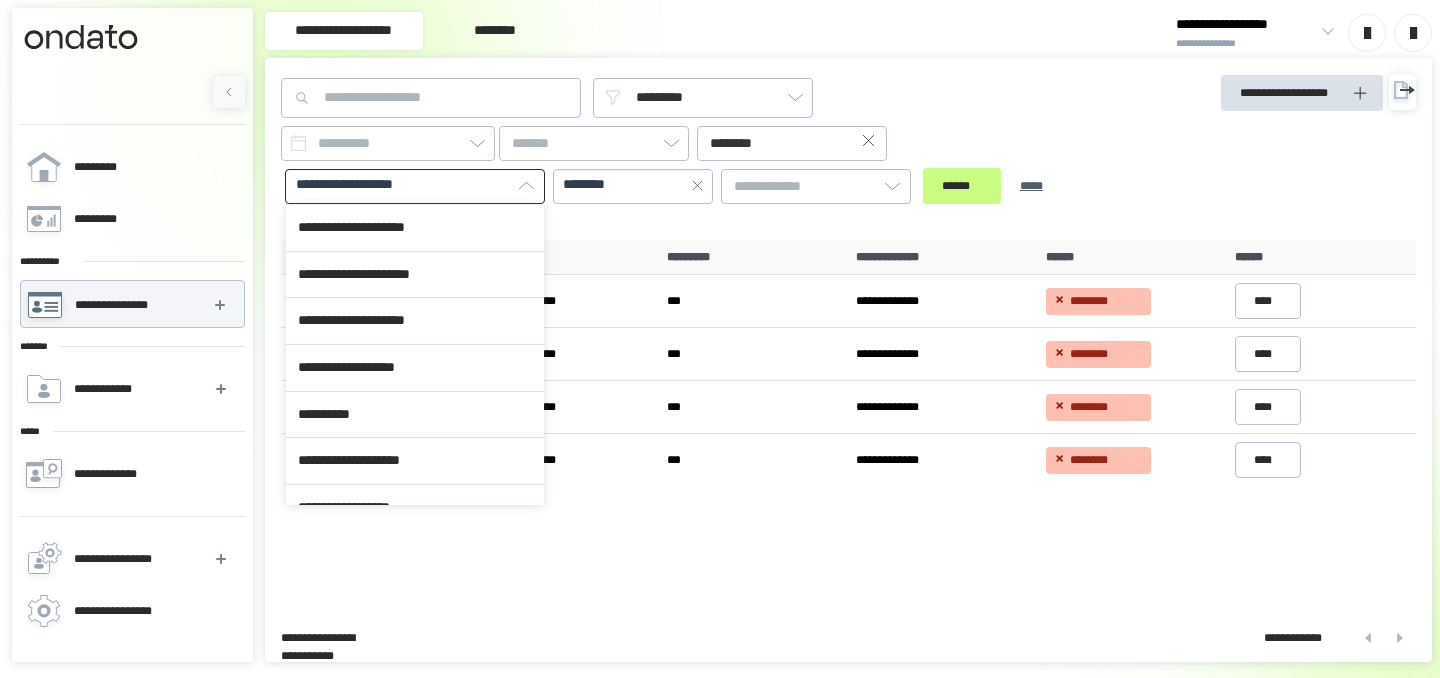 click on "******   *****" at bounding box center [996, 186] 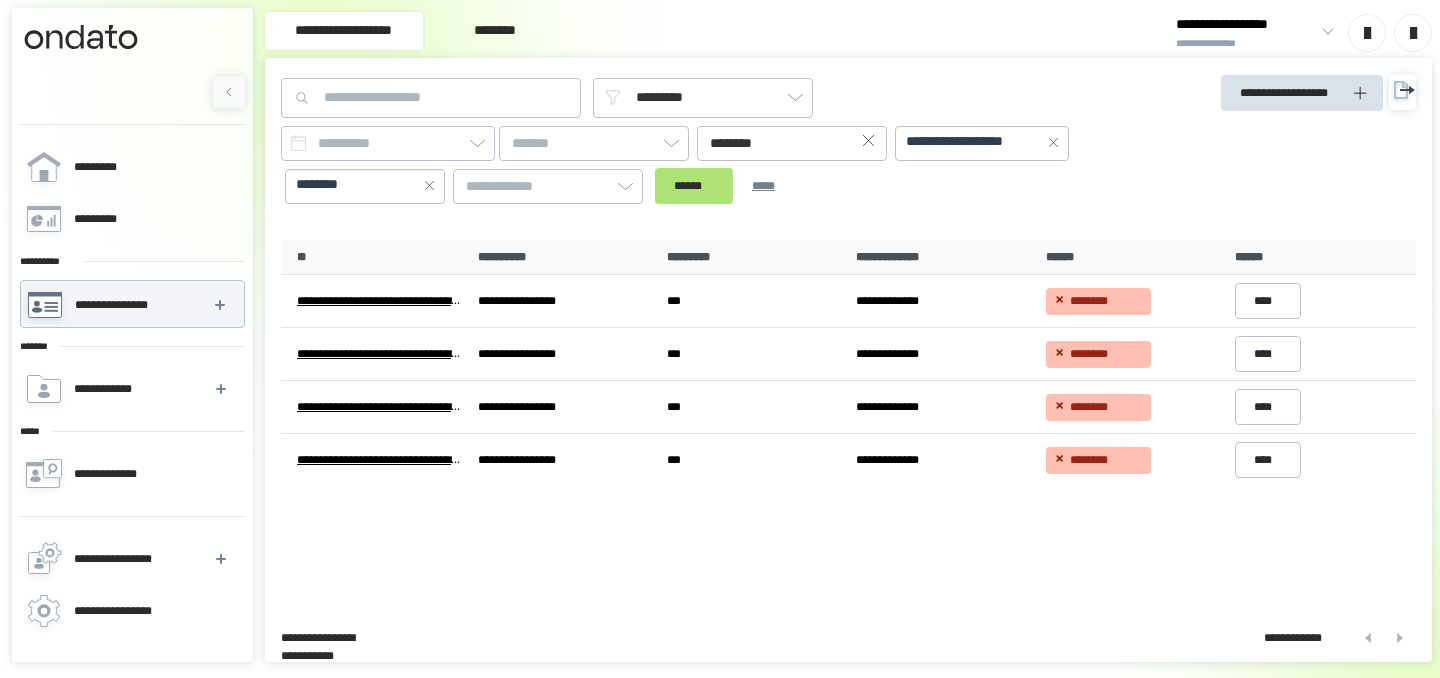 click on "******" at bounding box center (694, 186) 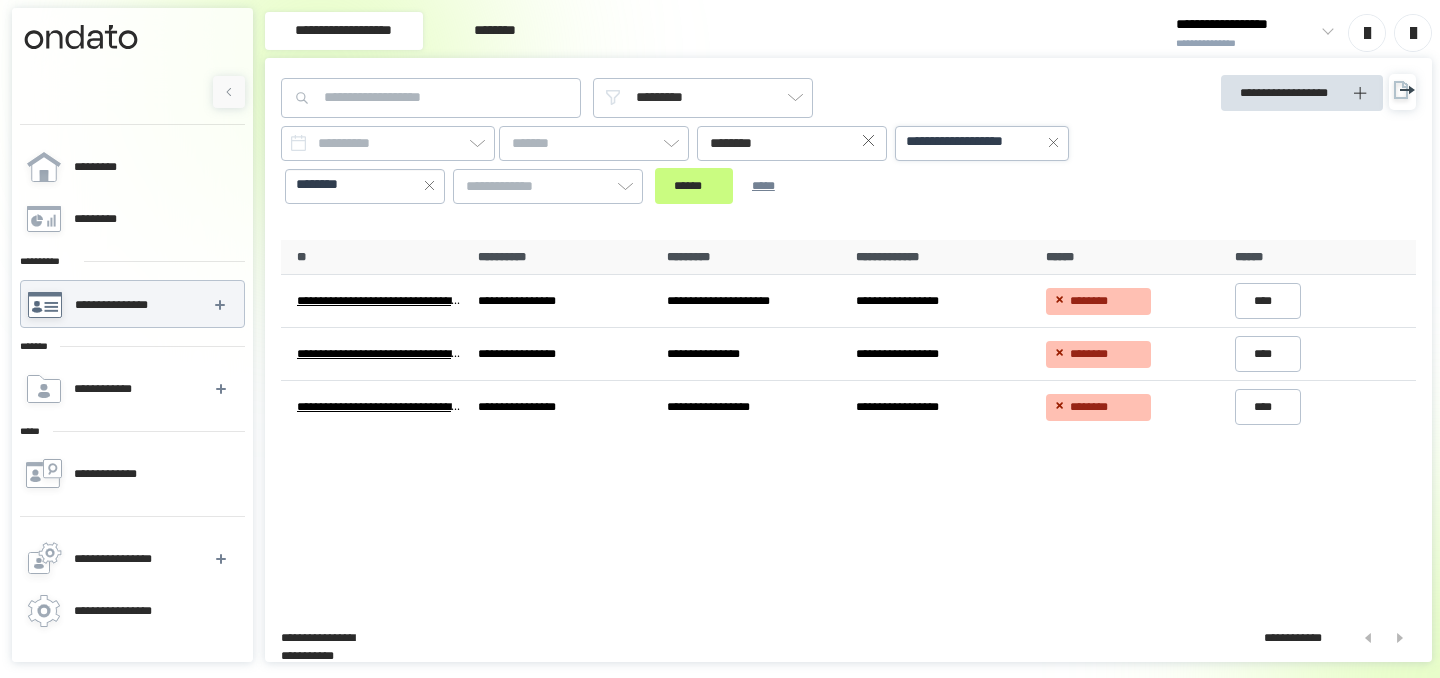 click on "**********" at bounding box center (982, 142) 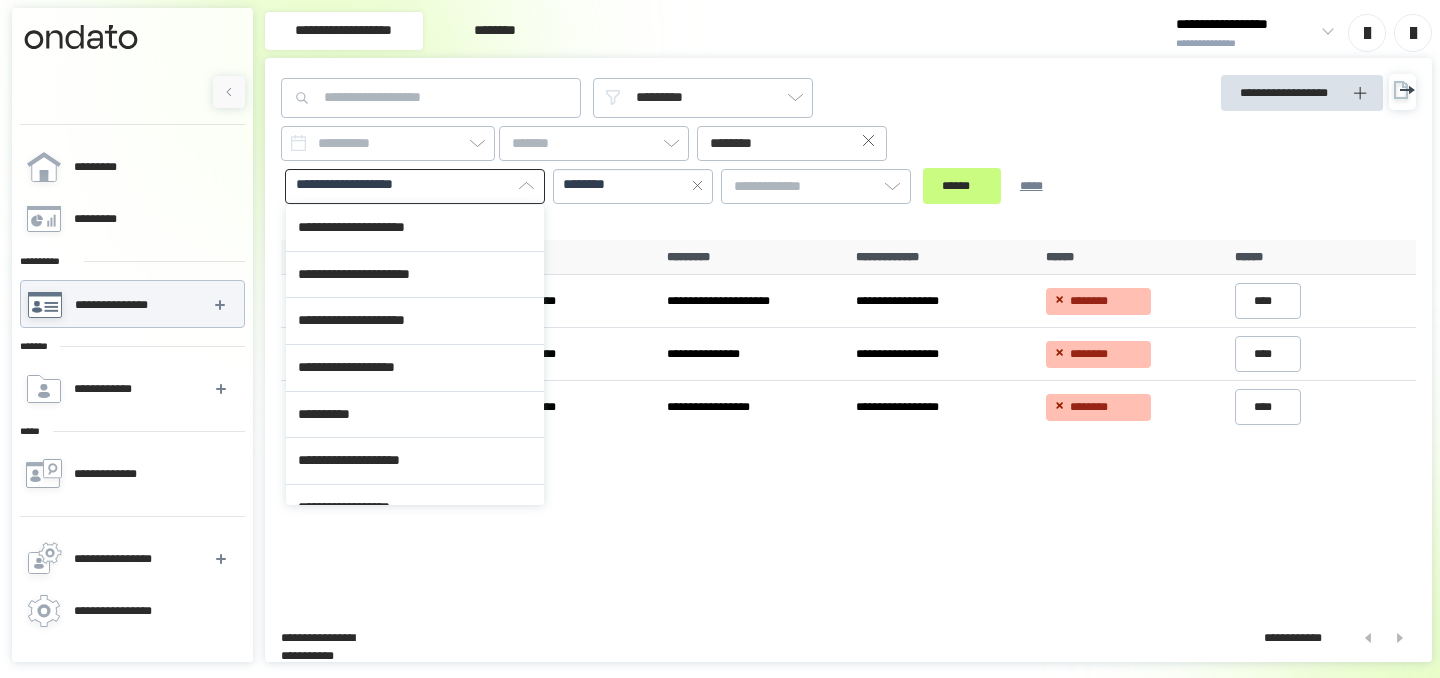 click on "[FIRST] [LAST] [STREET] [CITY], [STATE] [ZIP] [COUNTRY] [PHONE] [EMAIL] [CARD_NUMBER] [EXP_DATE] [CVV] [CARD_TYPE] [PASSPORT_NUMBER] [DRIVER_LICENSE] [ADDRESS_LINE_1] [ADDRESS_LINE_2] [CITY] [STATE] [POSTAL_CODE] [COUNTRY] [PHONE_NUMBER] [EMAIL_ADDRESS] [CREDIT_CARD_NUMBER] [EXPIRY_DATE] [SECURITY_CODE] [CARD_BRAND] [DATE_OF_BIRTH] [AGE]" at bounding box center (705, 149) 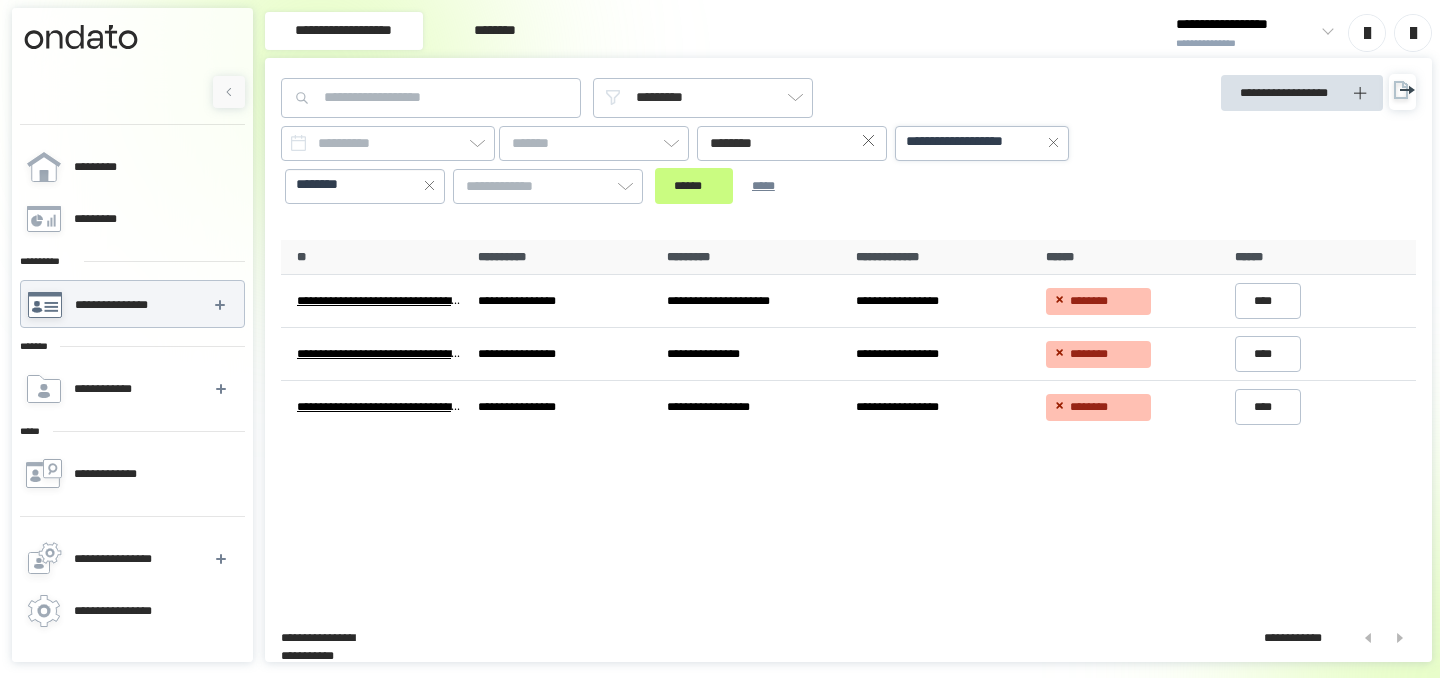 click 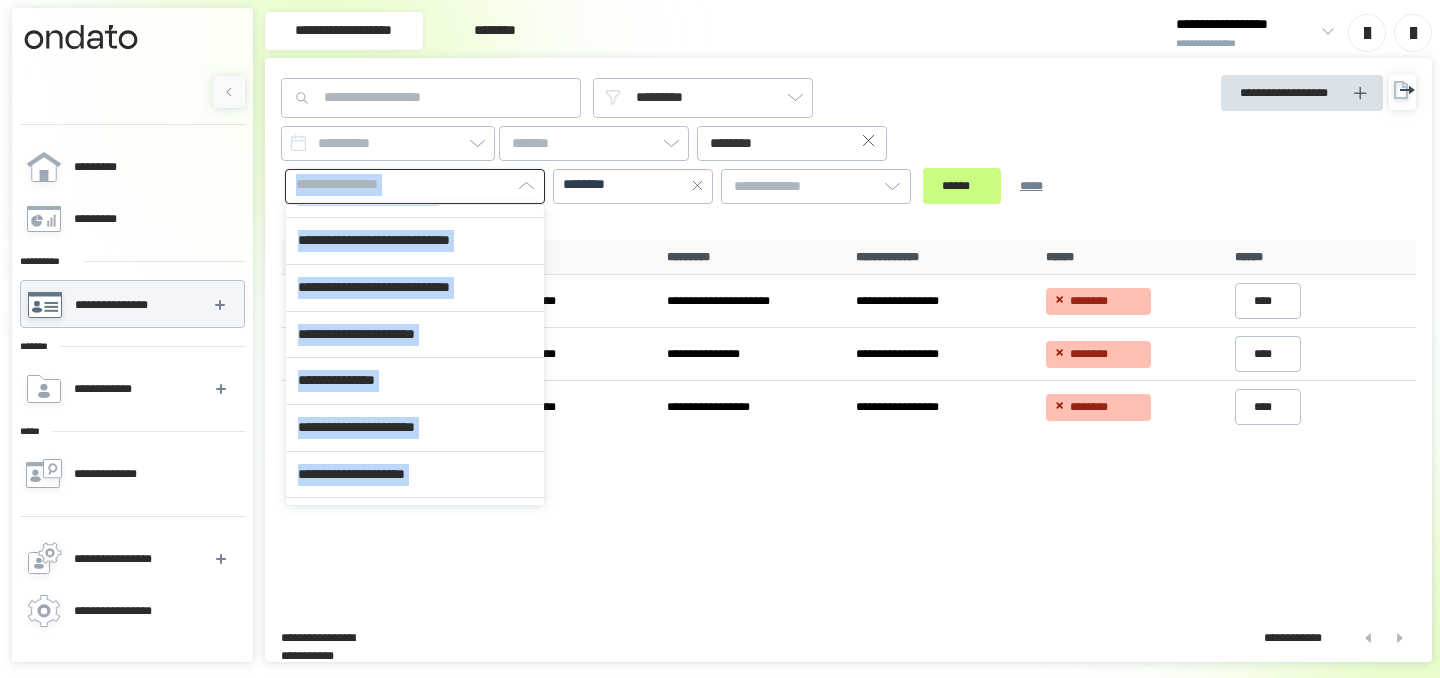 scroll, scrollTop: 846, scrollLeft: 0, axis: vertical 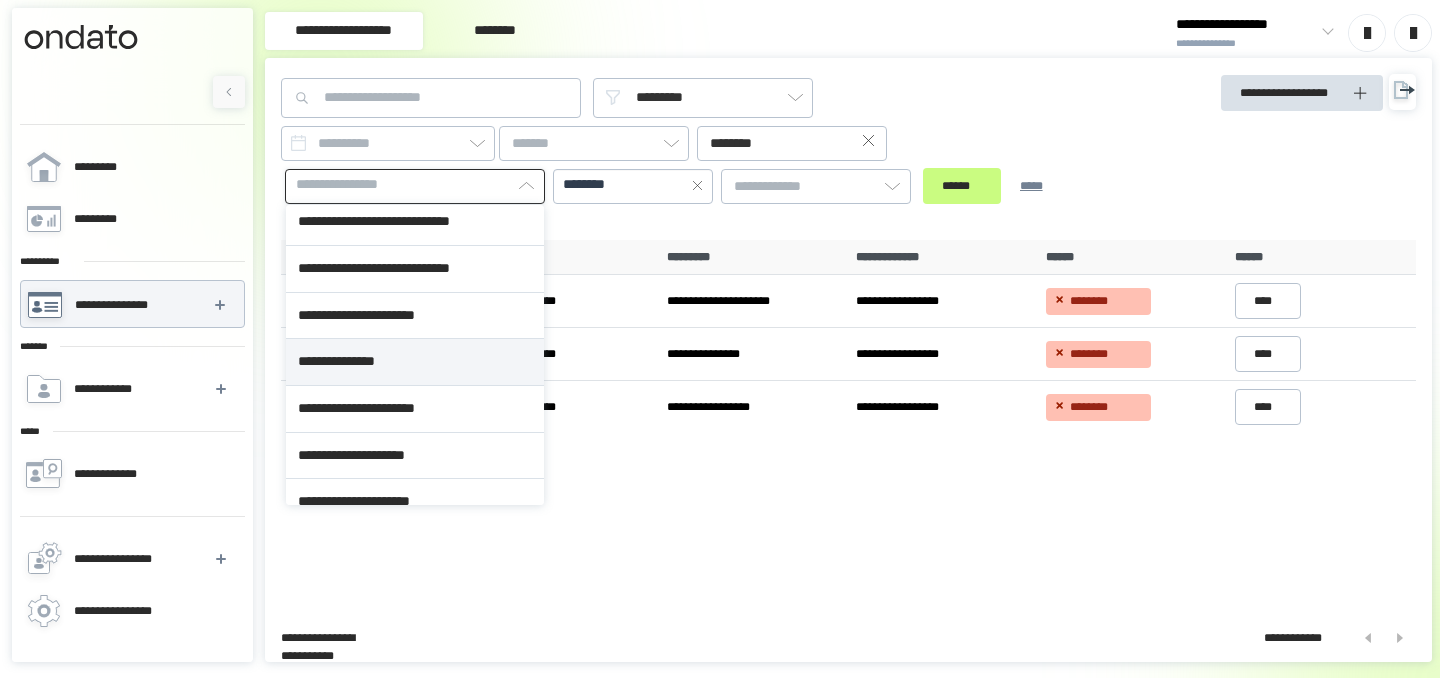 click on "**********" at bounding box center [415, 362] 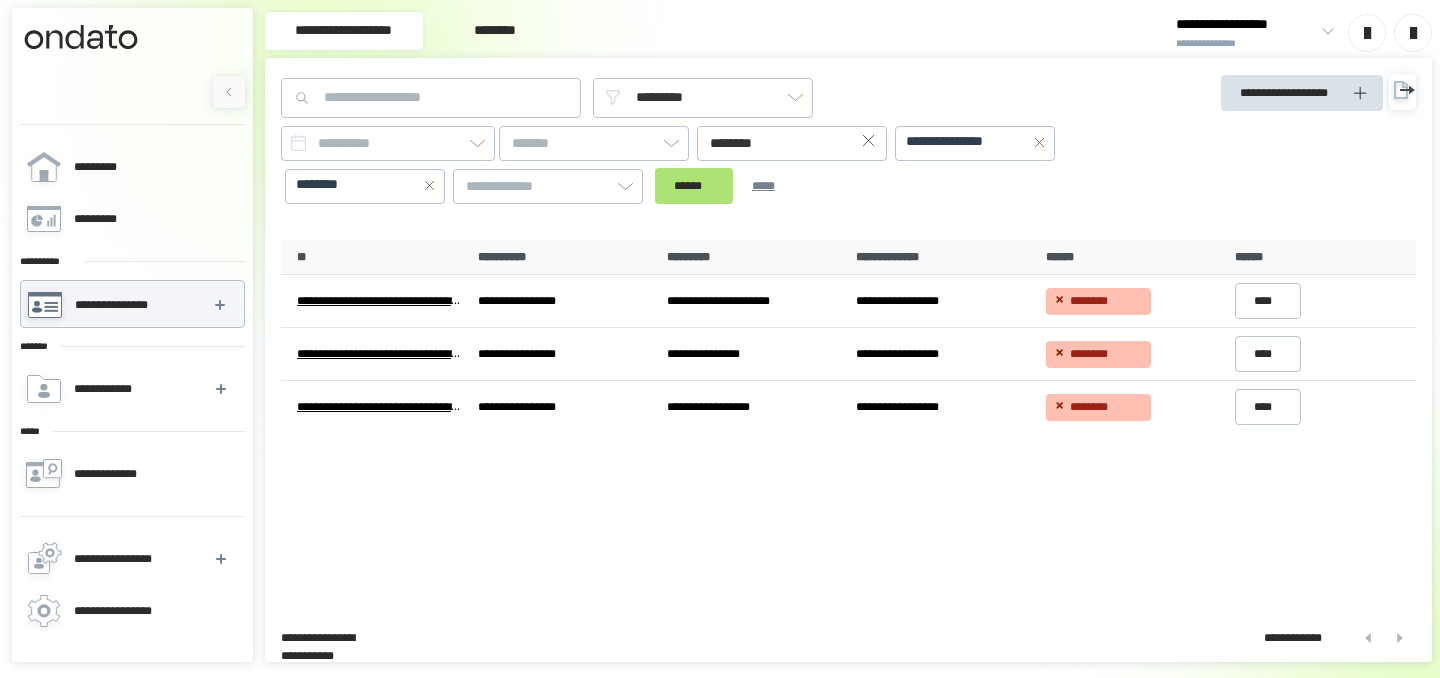 click on "[FIRST] [LAST] [CITY] [STATE]   [ZIP]" at bounding box center [705, 165] 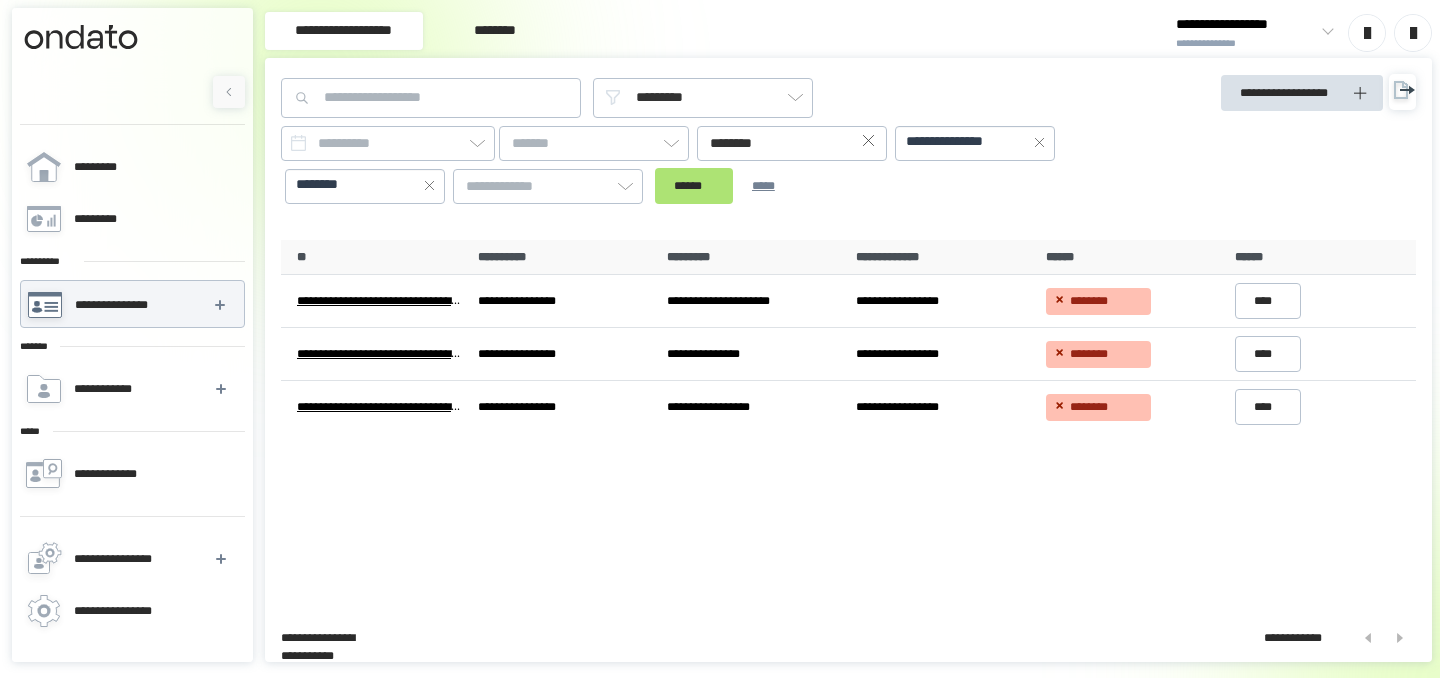 click on "******" at bounding box center [694, 186] 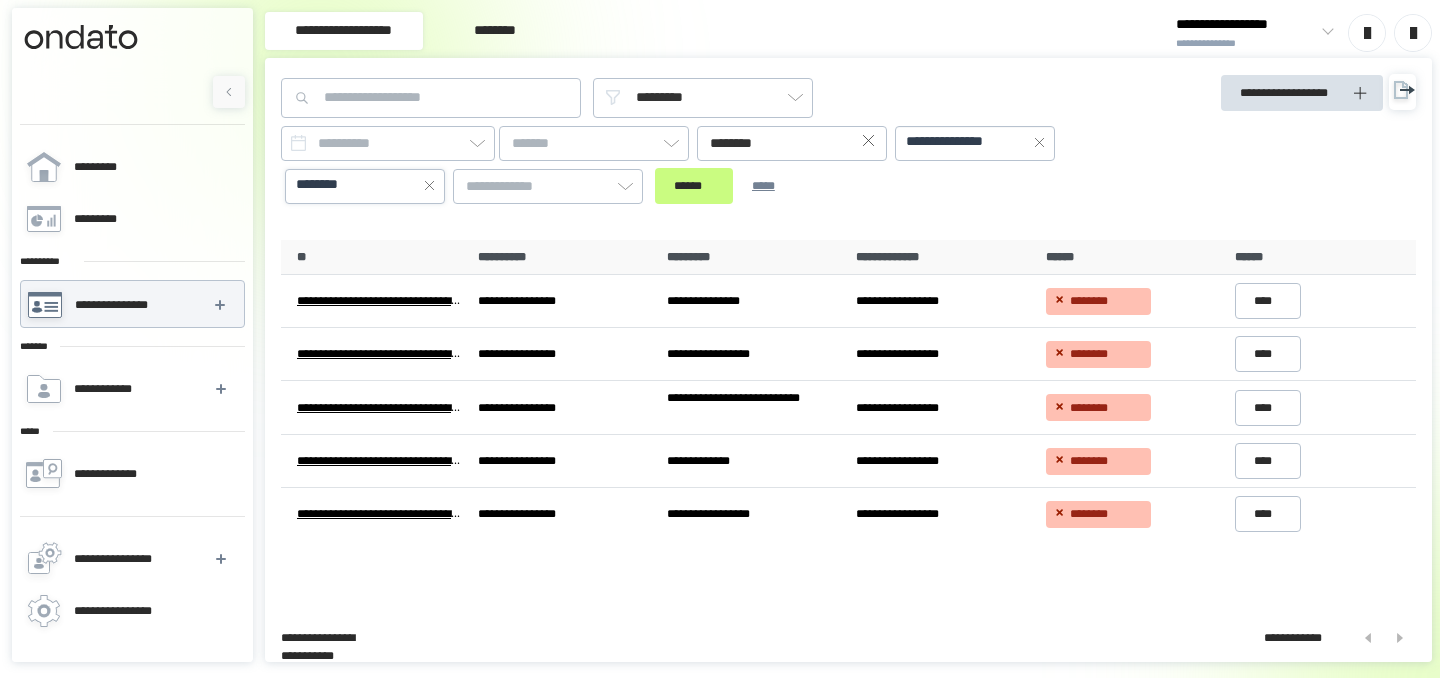 click 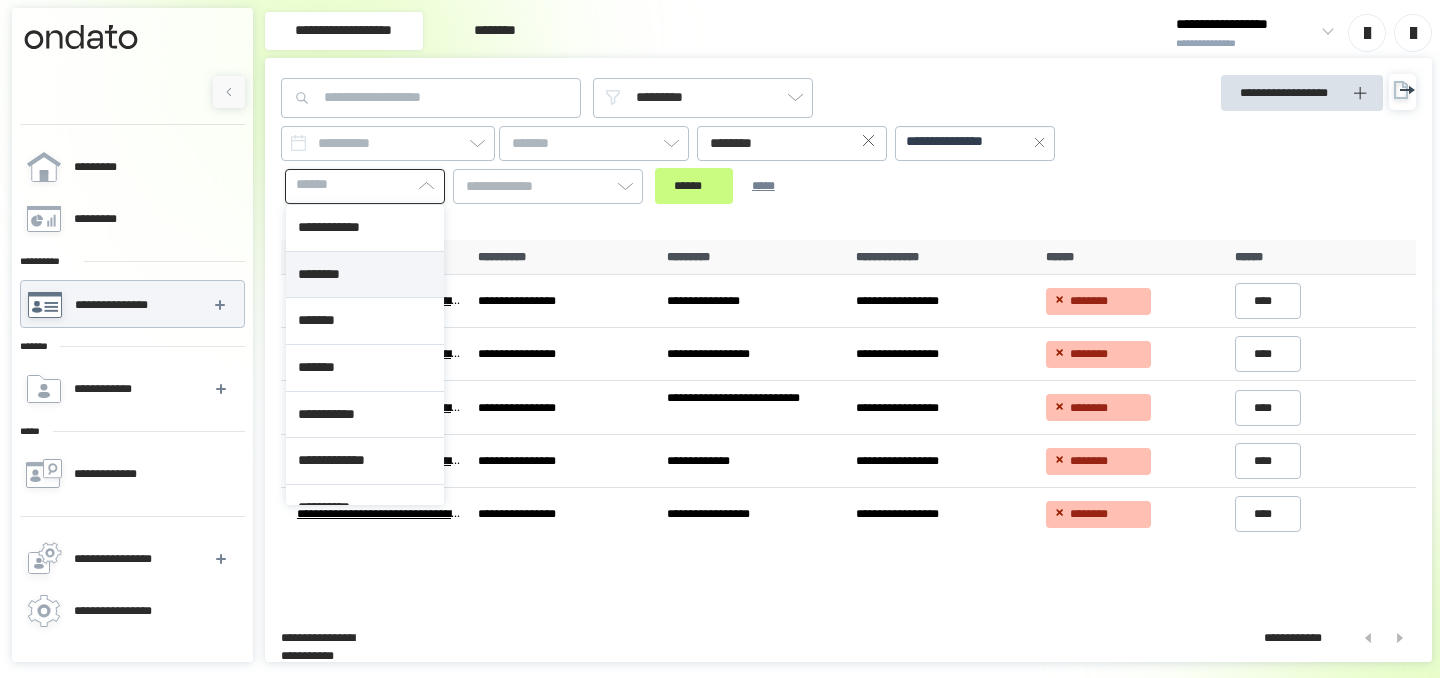 click on "********" at bounding box center (365, 275) 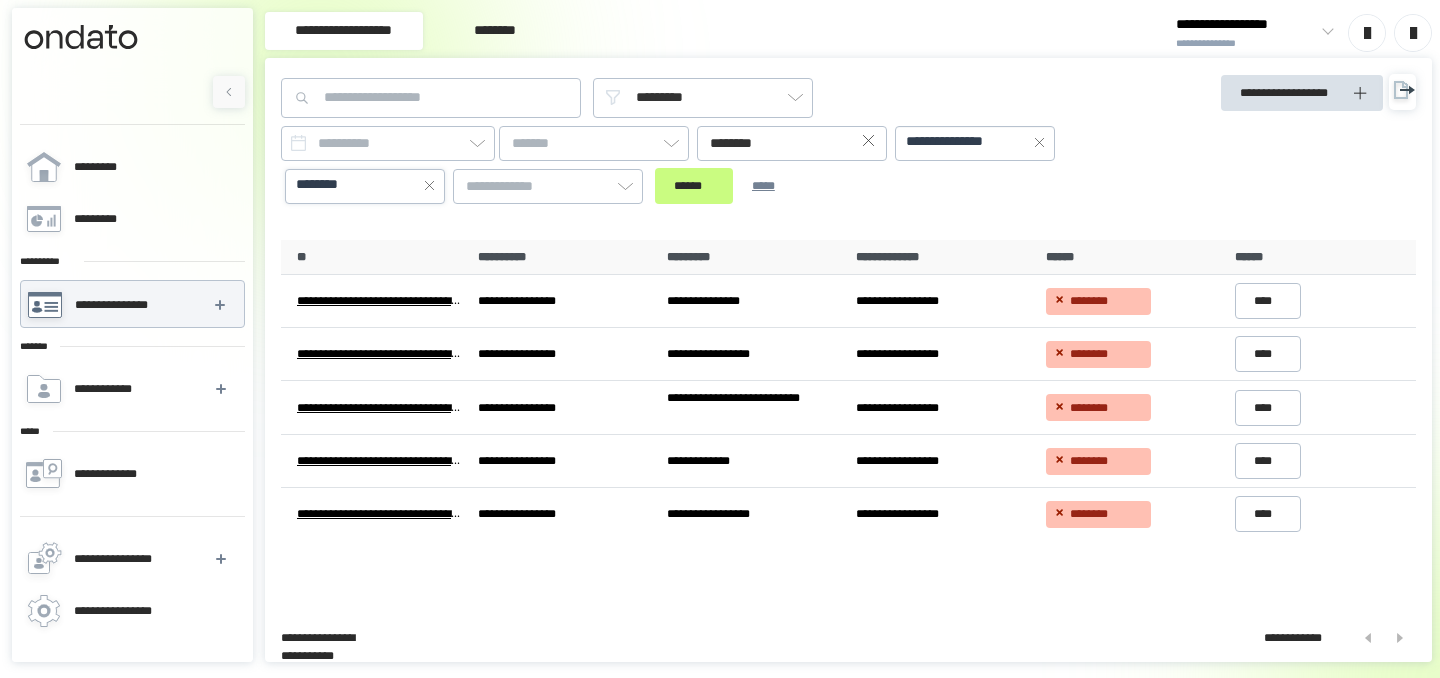 click on "**********" at bounding box center [975, 142] 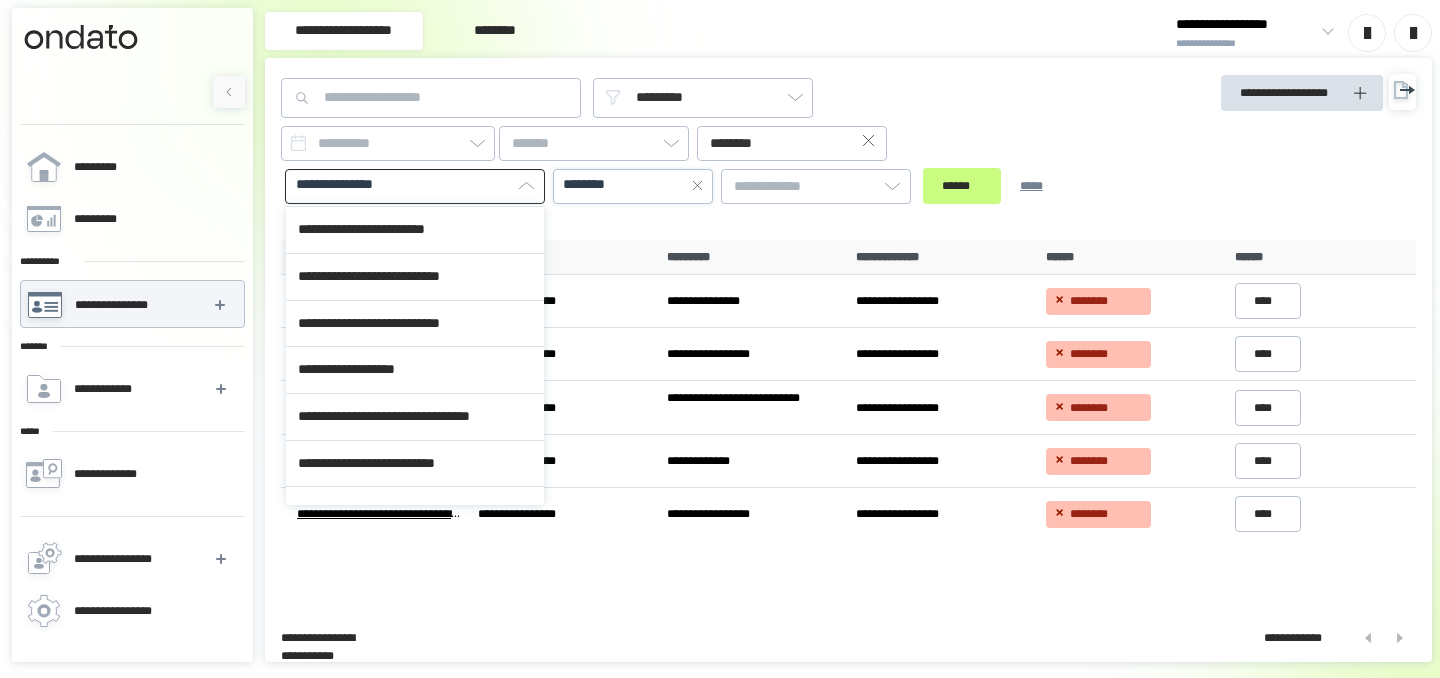scroll, scrollTop: 560, scrollLeft: 0, axis: vertical 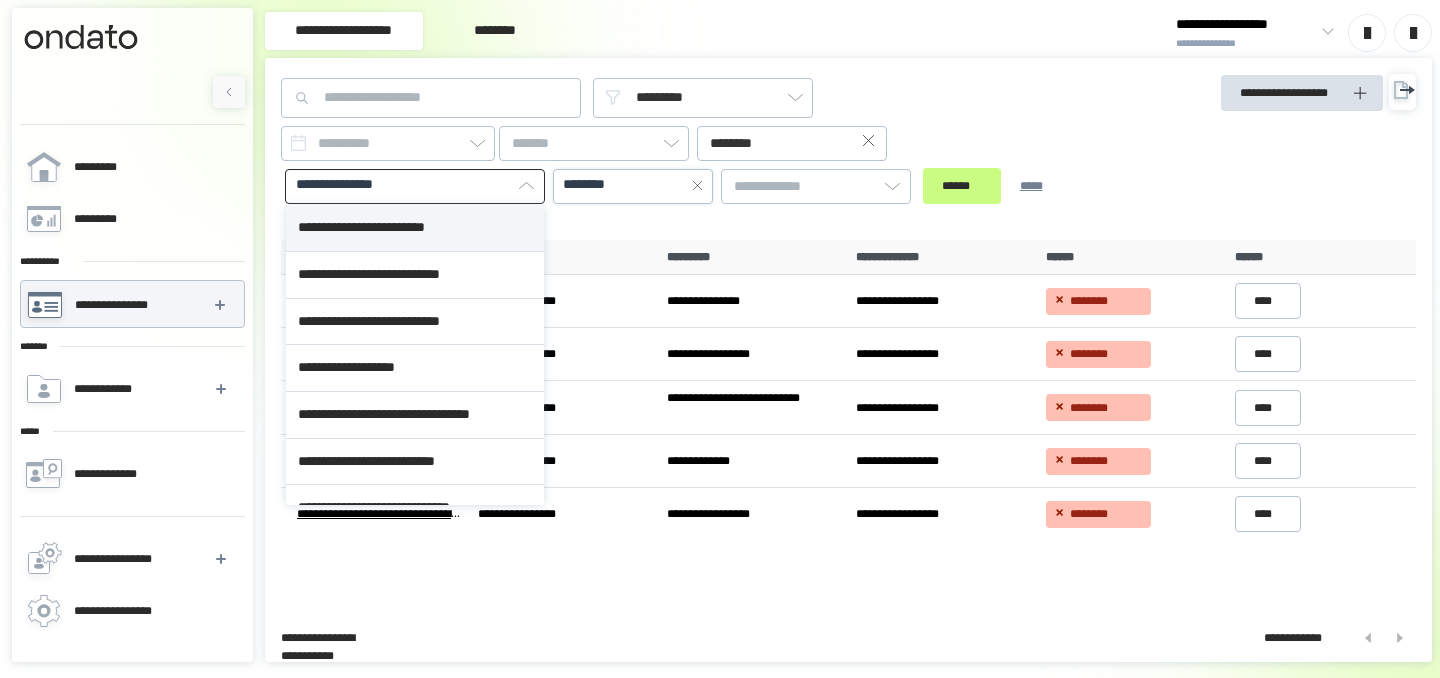 click on "**********" at bounding box center (415, 228) 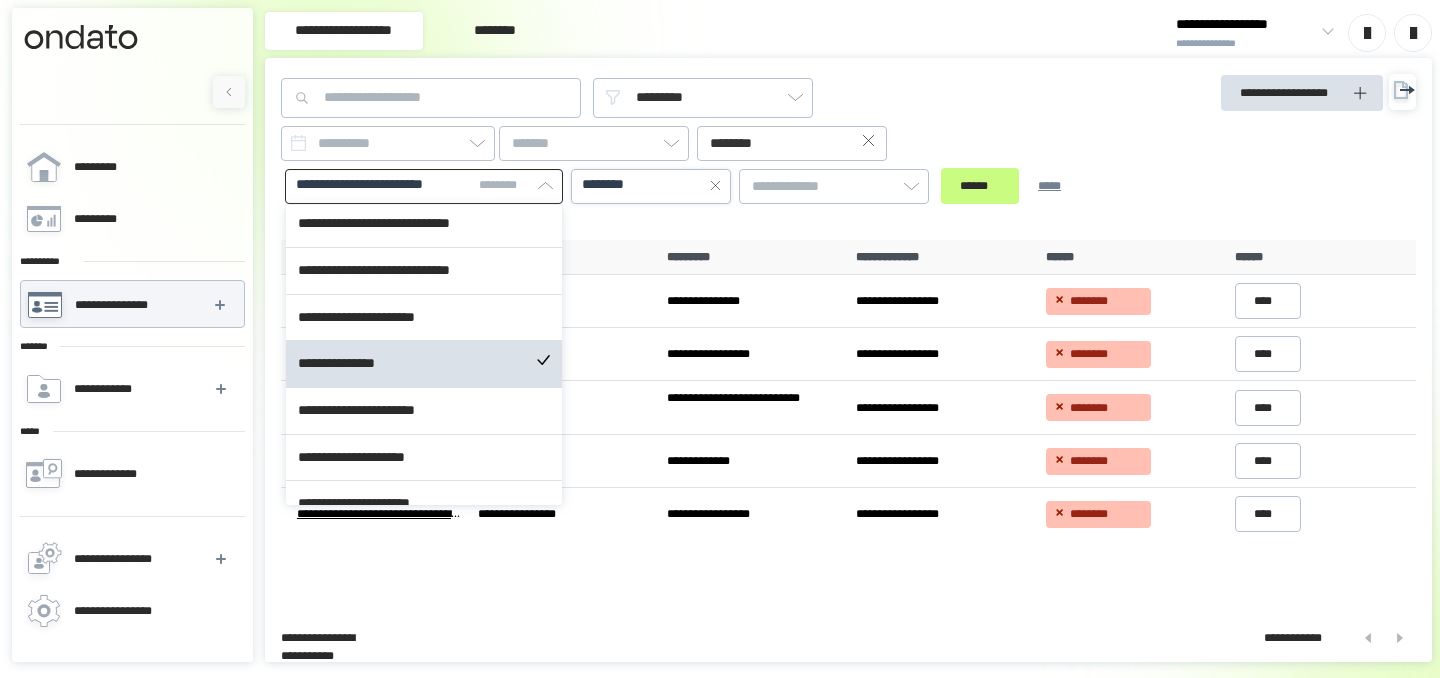 scroll, scrollTop: 846, scrollLeft: 0, axis: vertical 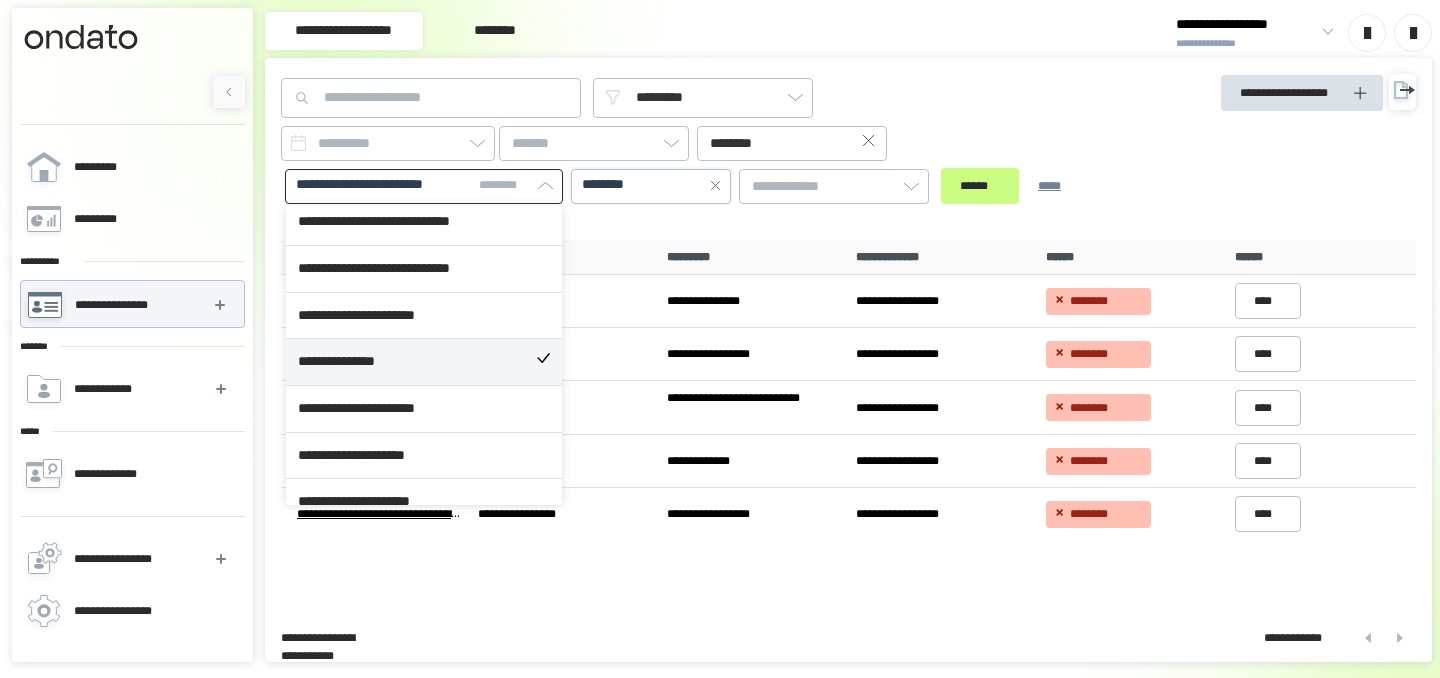 click on "**********" at bounding box center (424, 362) 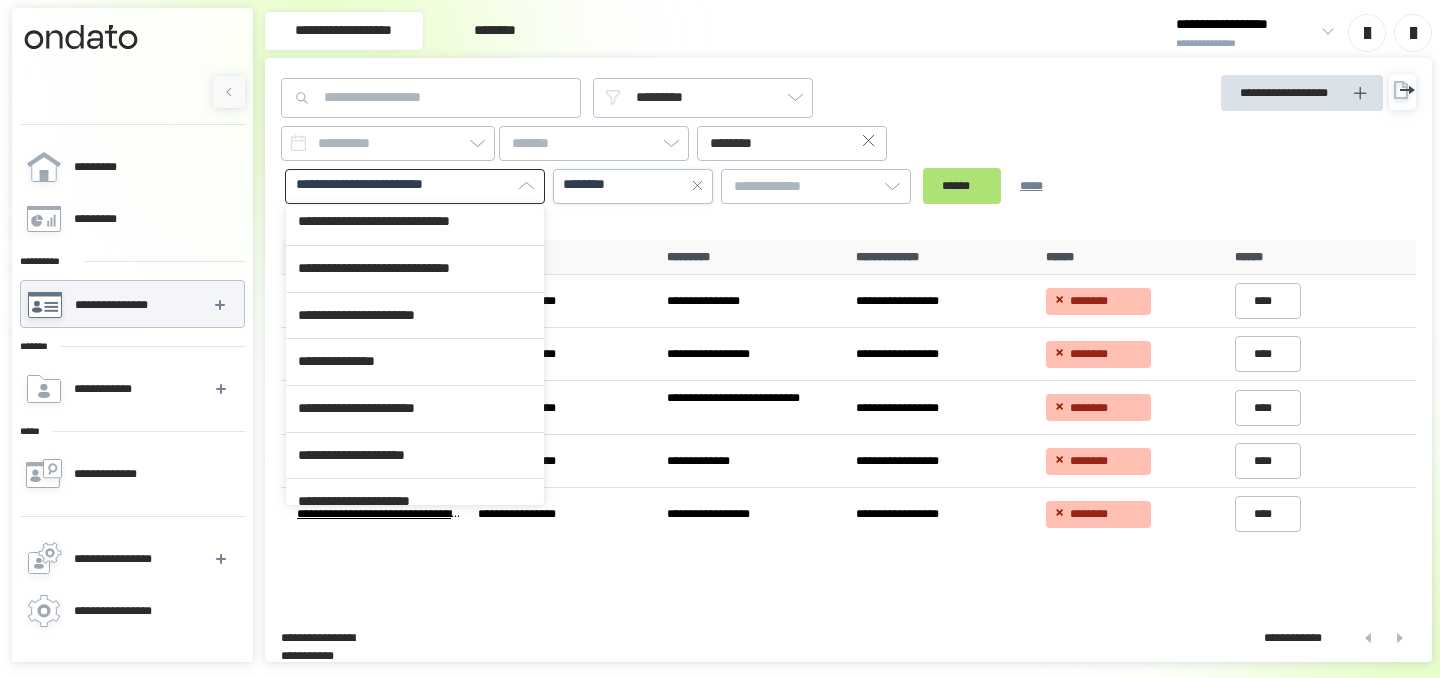 click on "******" at bounding box center [962, 186] 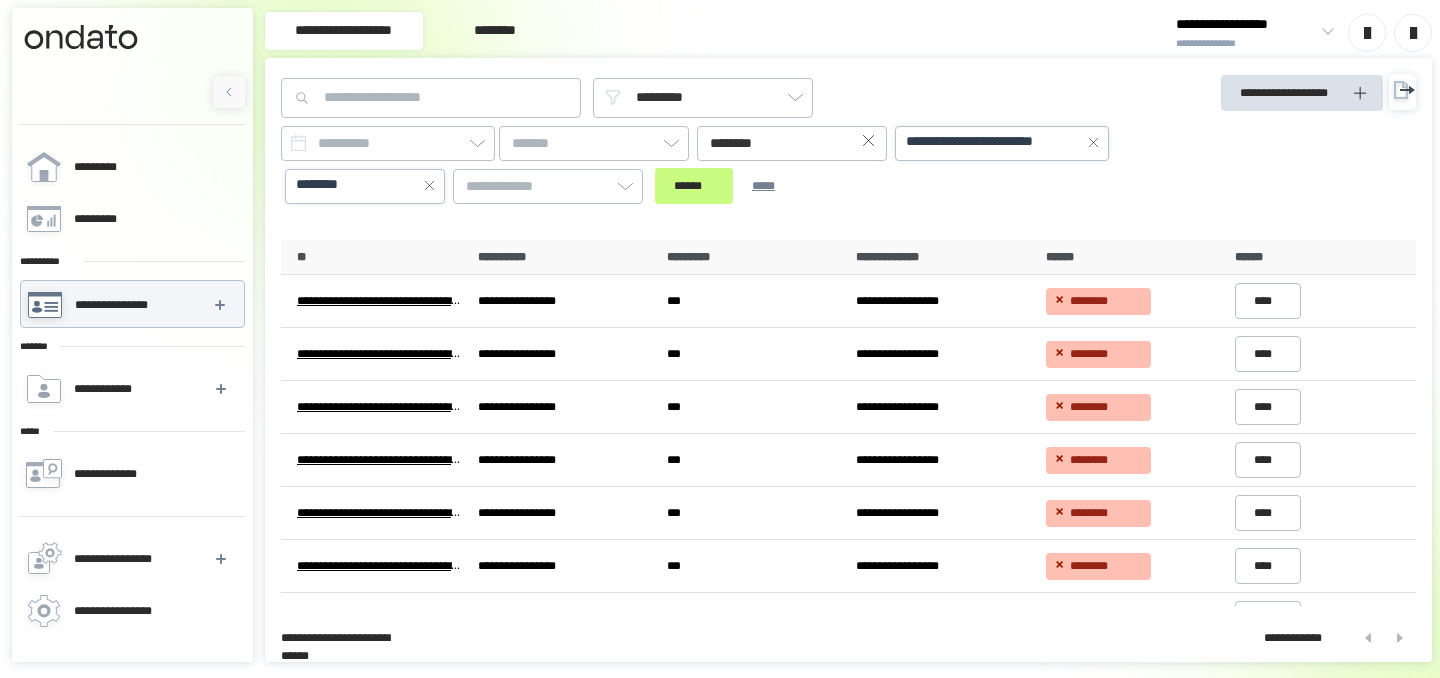 click 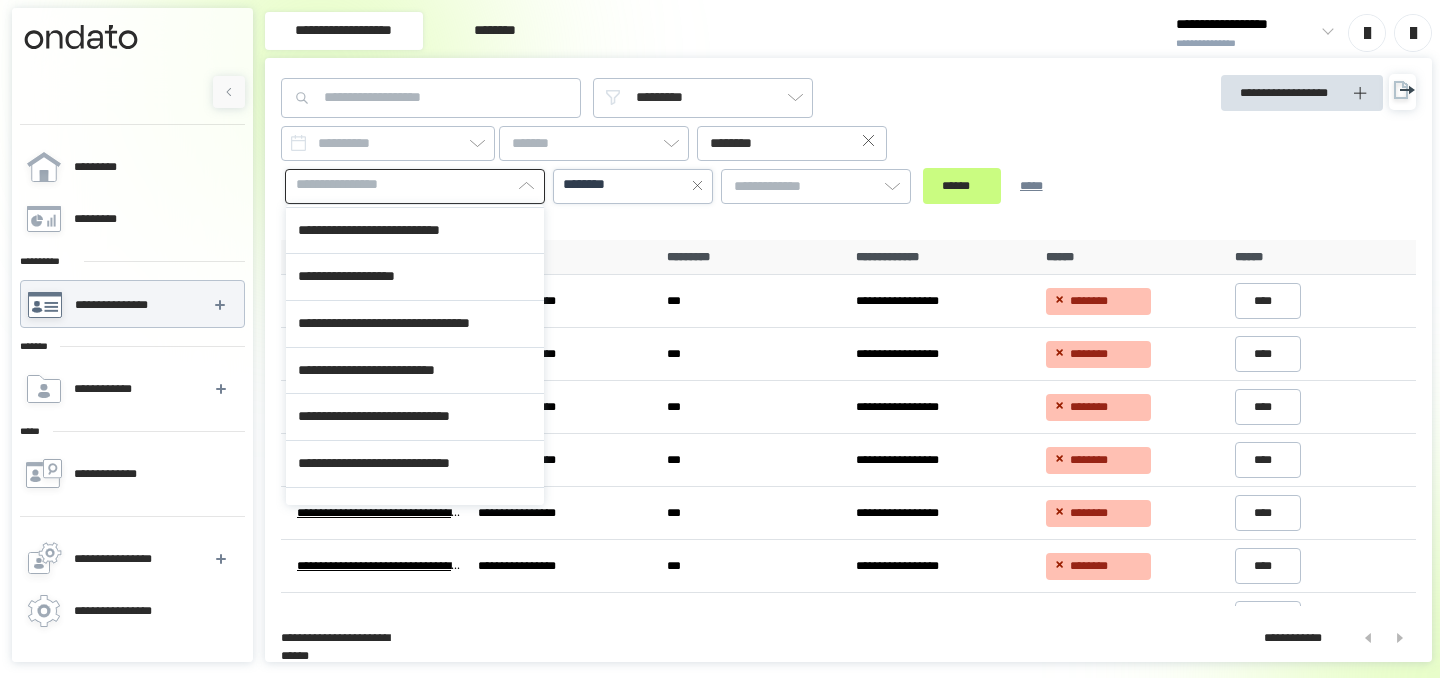 scroll, scrollTop: 652, scrollLeft: 0, axis: vertical 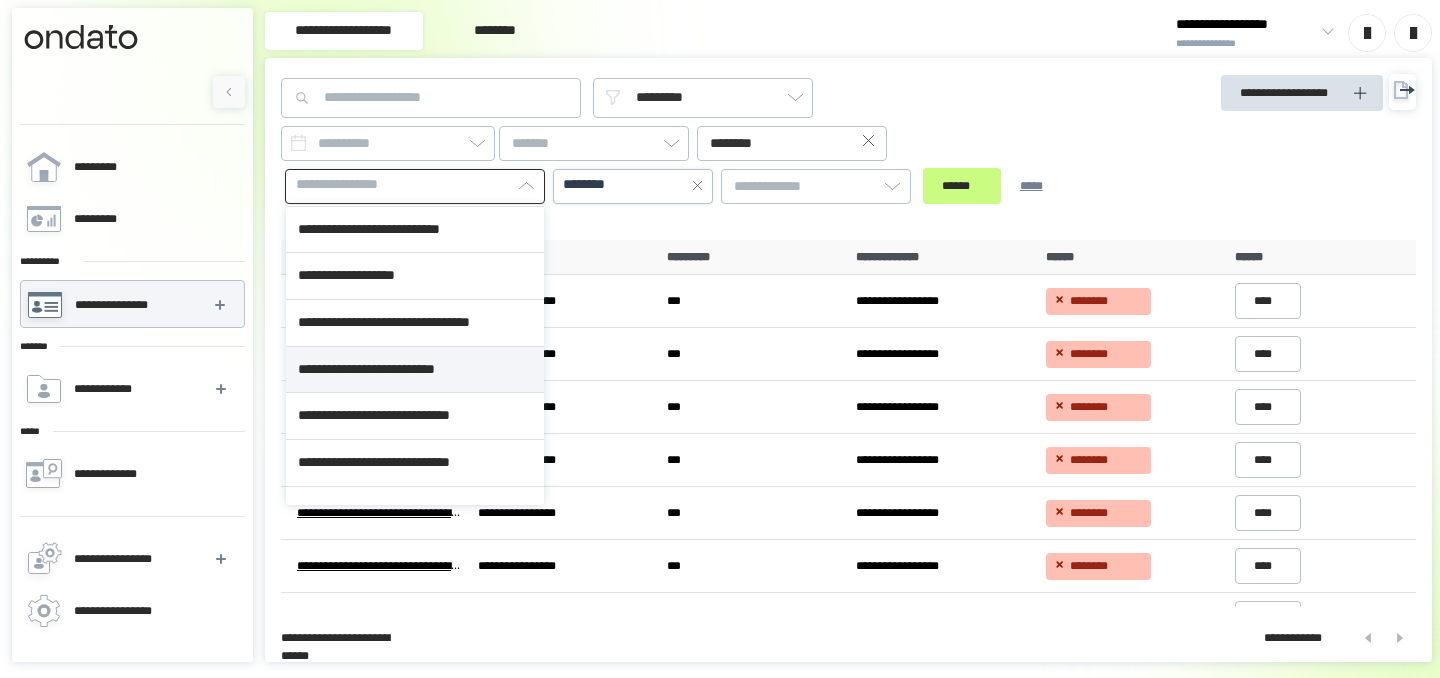 click on "[CREDIT_CARD_NUMBER]" at bounding box center [415, 370] 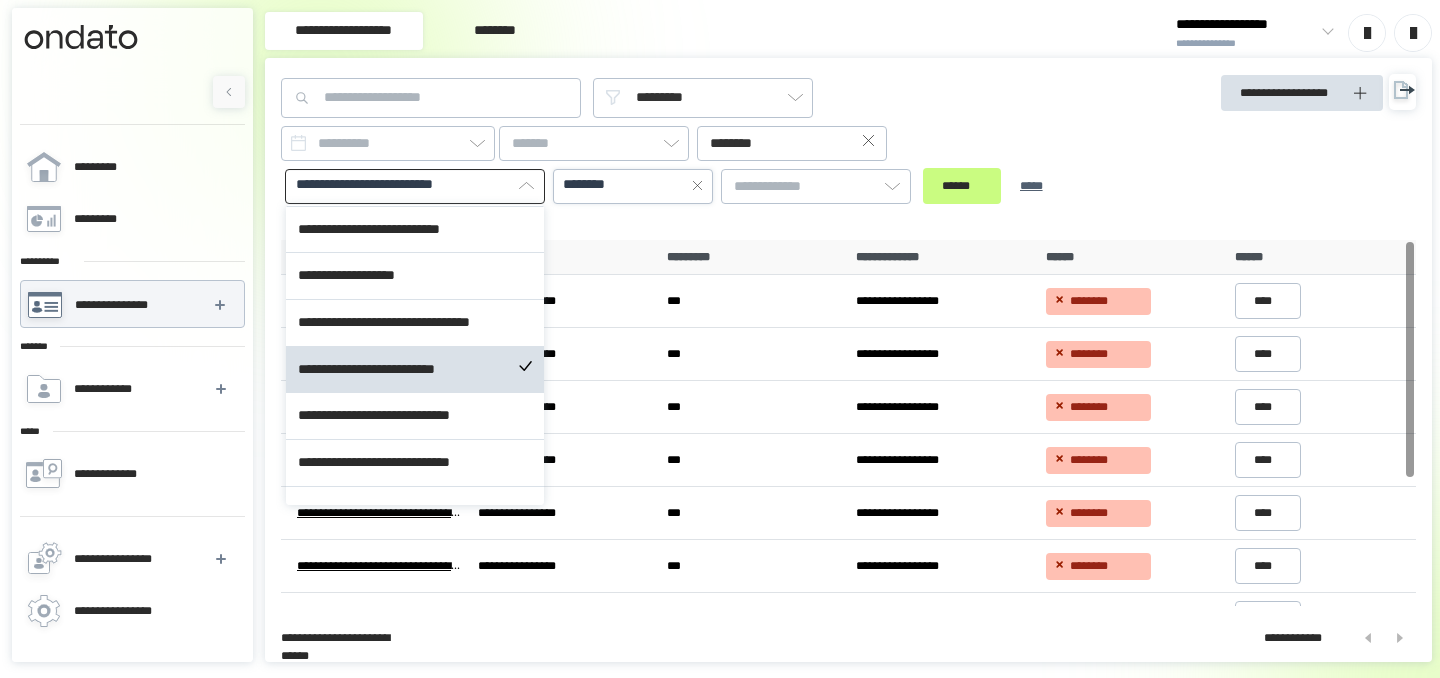 click on "******   *****" at bounding box center (996, 186) 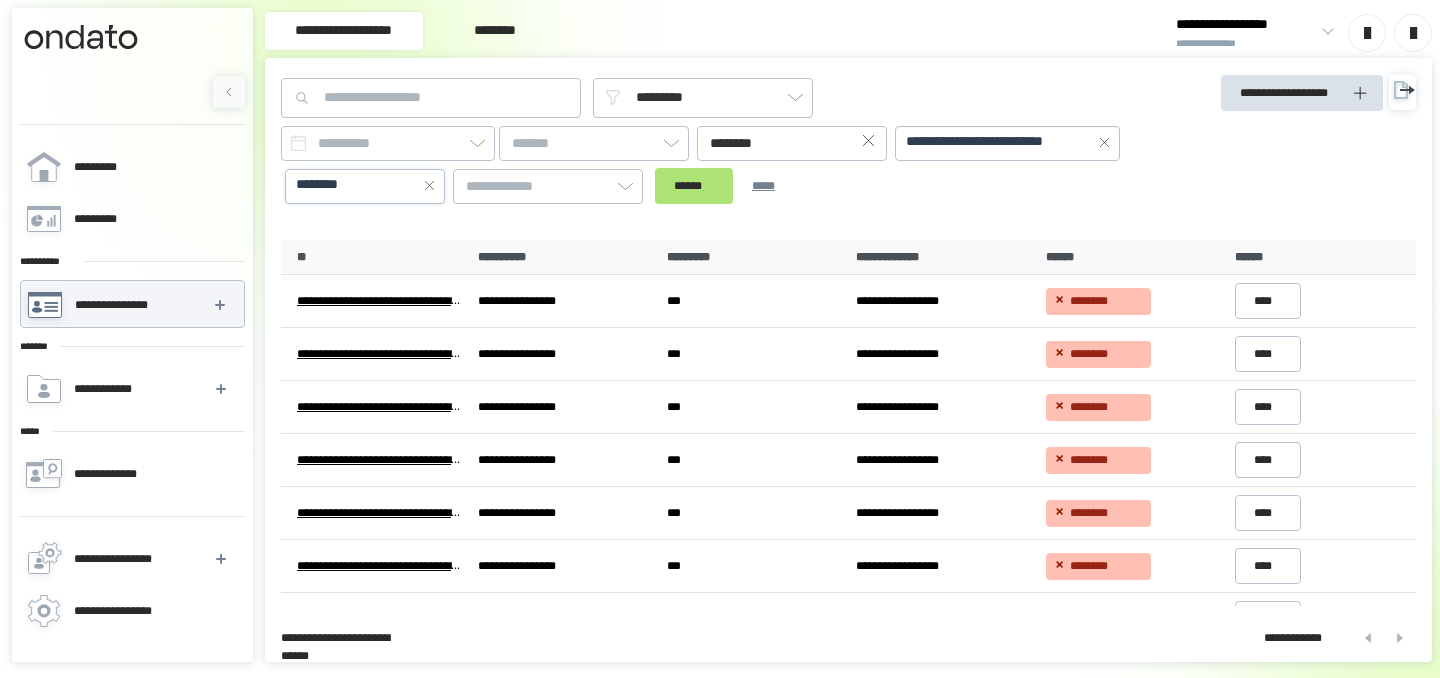 click on "******" at bounding box center [694, 186] 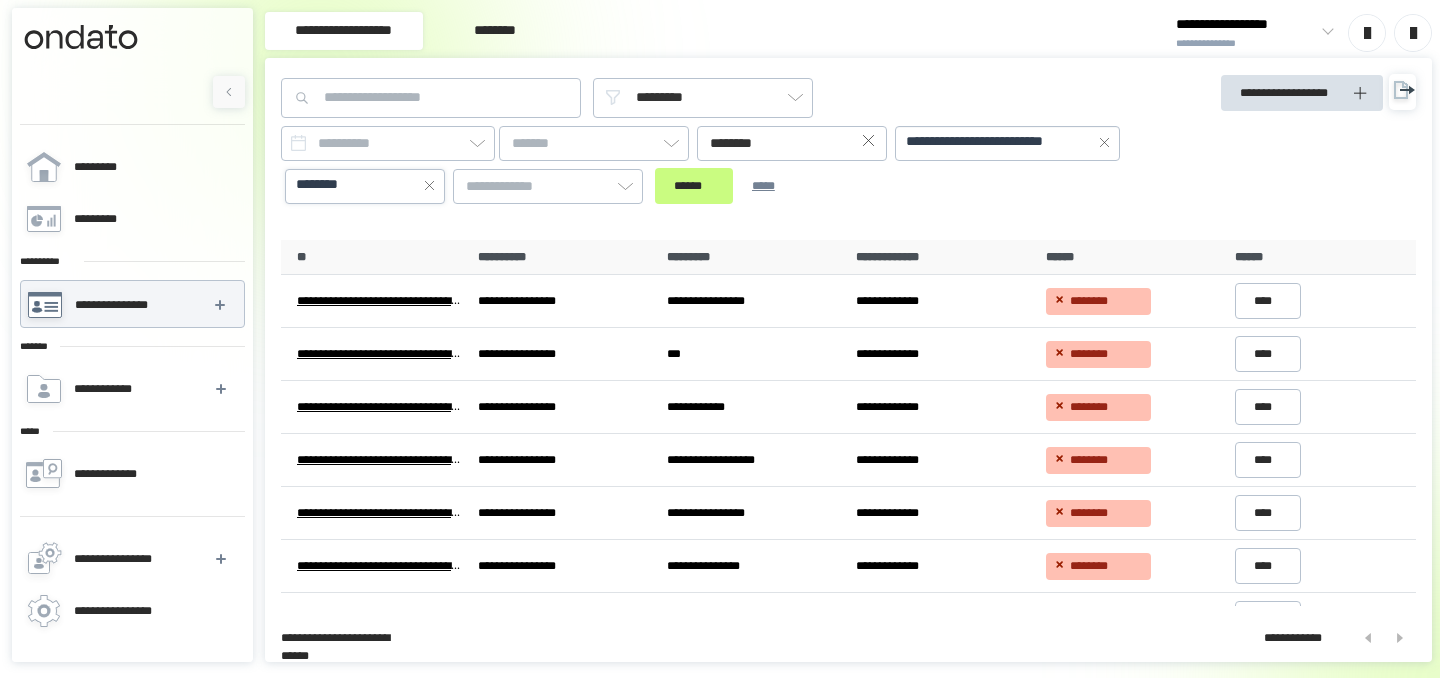 click 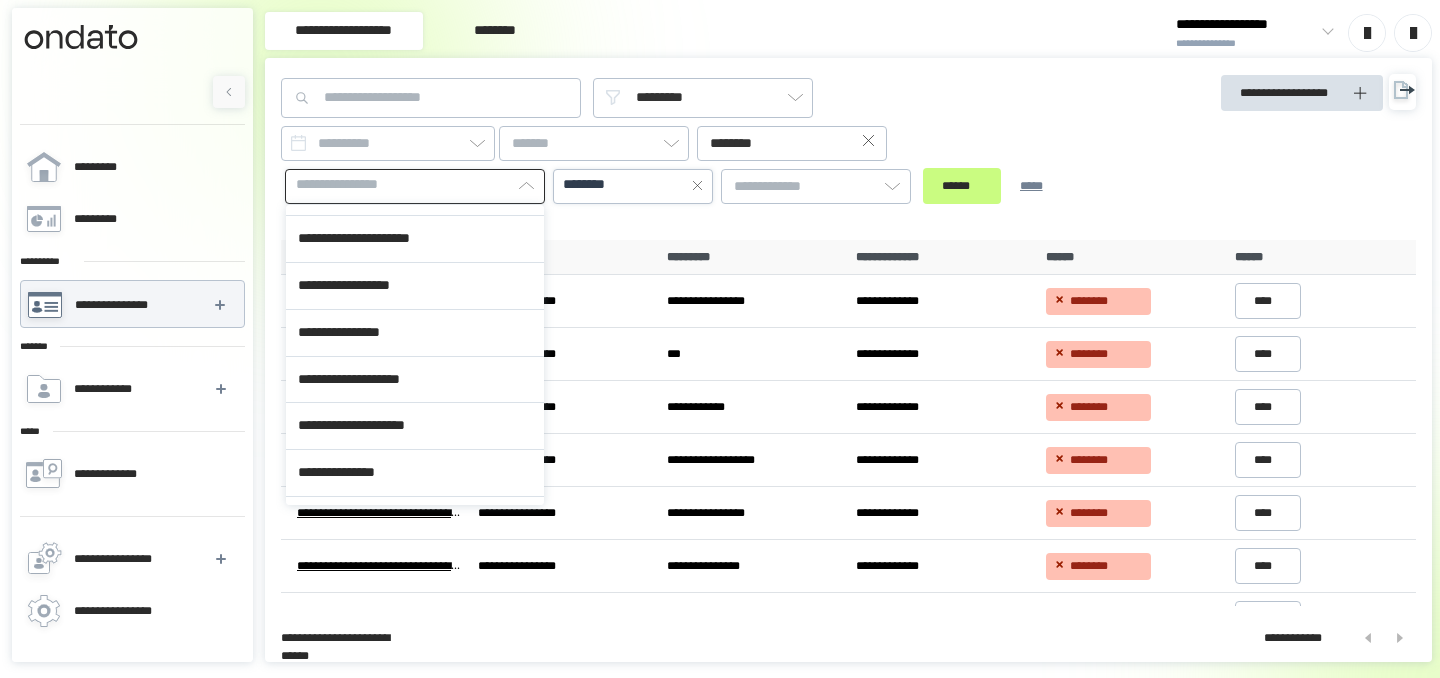 scroll, scrollTop: 1126, scrollLeft: 0, axis: vertical 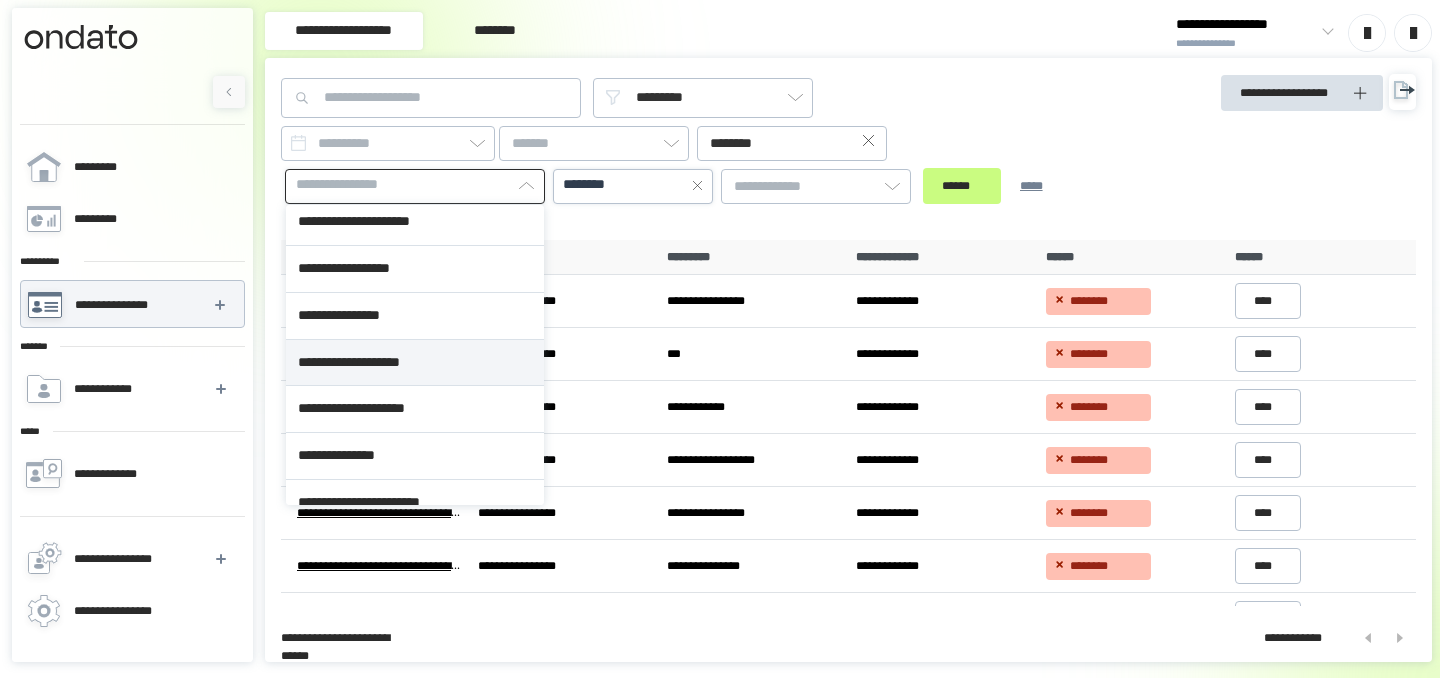 click on "**********" at bounding box center [415, 363] 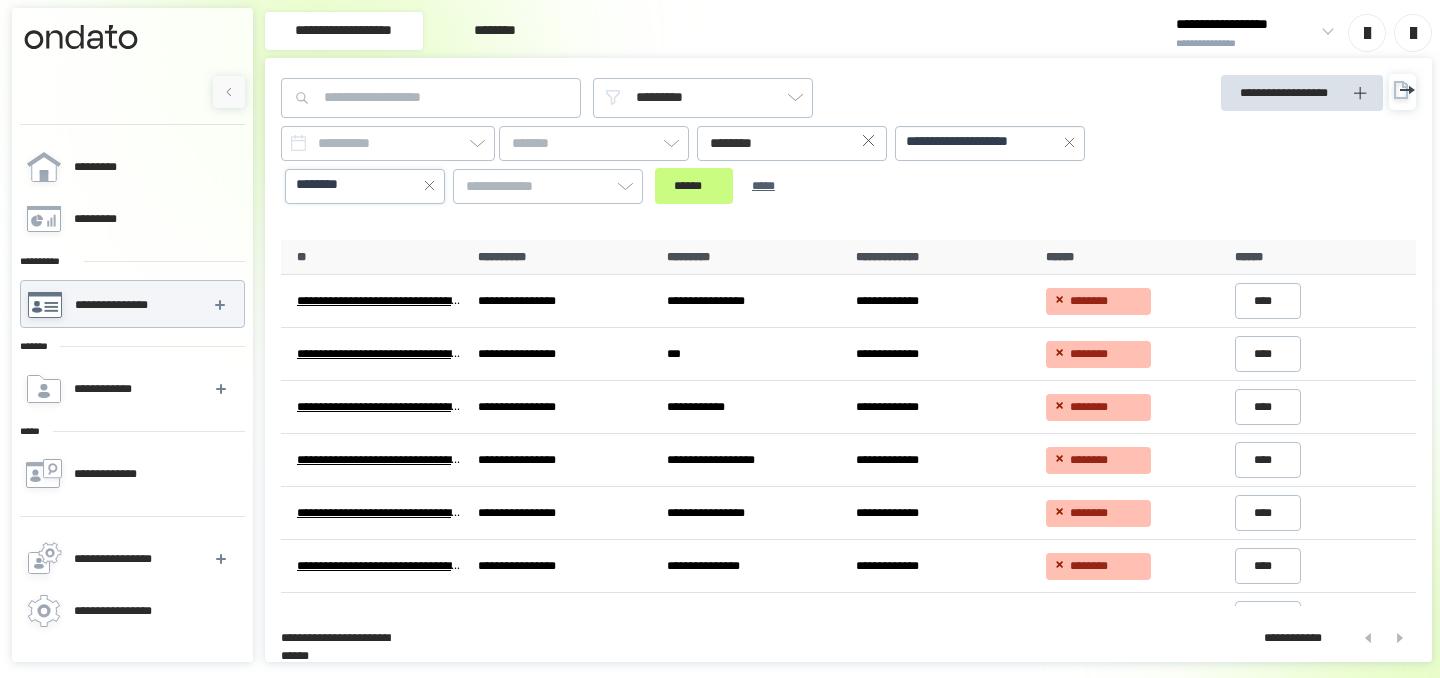 click on "******   *****" at bounding box center [728, 186] 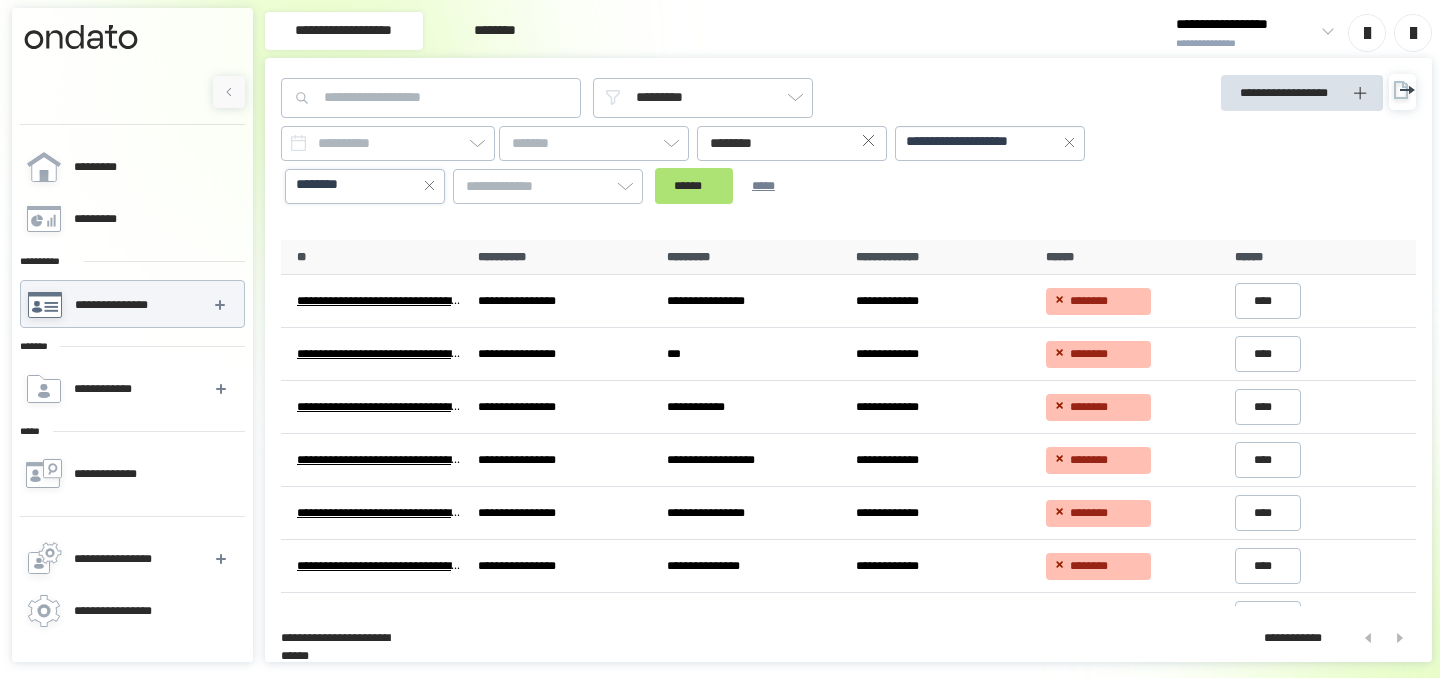click on "******" at bounding box center [694, 186] 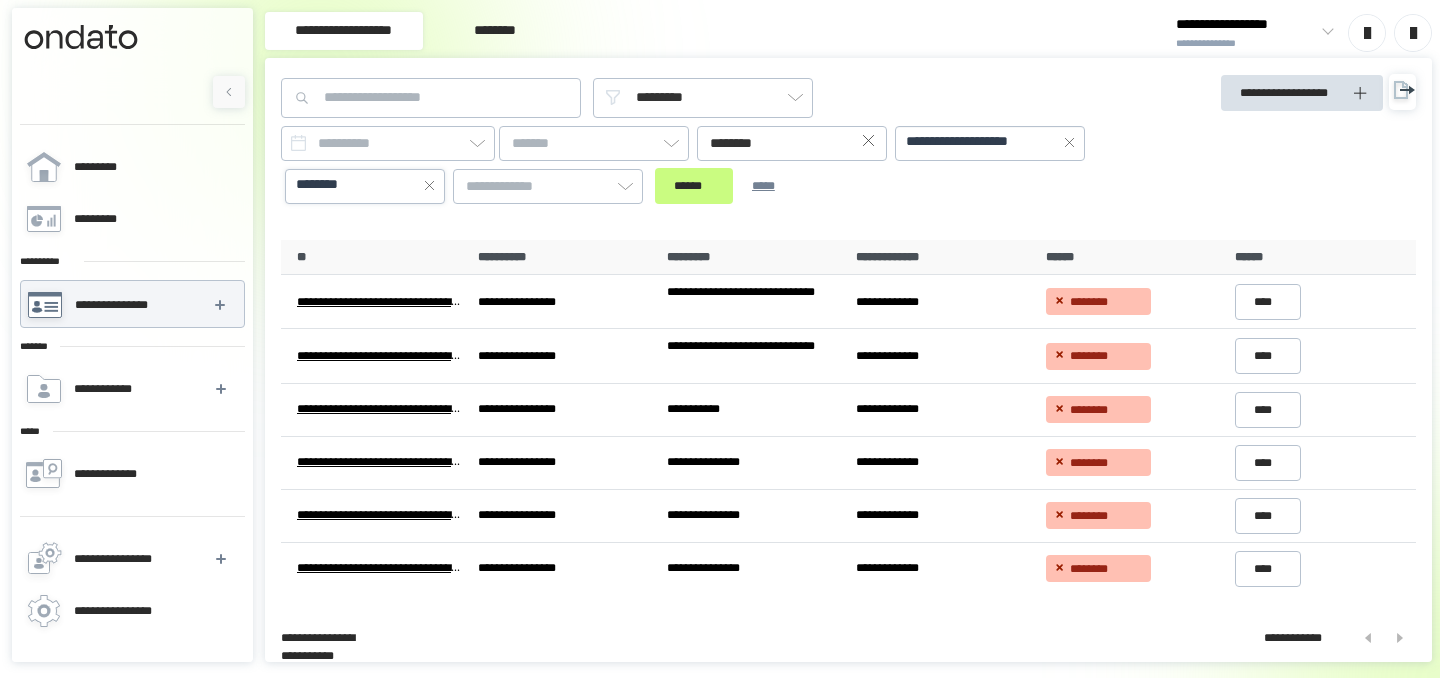 click on "**********" at bounding box center [990, 142] 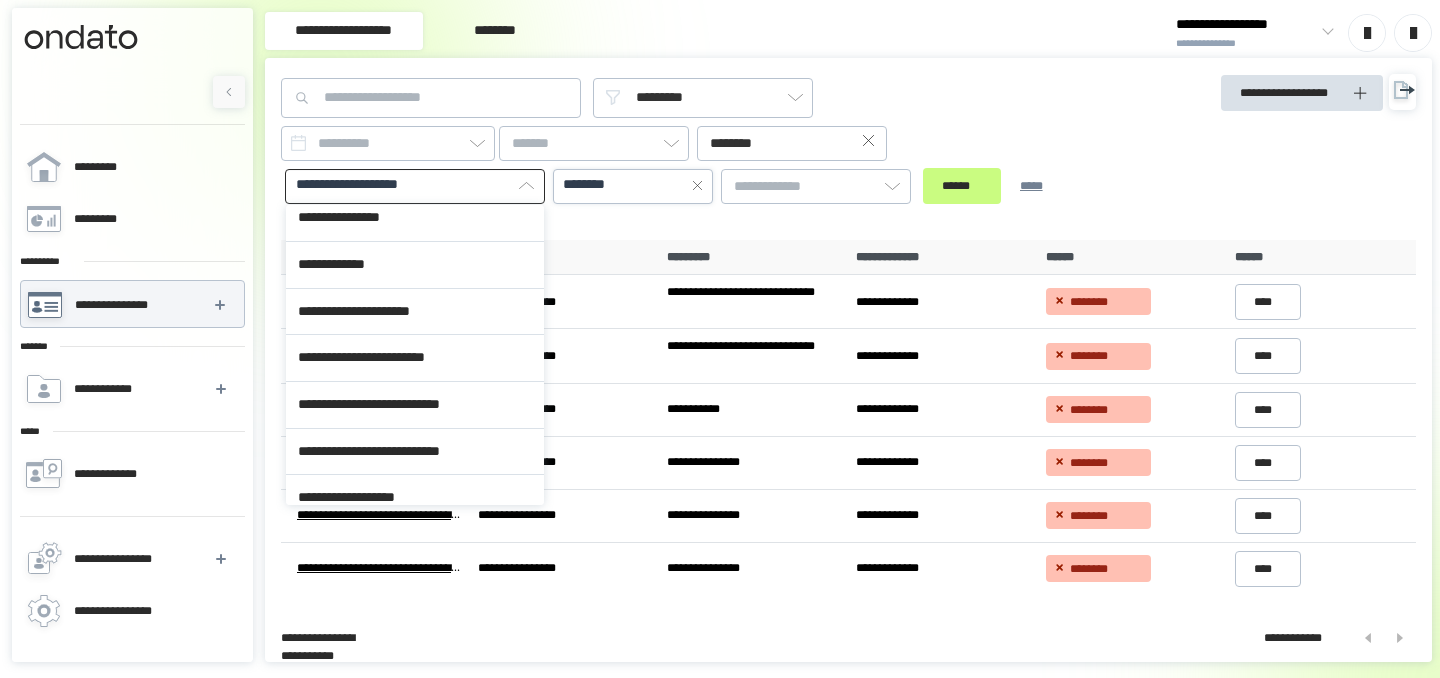 scroll, scrollTop: 457, scrollLeft: 0, axis: vertical 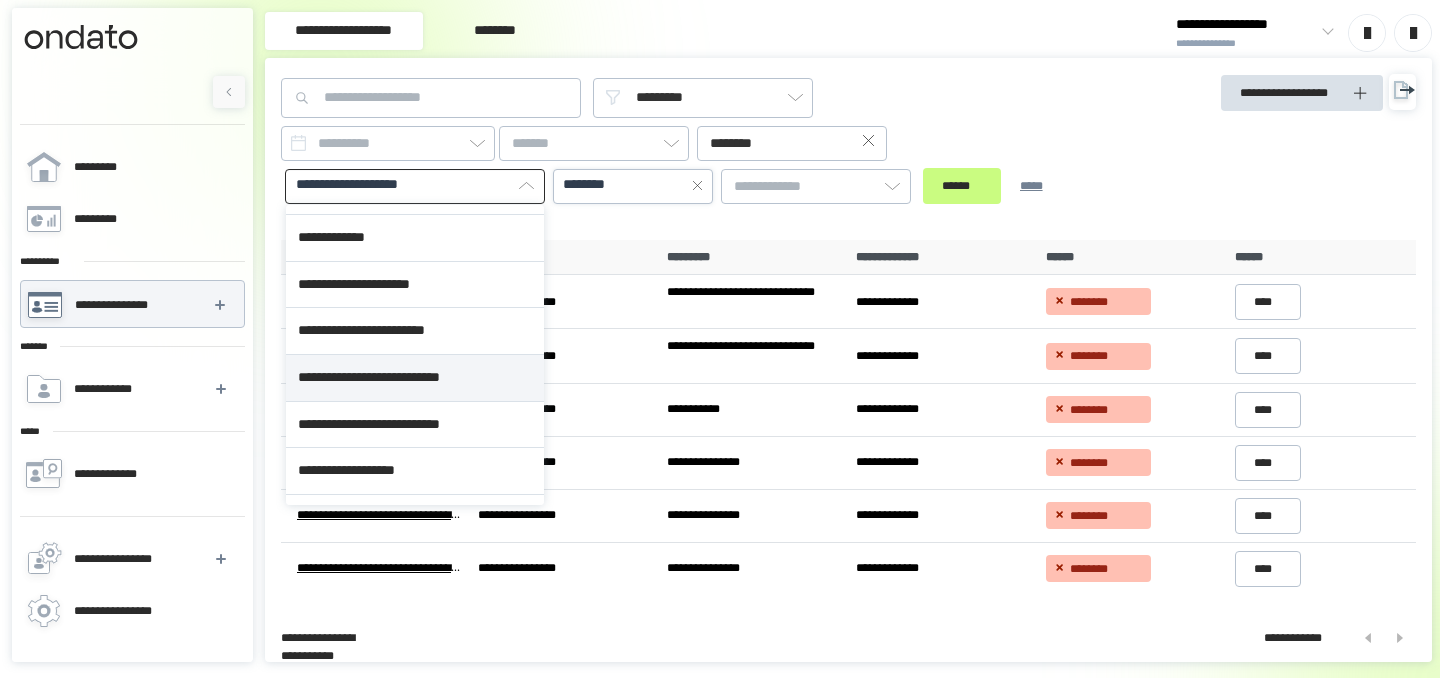 click on "**********" at bounding box center (415, 378) 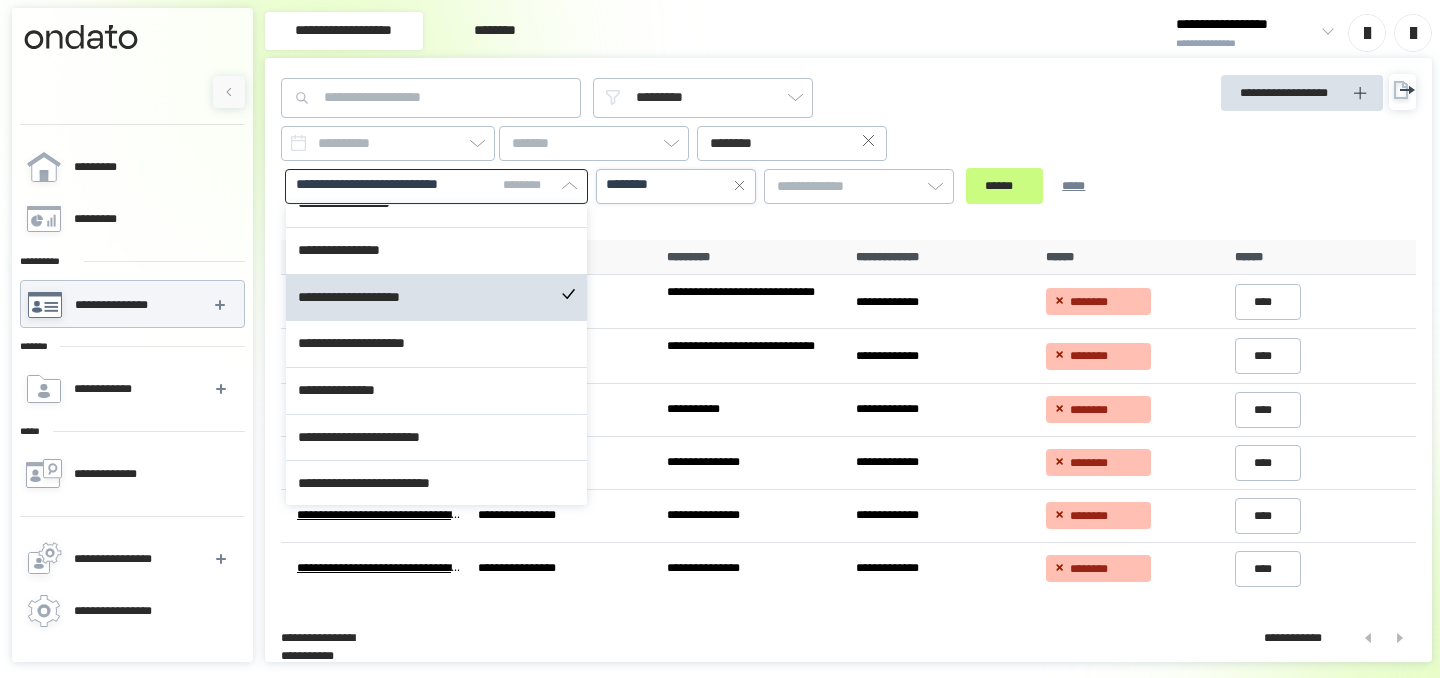 scroll, scrollTop: 1186, scrollLeft: 0, axis: vertical 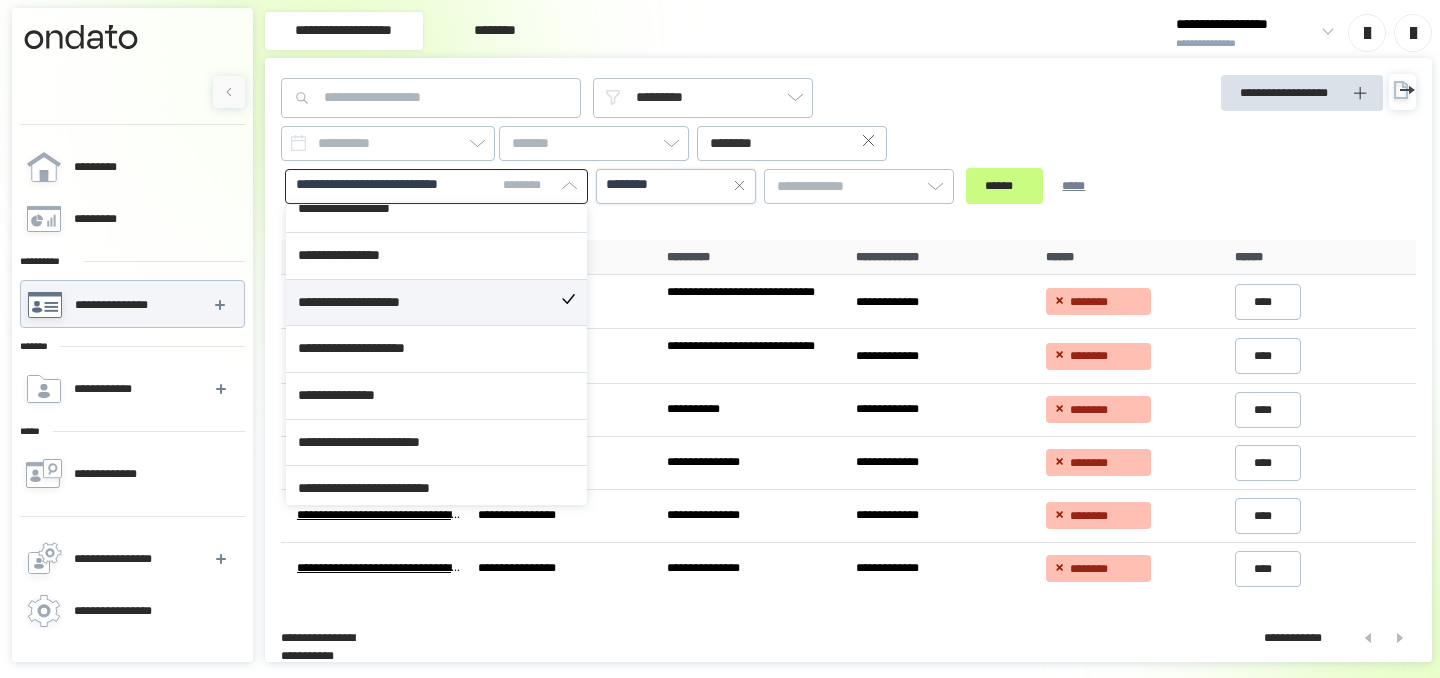 click on "**********" at bounding box center [436, 303] 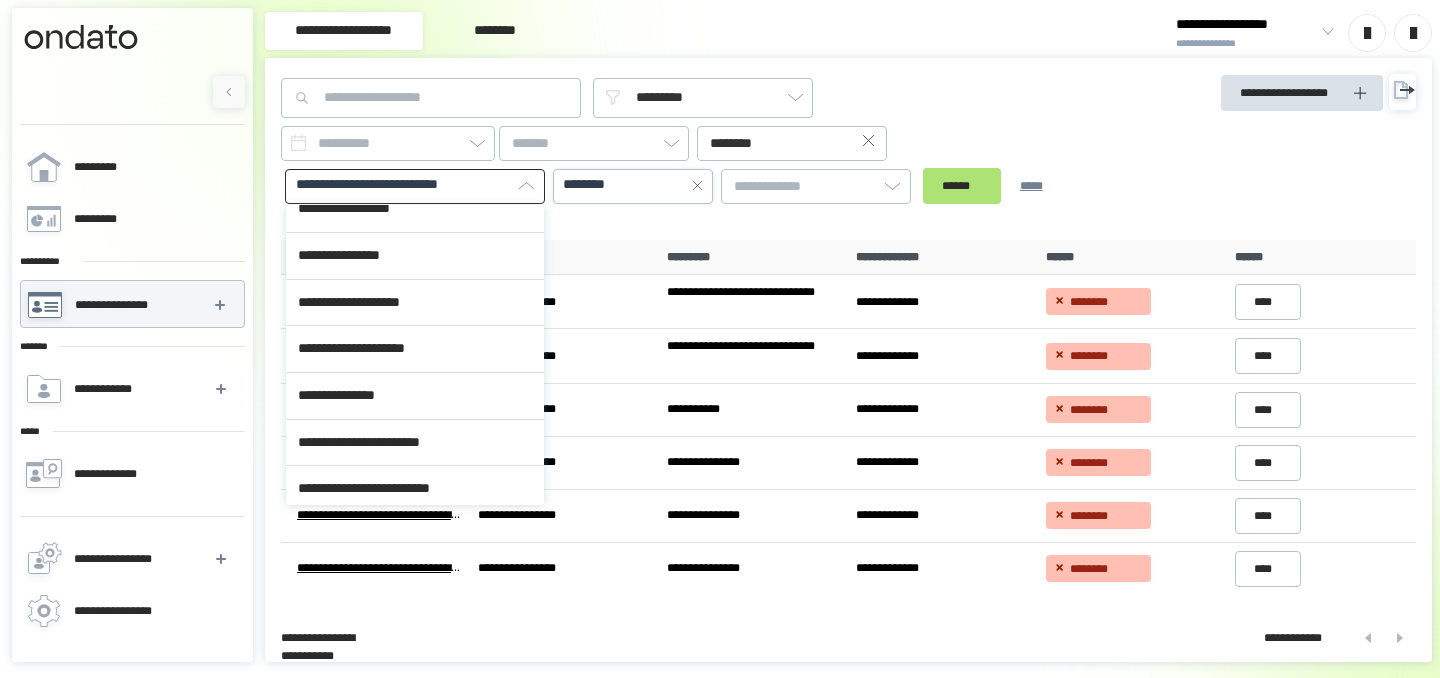 click on "******" at bounding box center [962, 186] 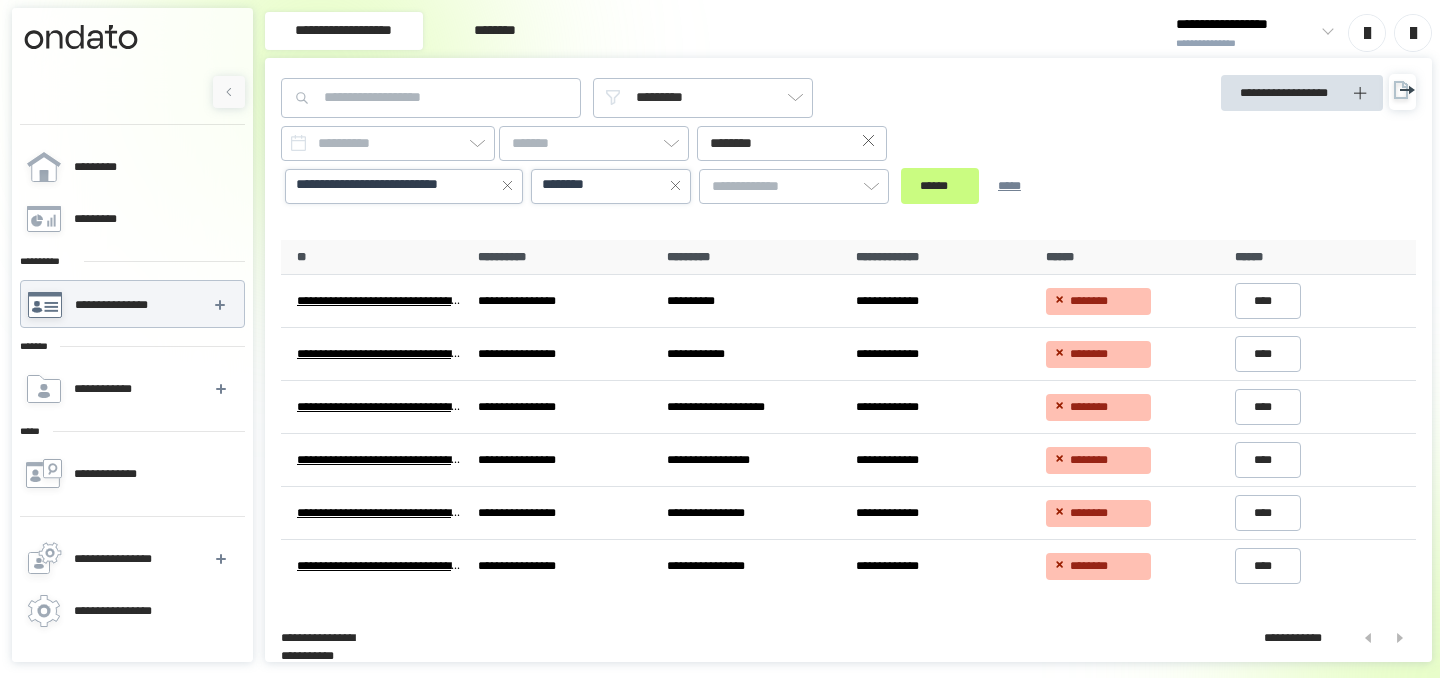 click 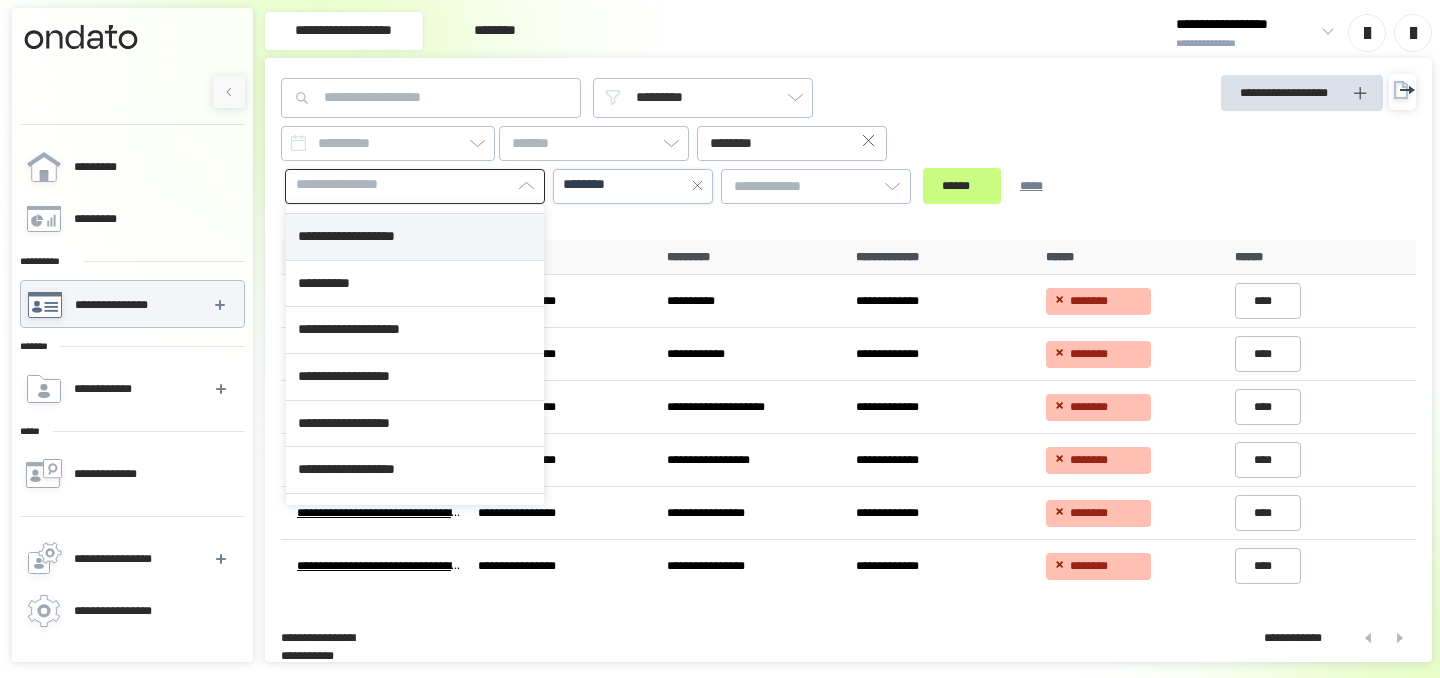 scroll, scrollTop: 159, scrollLeft: 0, axis: vertical 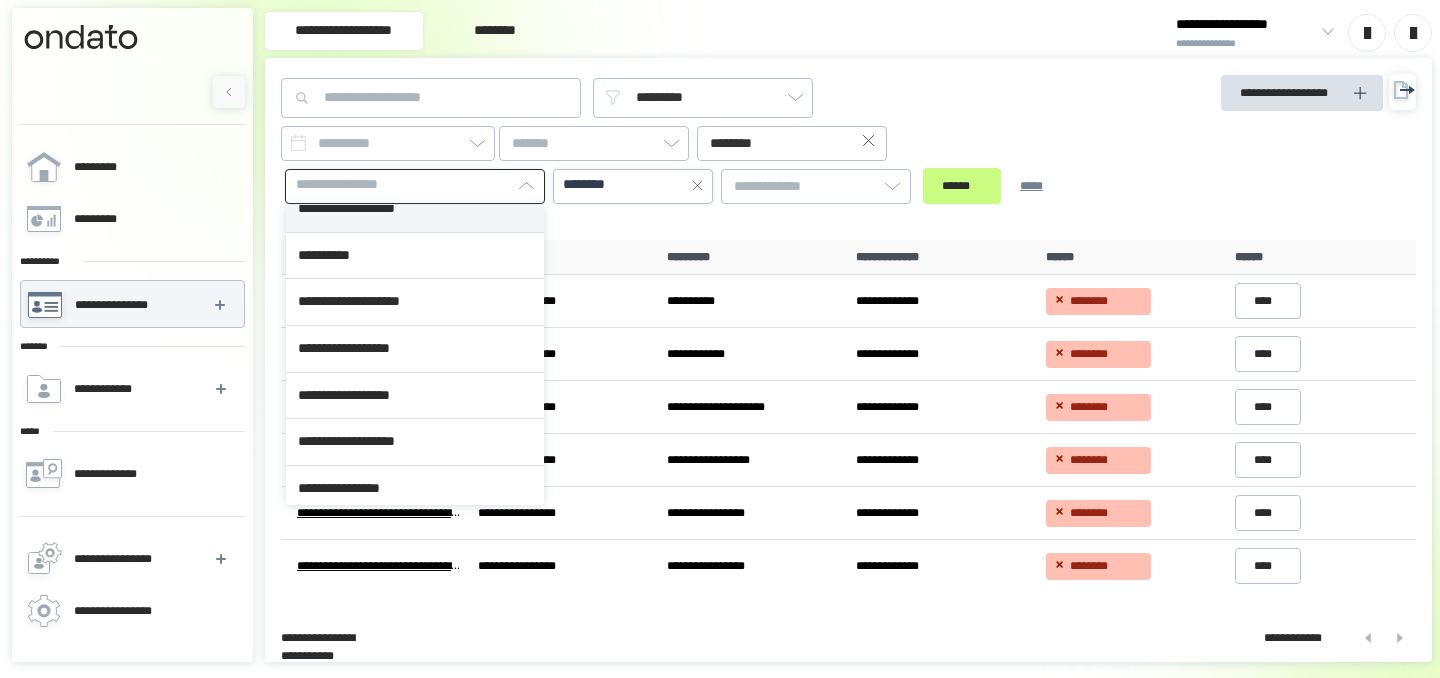 click on "**********" at bounding box center (415, 349) 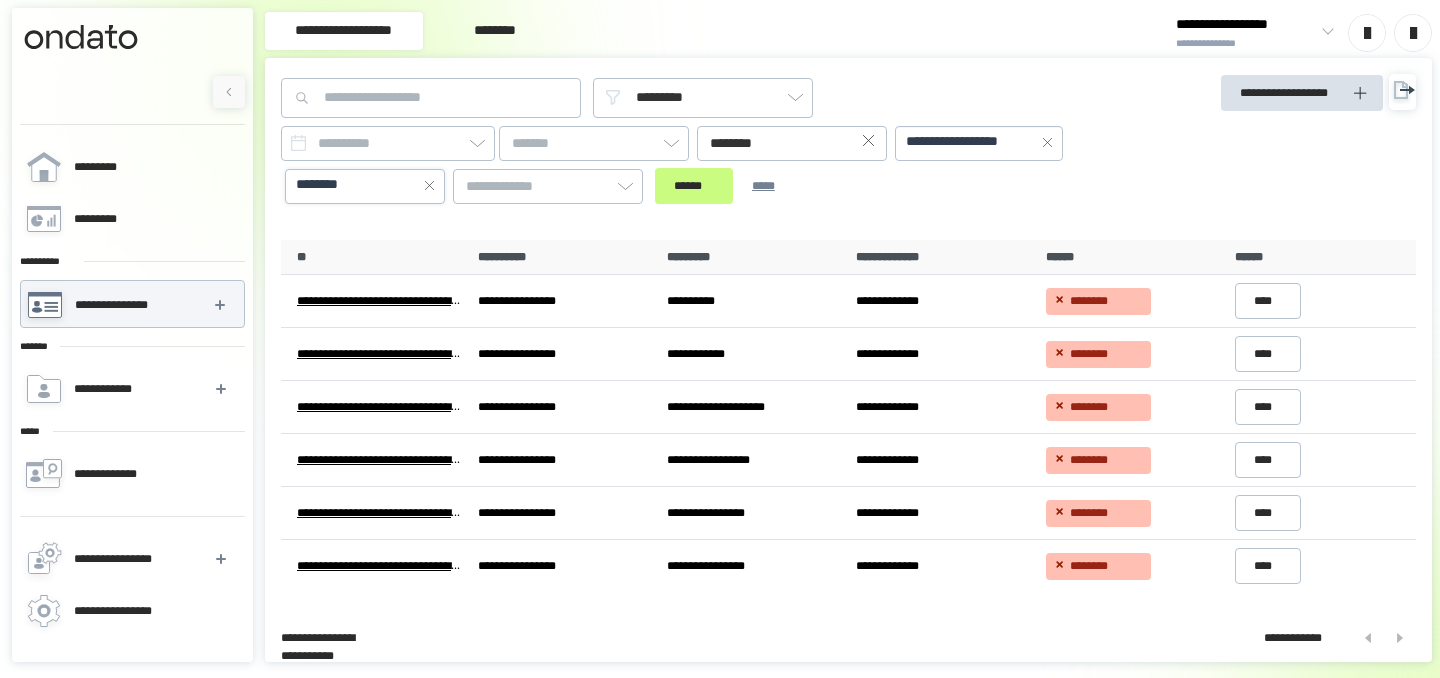click on "[FIRST] [LAST] [CITY] [STATE]   [ZIP]" at bounding box center (705, 165) 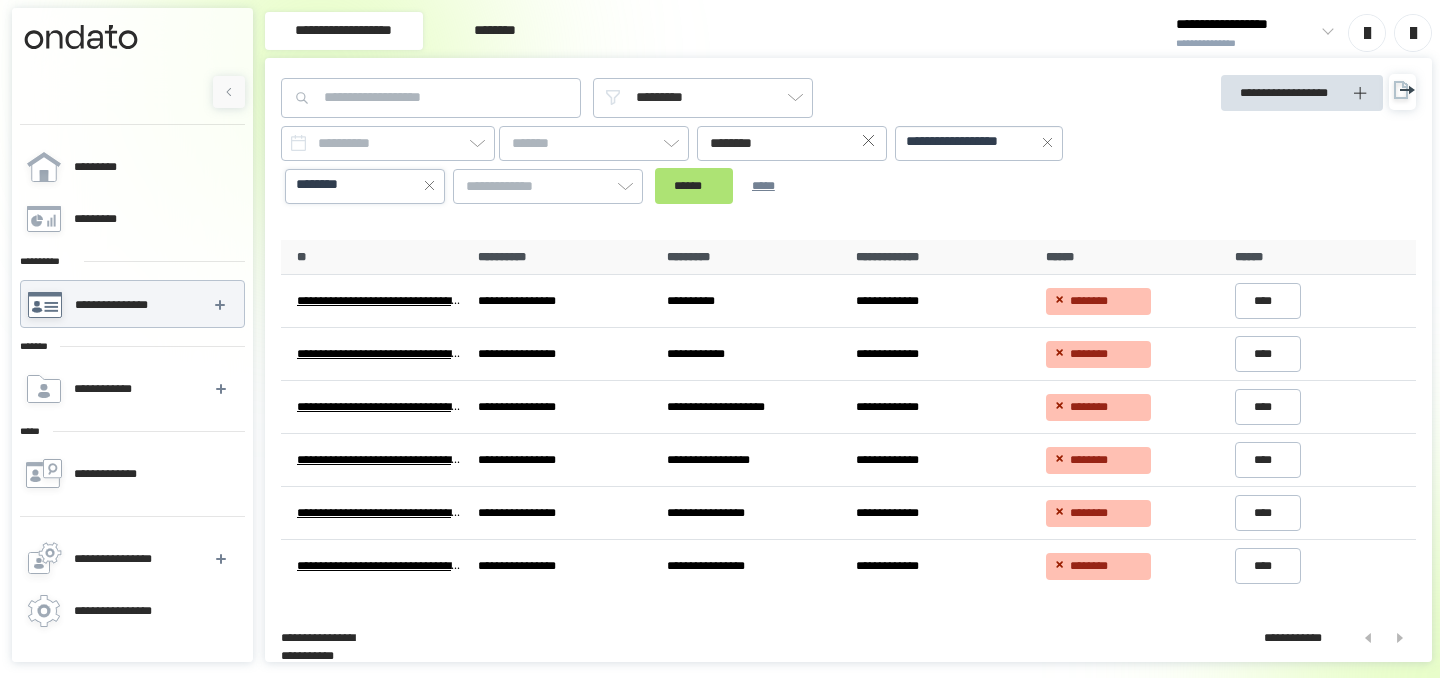 click on "******" at bounding box center (694, 186) 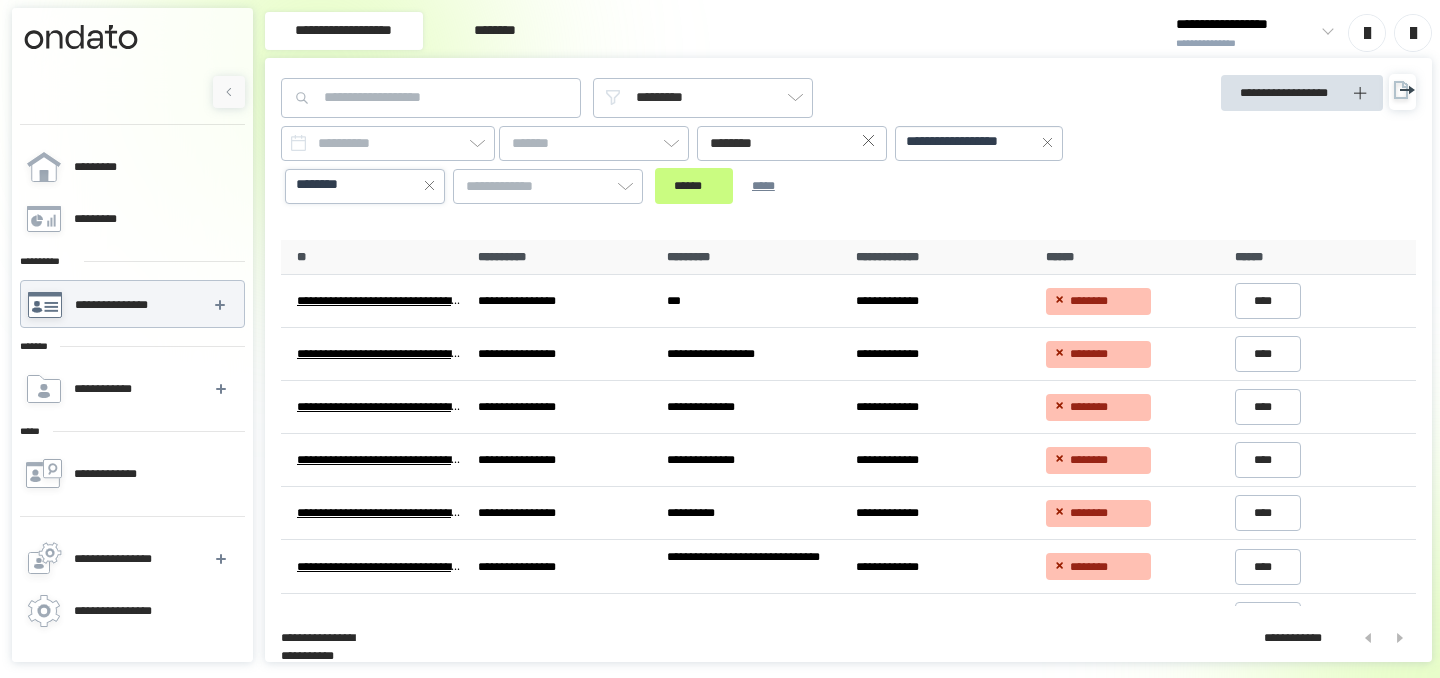 click on "********" at bounding box center [365, 185] 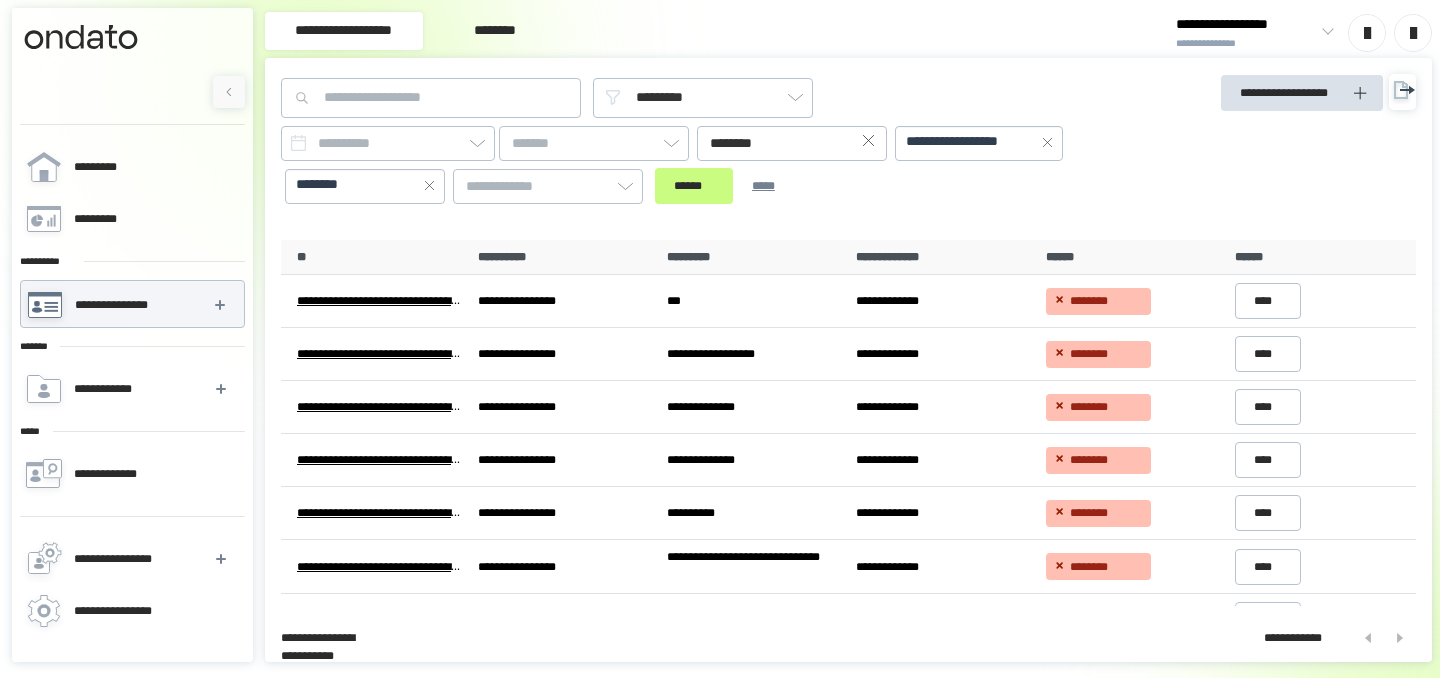 click on "**********" at bounding box center (979, 142) 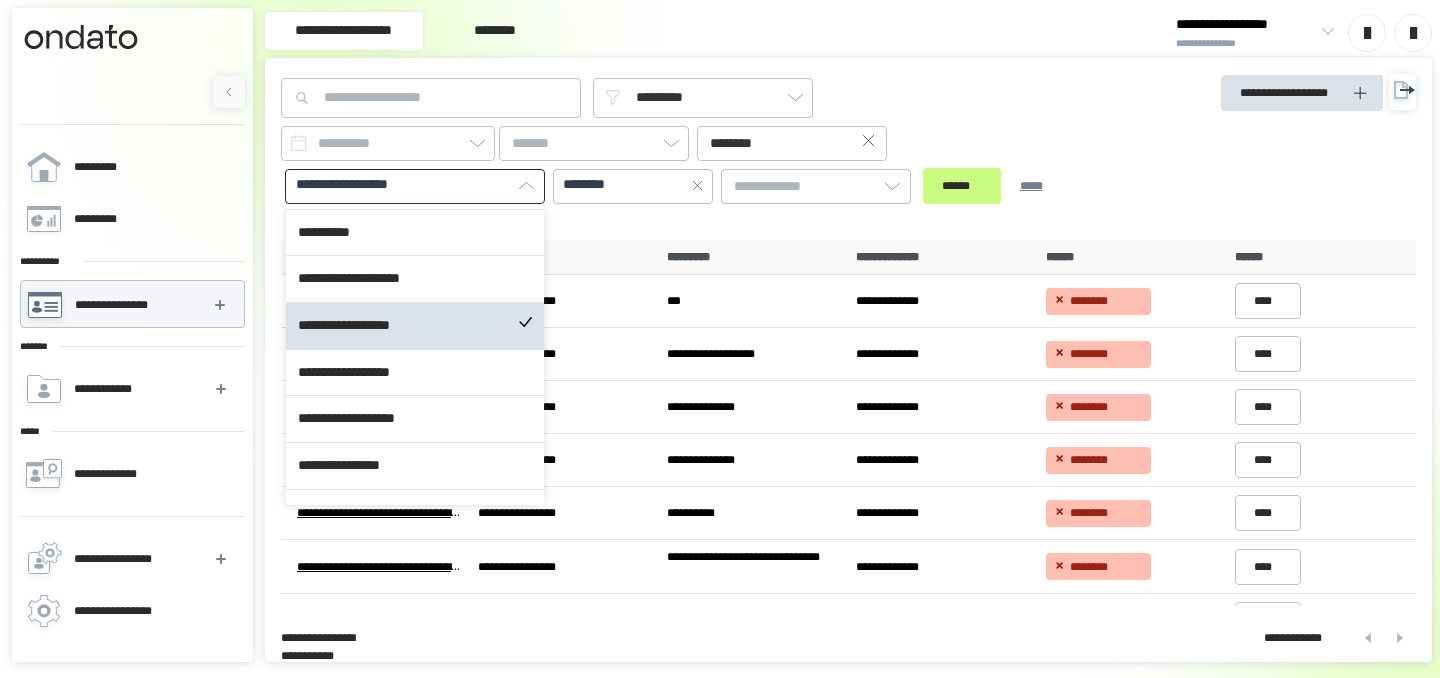 scroll, scrollTop: 183, scrollLeft: 0, axis: vertical 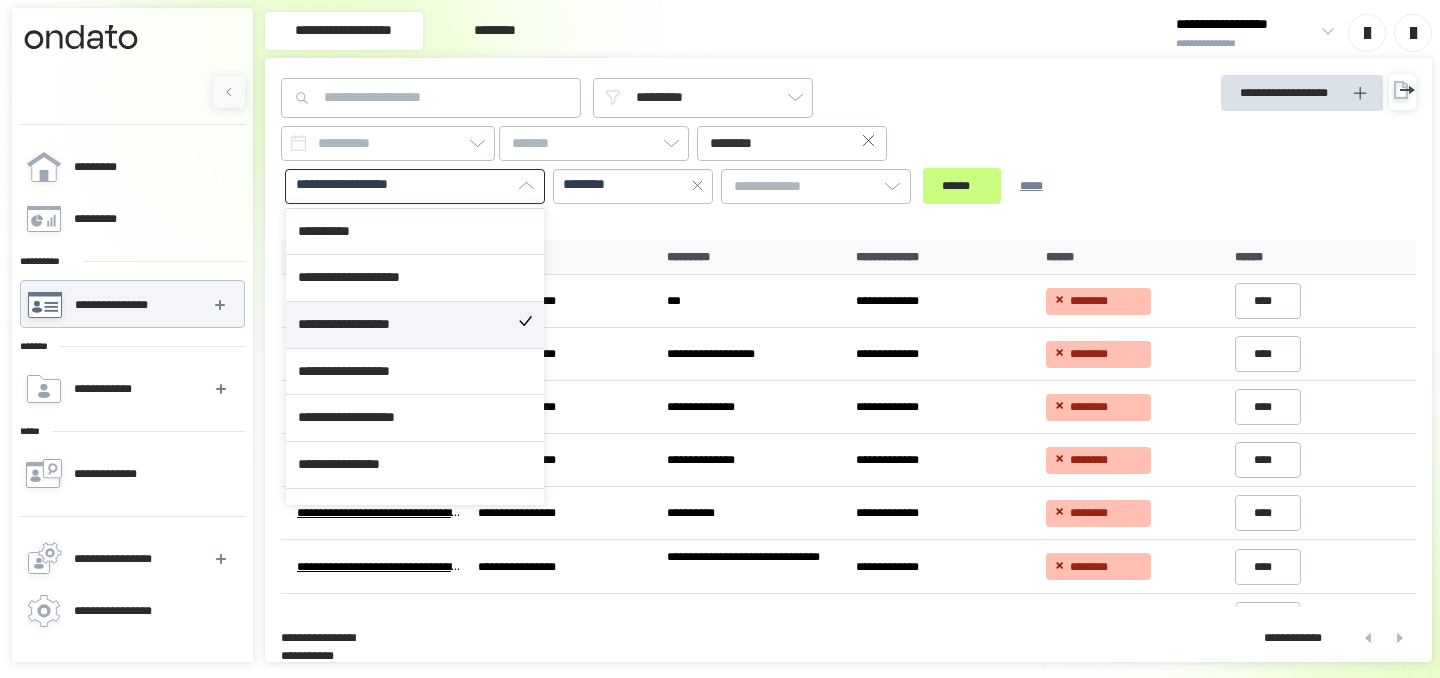 click on "**********" at bounding box center (415, 325) 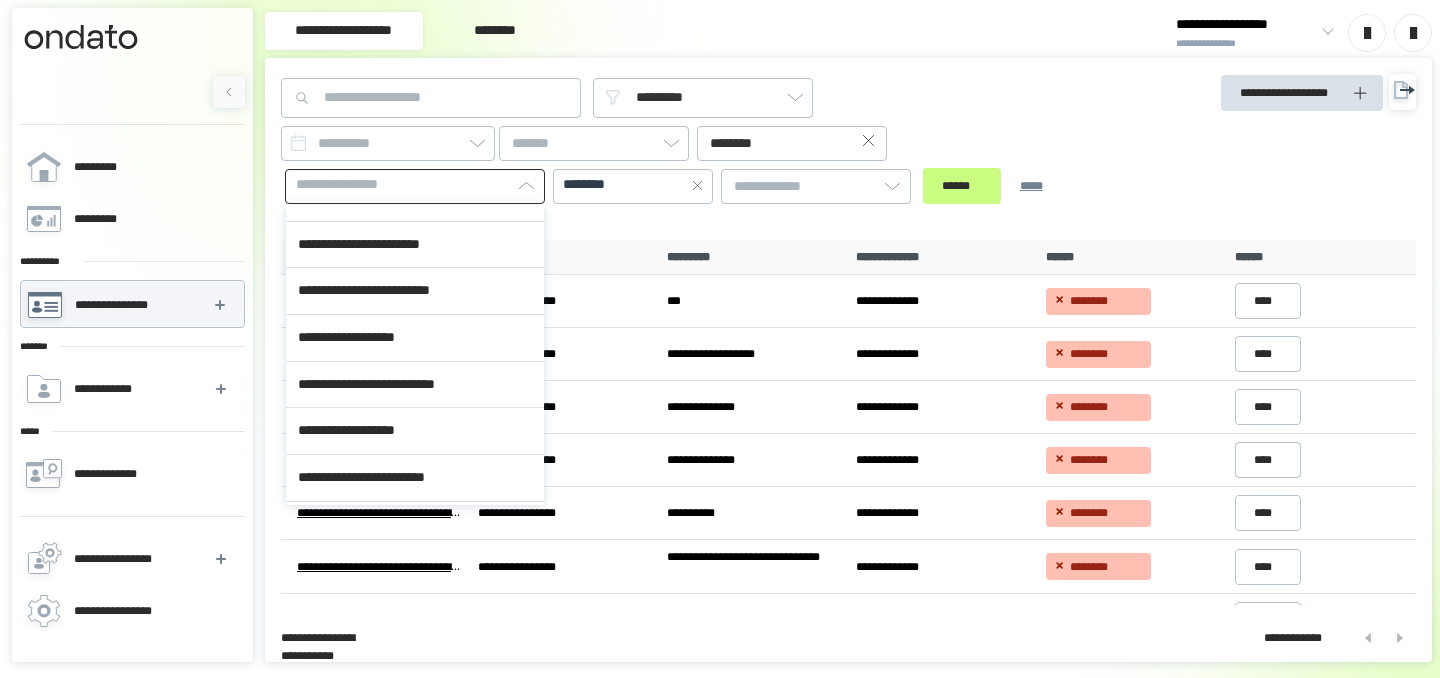 scroll, scrollTop: 1426, scrollLeft: 0, axis: vertical 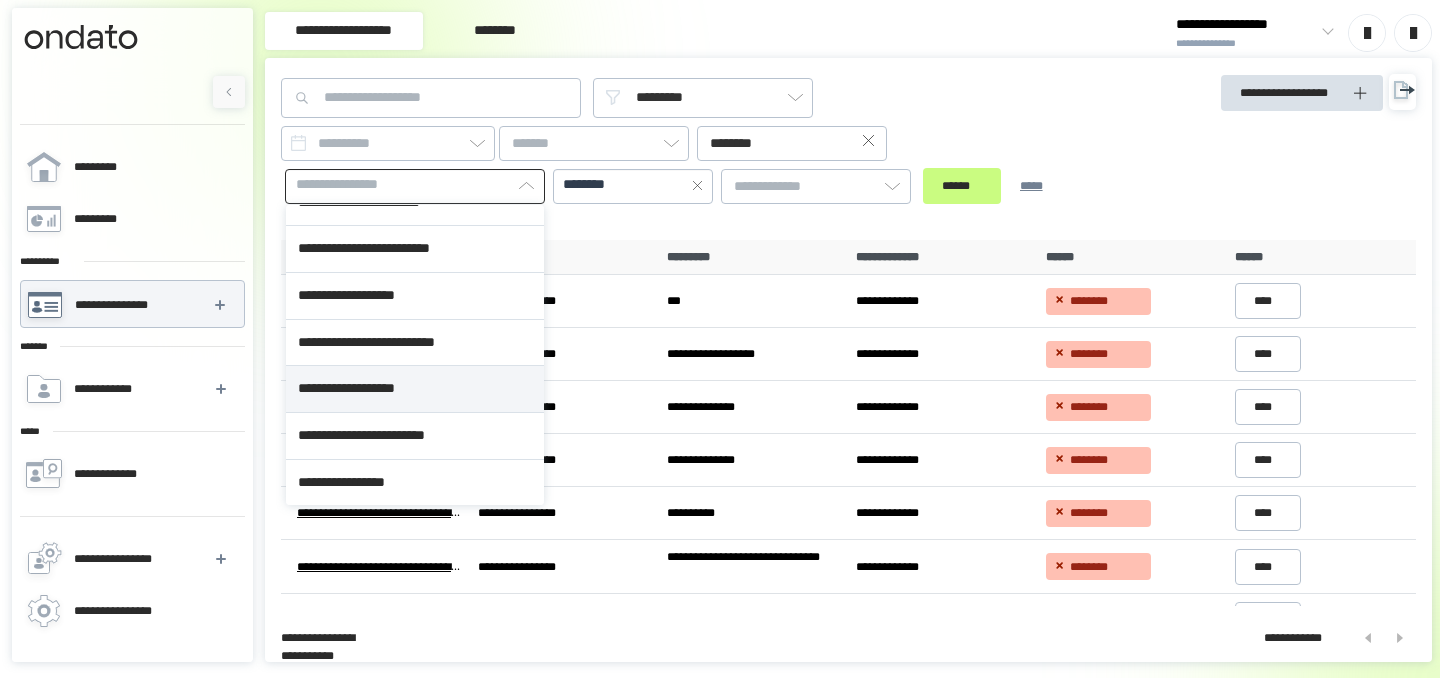 click on "**********" at bounding box center (415, 389) 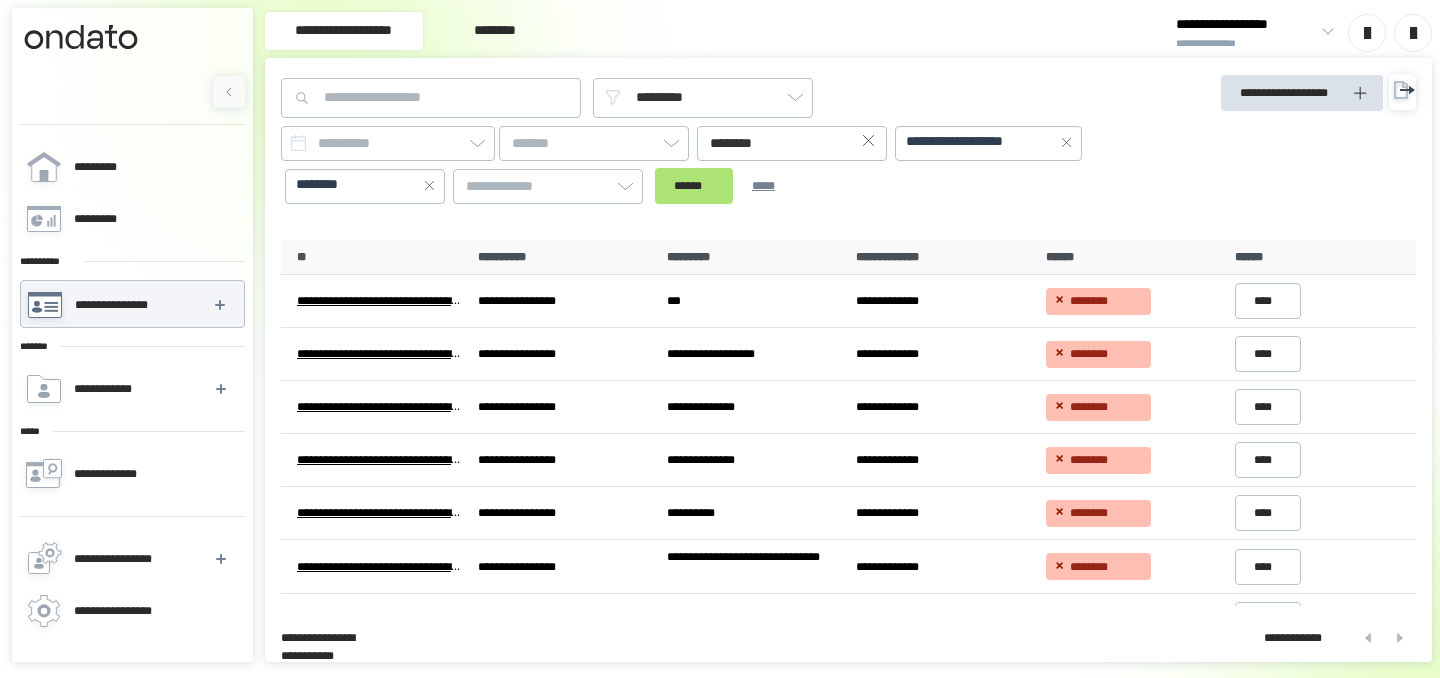click on "******   *****" at bounding box center (728, 186) 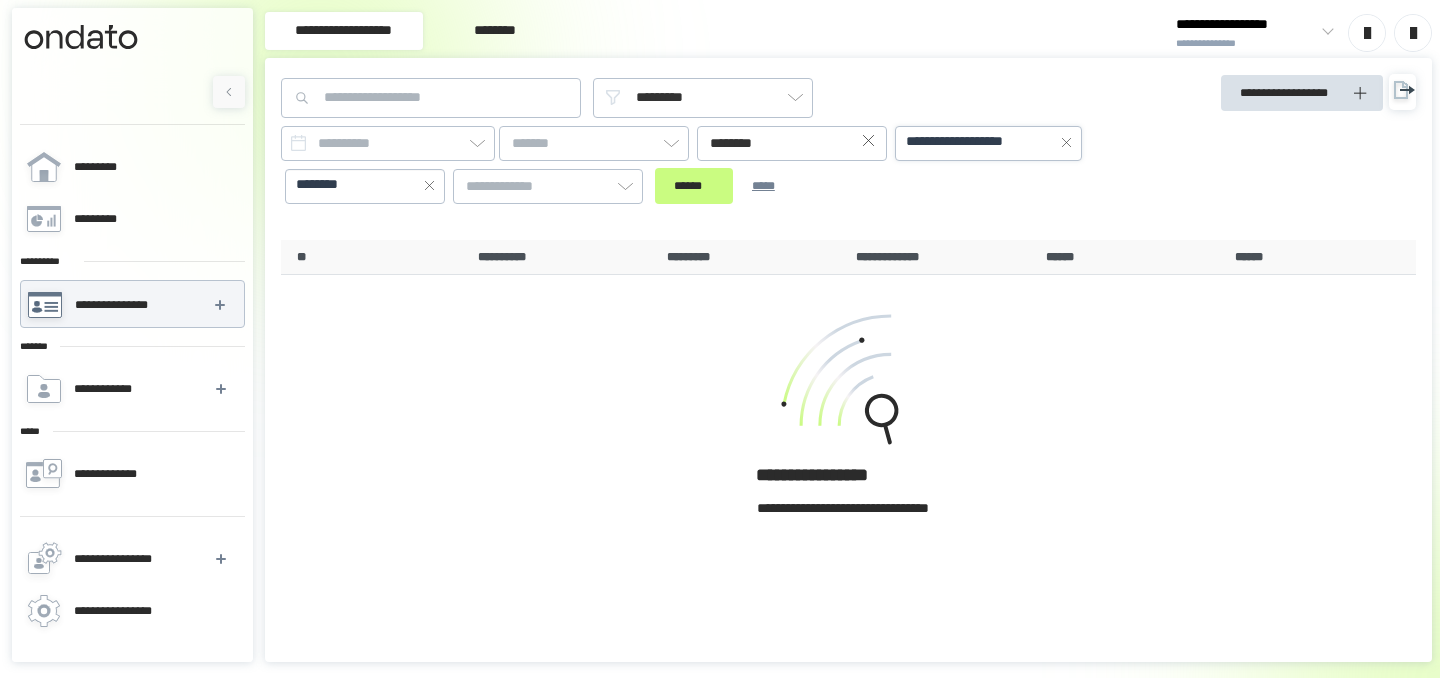 click 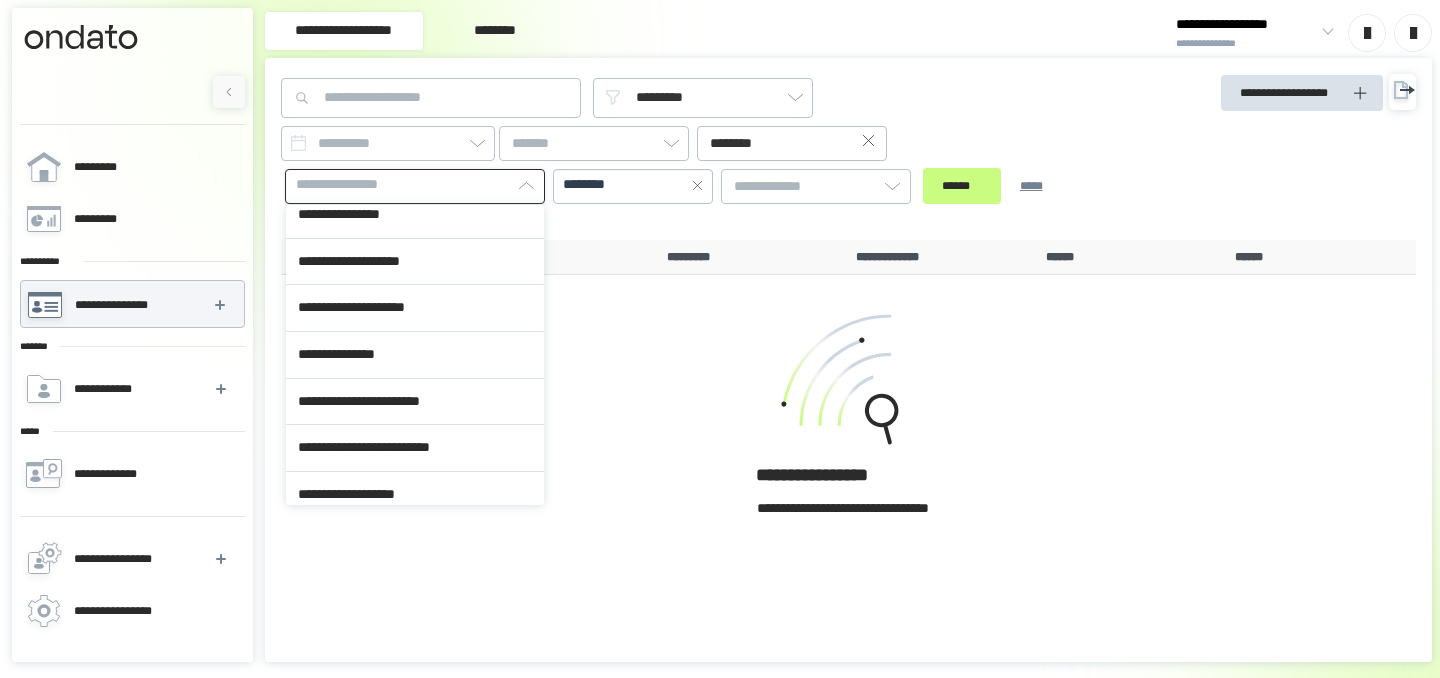 scroll, scrollTop: 1244, scrollLeft: 0, axis: vertical 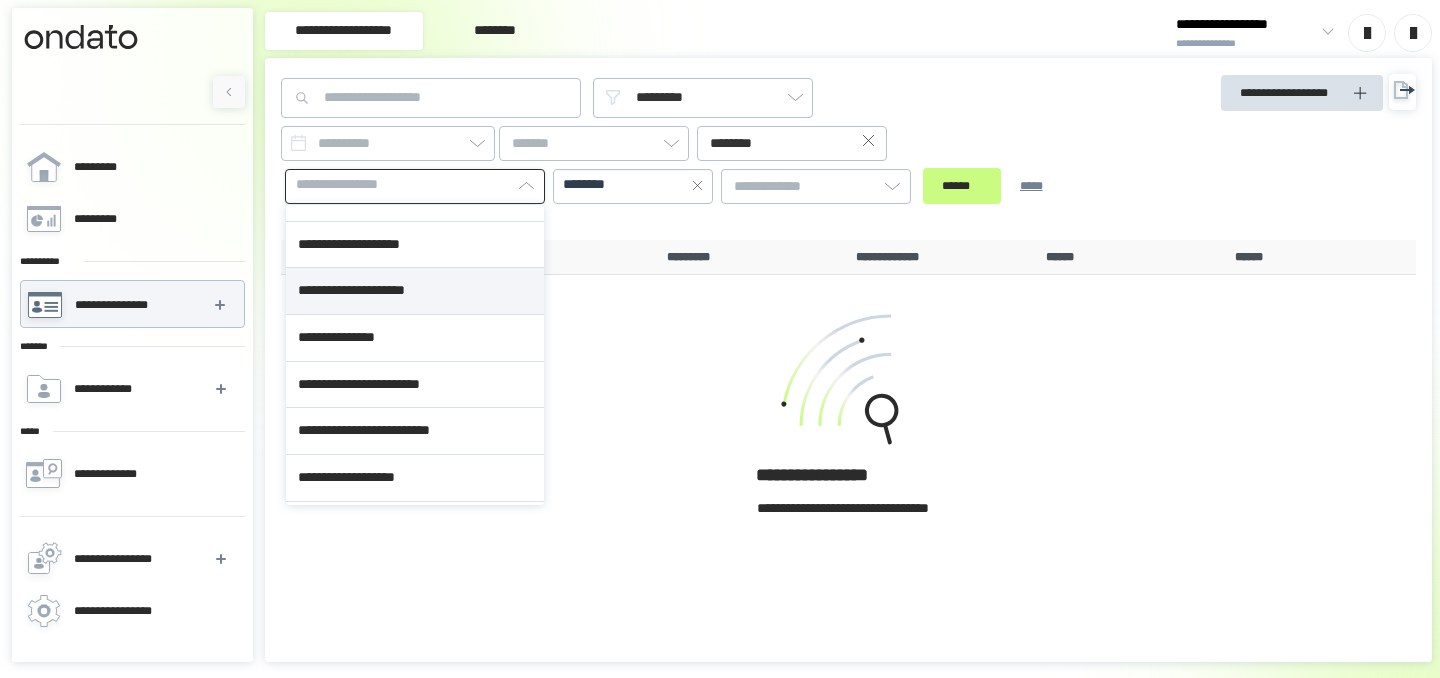click on "**********" at bounding box center [415, 291] 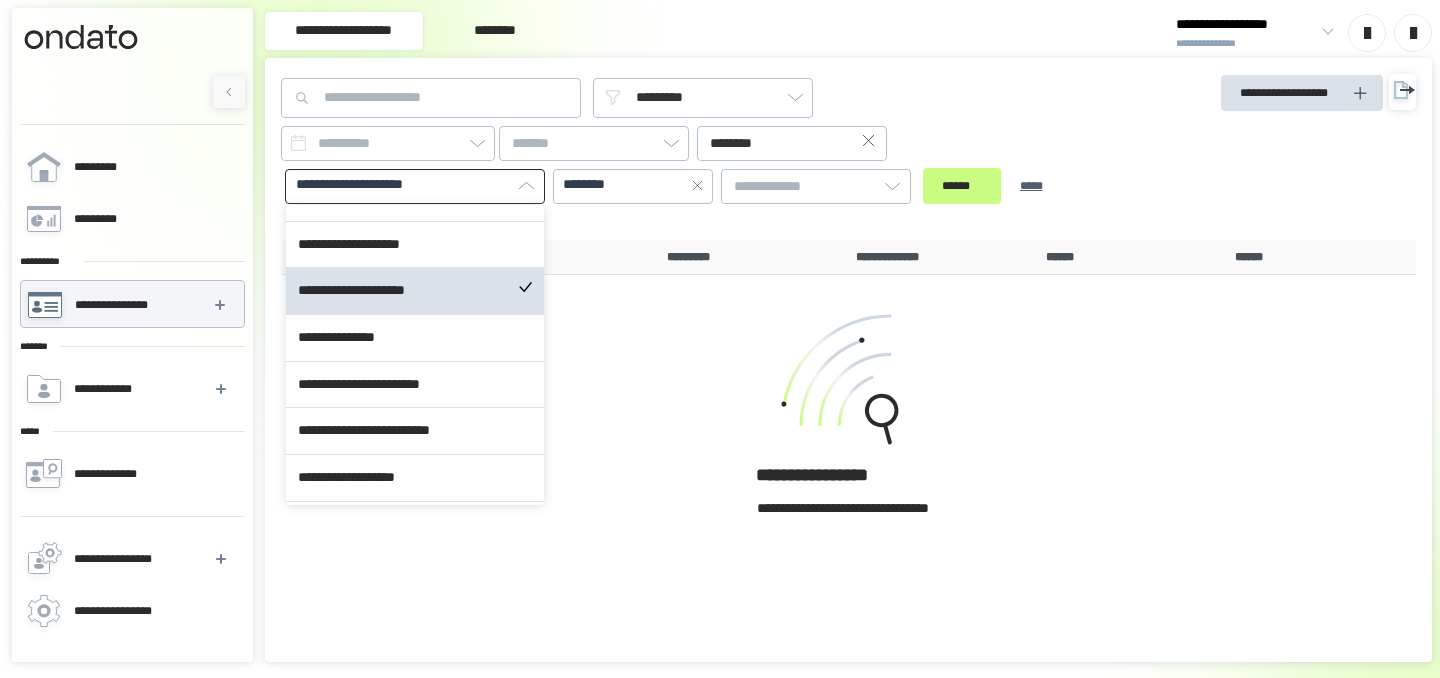 click on "******   *****" at bounding box center (996, 186) 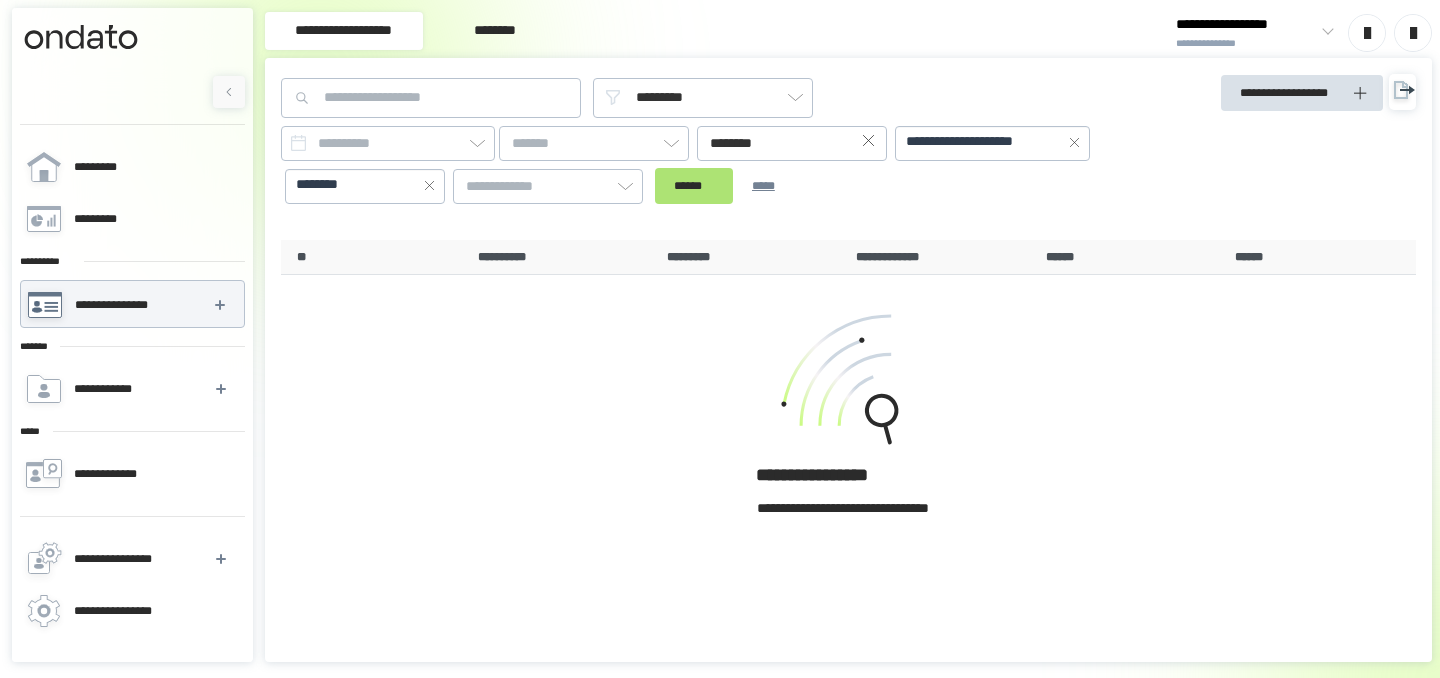 click on "******" at bounding box center [694, 186] 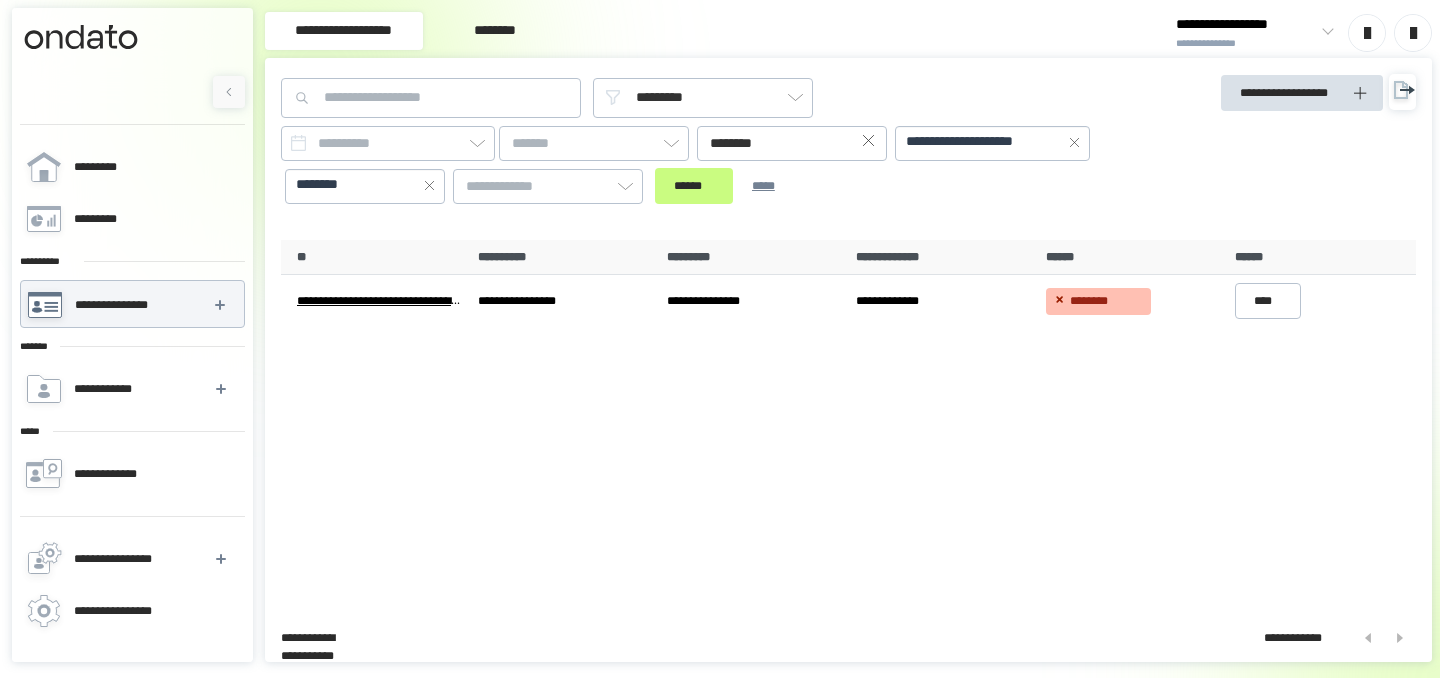 click 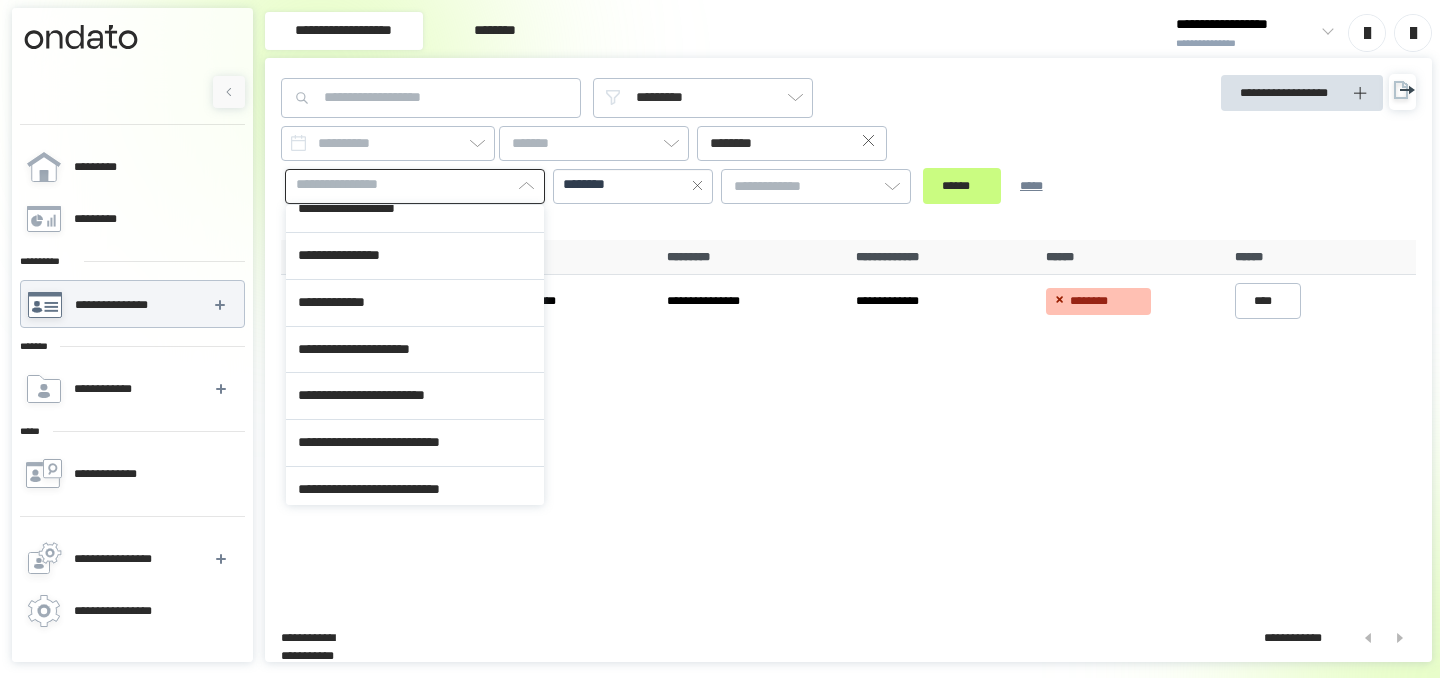 scroll, scrollTop: 401, scrollLeft: 0, axis: vertical 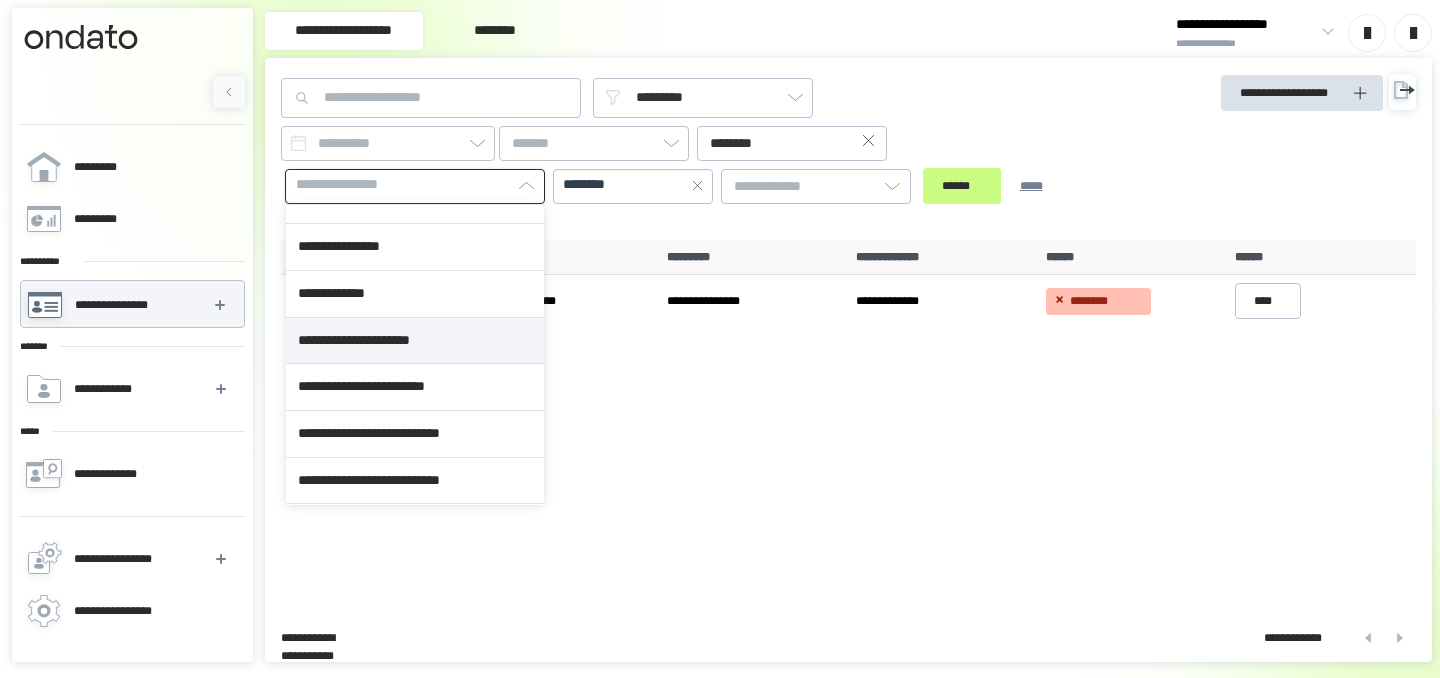 click on "**********" at bounding box center [415, 341] 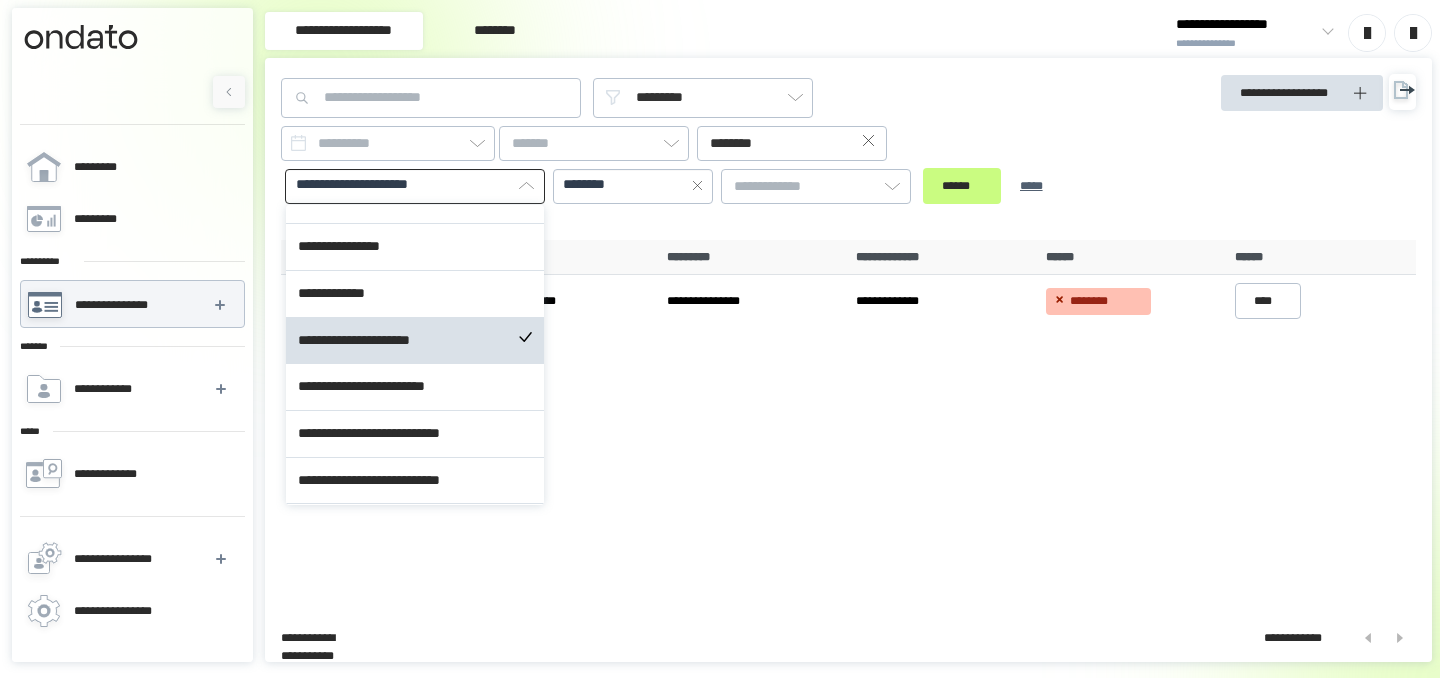 click on "******   *****" at bounding box center [996, 186] 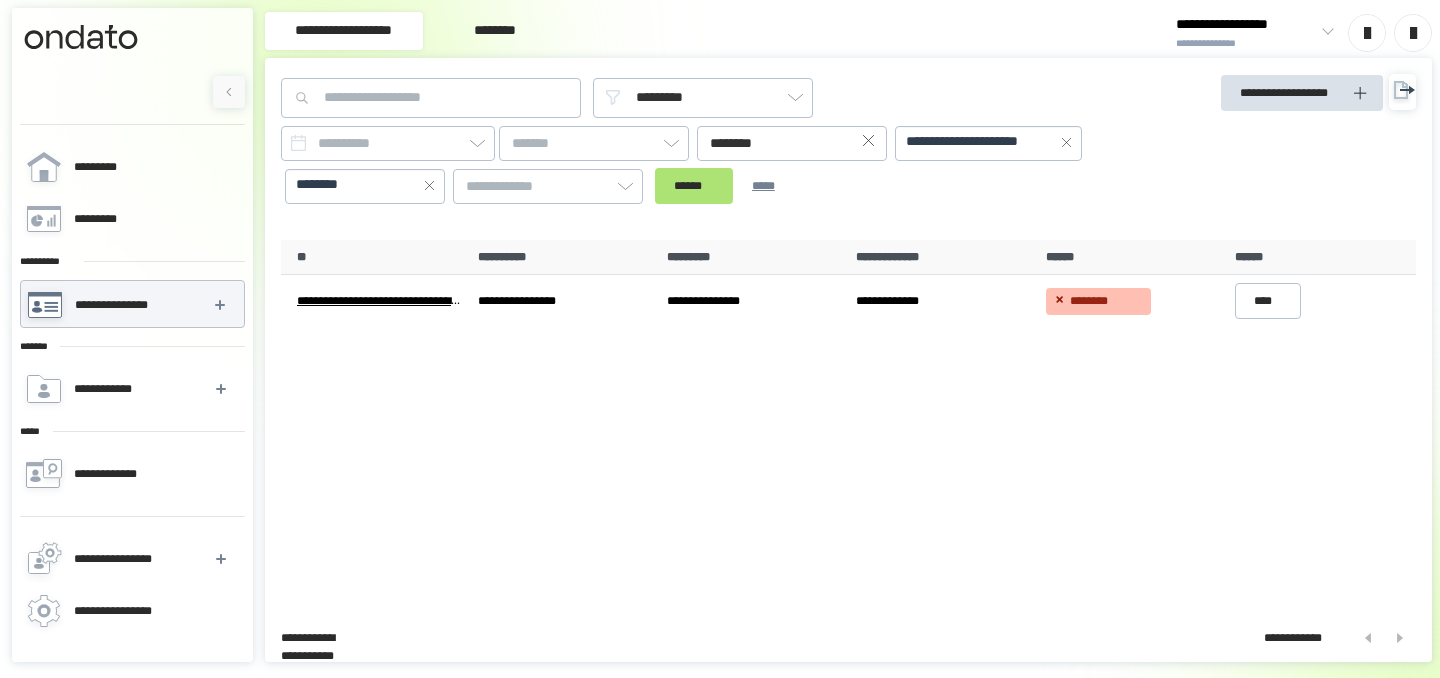 click on "******" at bounding box center [694, 186] 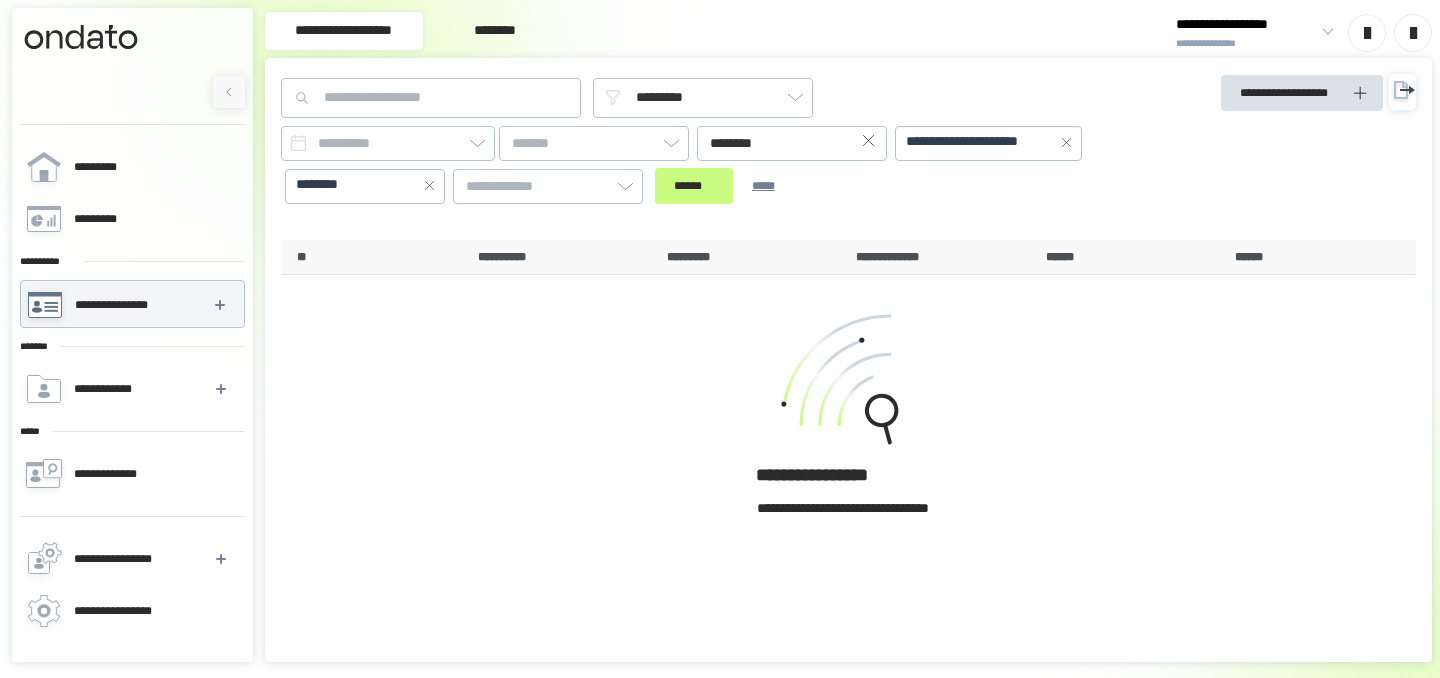 click 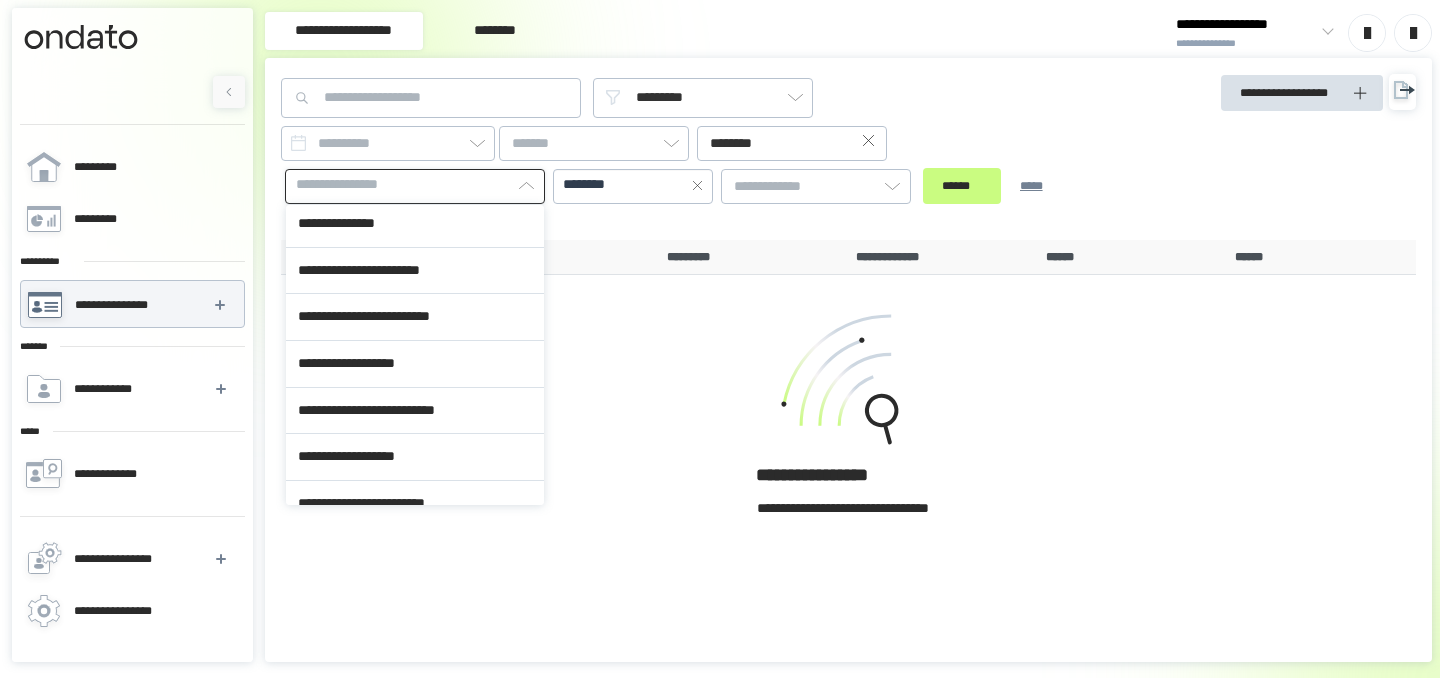 scroll, scrollTop: 1372, scrollLeft: 0, axis: vertical 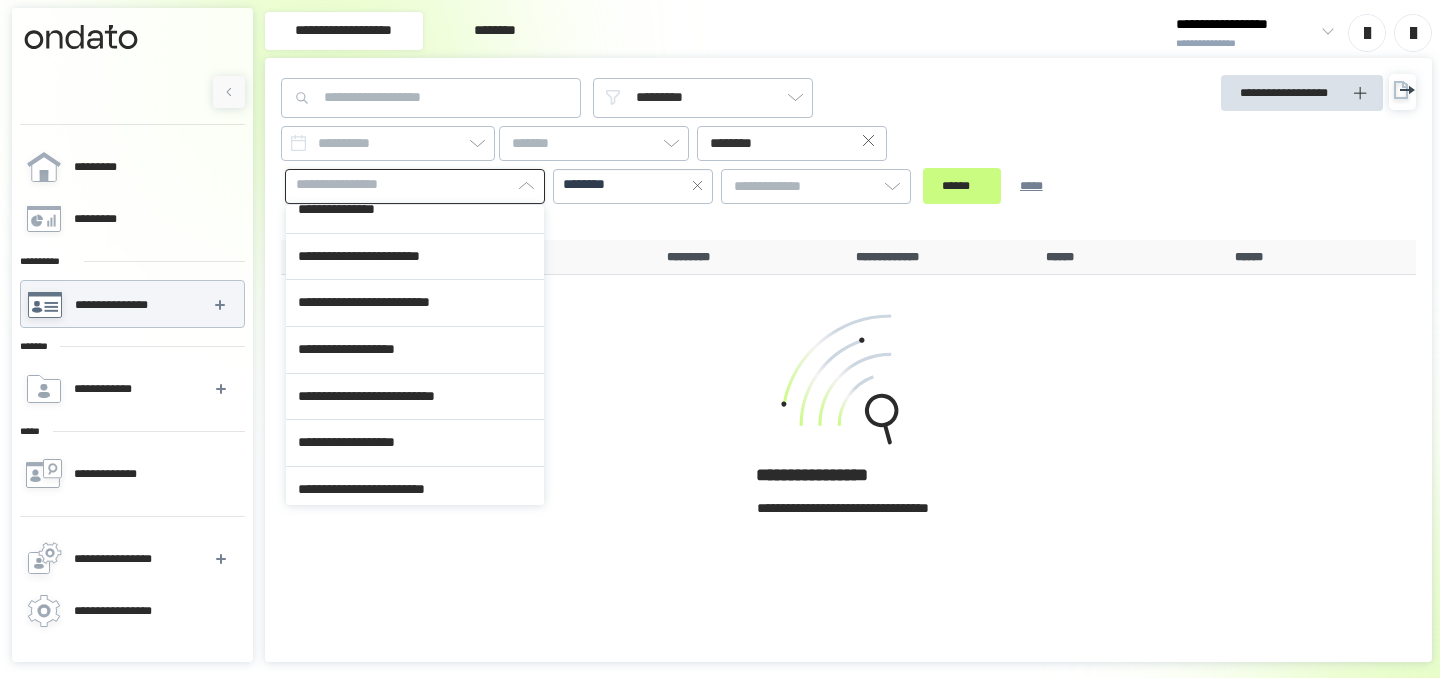 click on "**********" at bounding box center [415, 303] 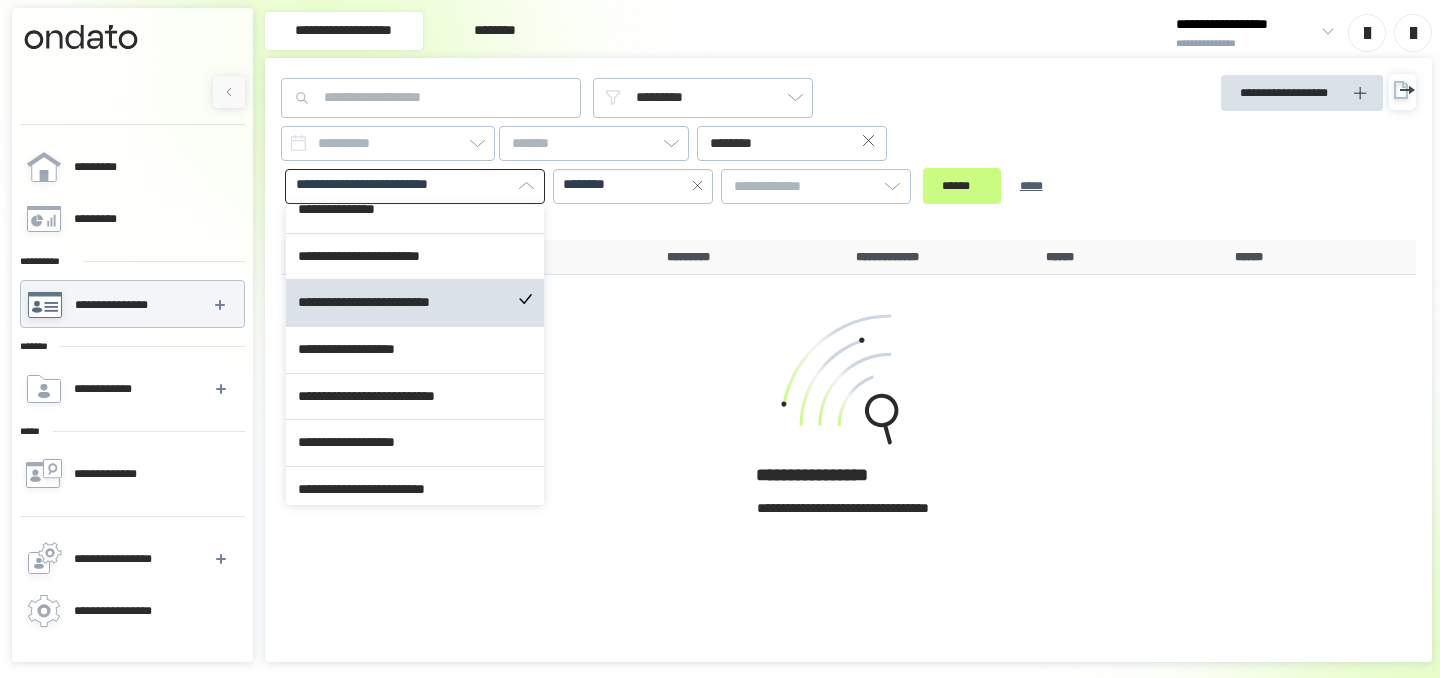 click on "******   *****" at bounding box center (996, 186) 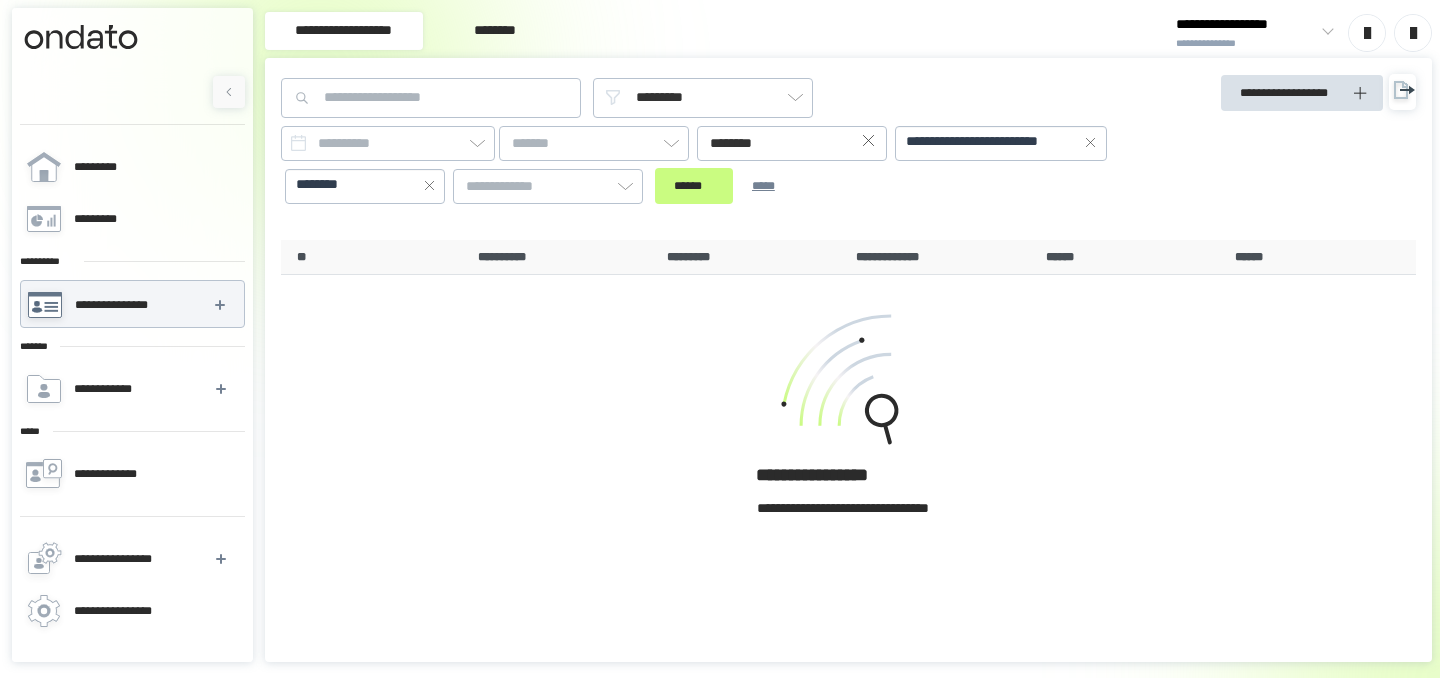 click on "[FIRST] [LAST] [CITY] [STATE]   [ZIP]" at bounding box center (705, 165) 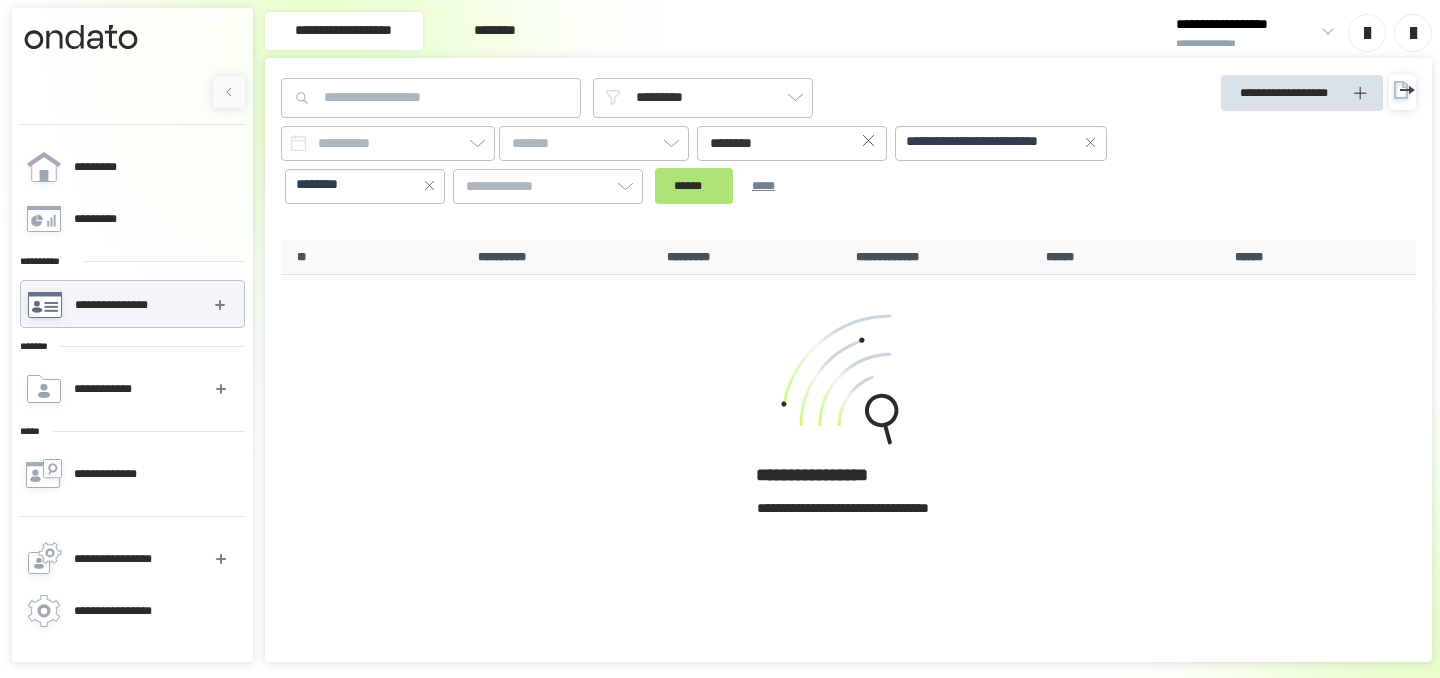 click on "******" at bounding box center (694, 186) 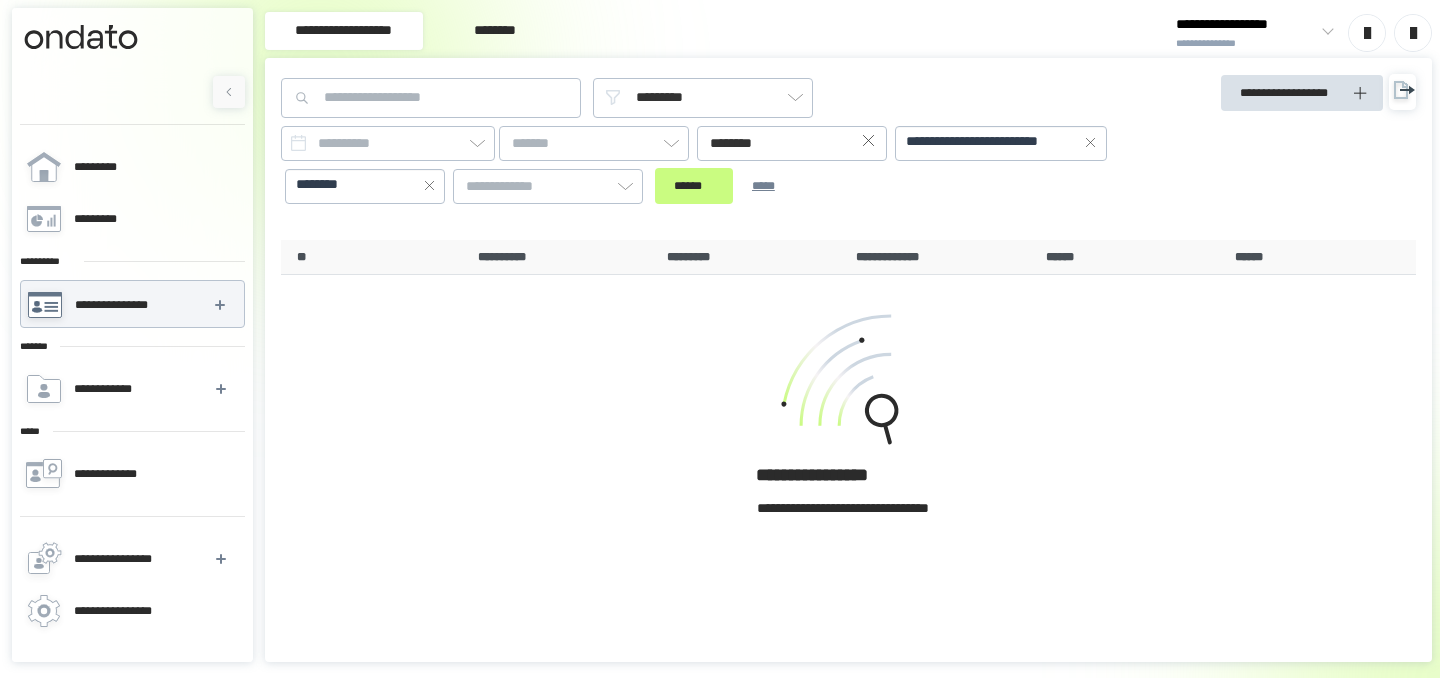 click 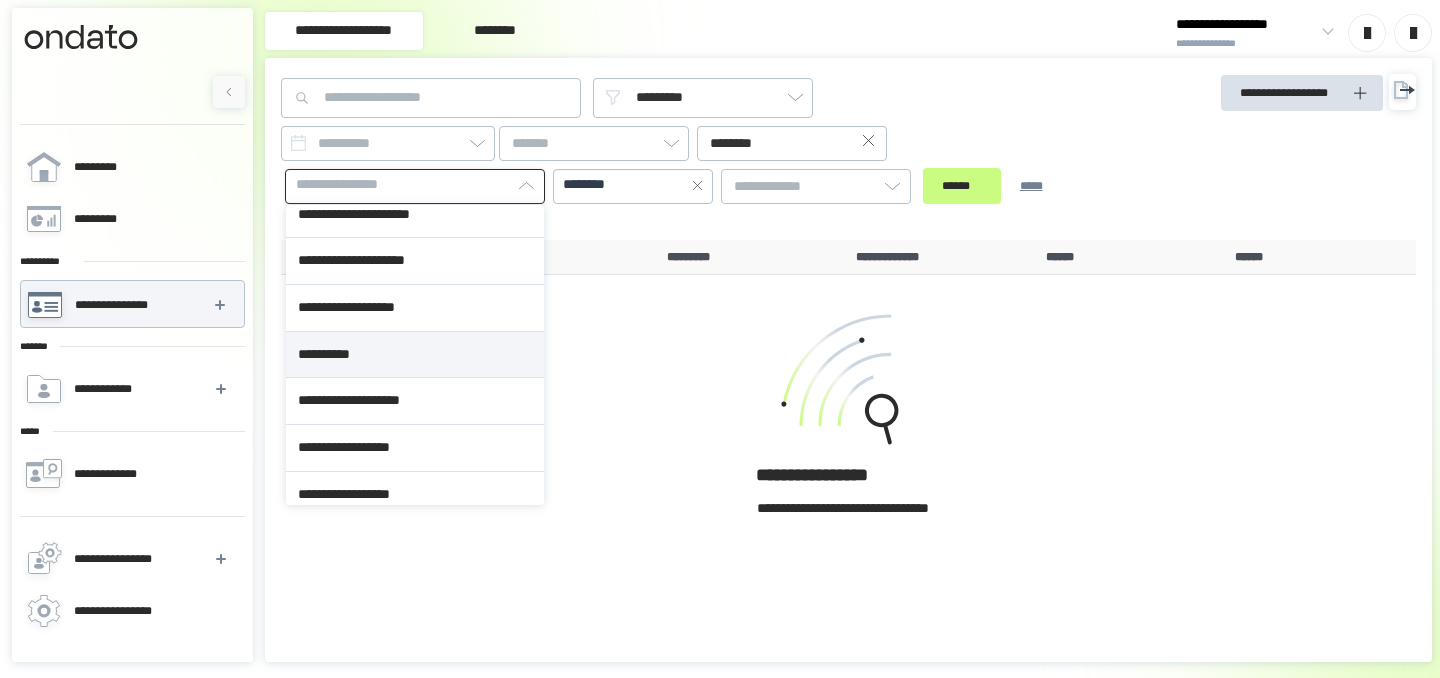 scroll, scrollTop: 66, scrollLeft: 0, axis: vertical 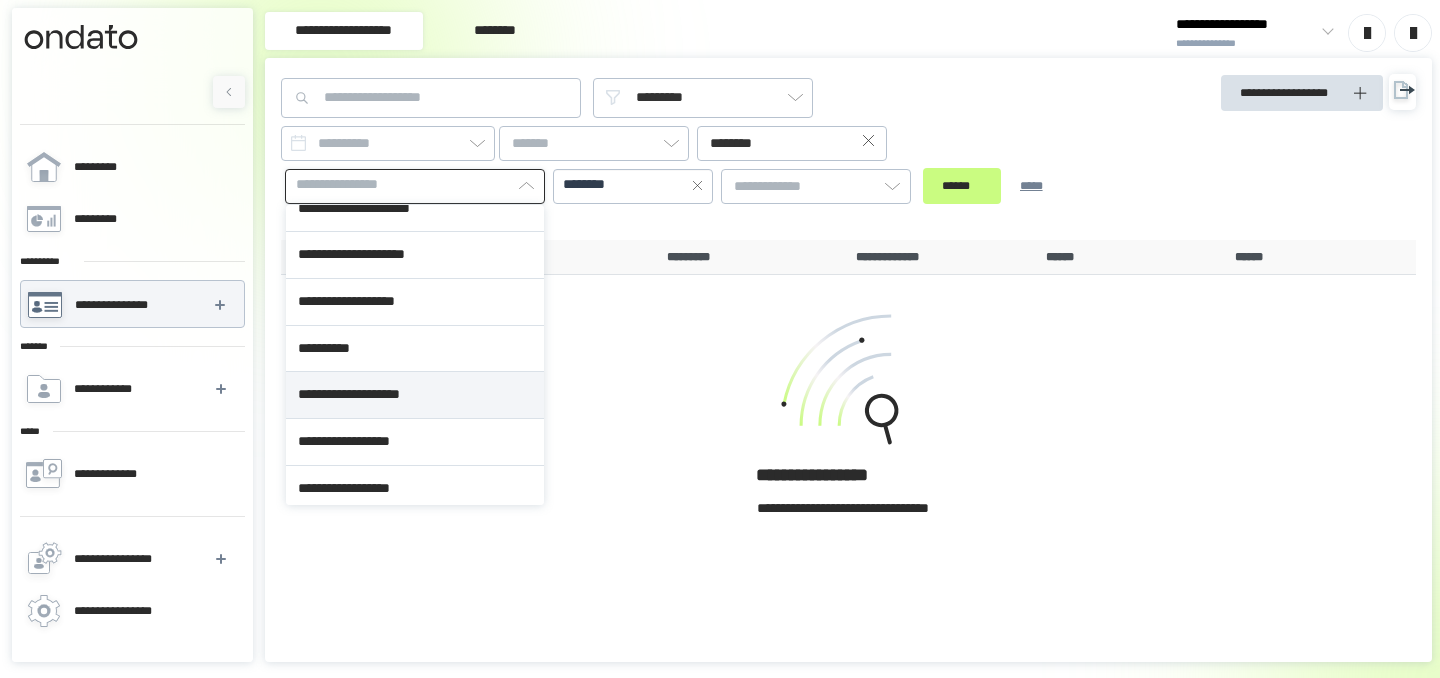 click on "**********" at bounding box center [415, 395] 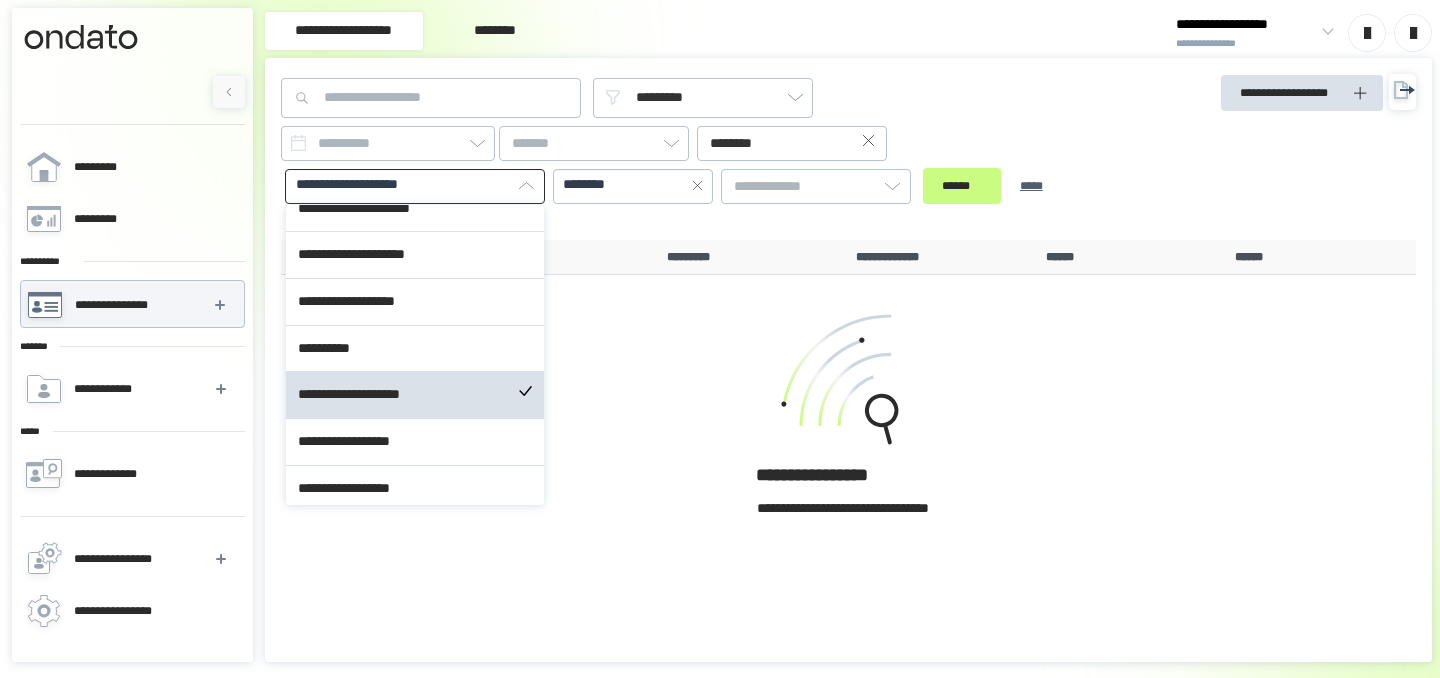 click on "******   *****" at bounding box center (996, 186) 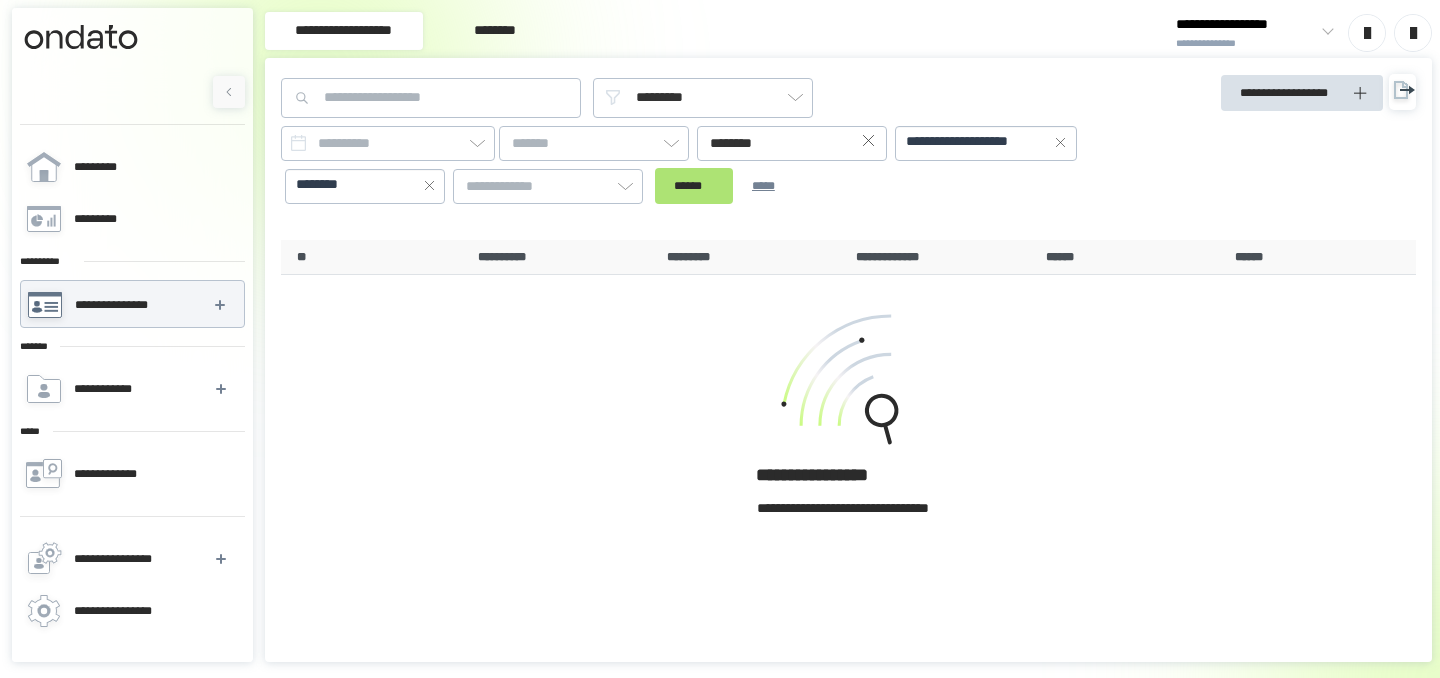 click on "******" at bounding box center [694, 186] 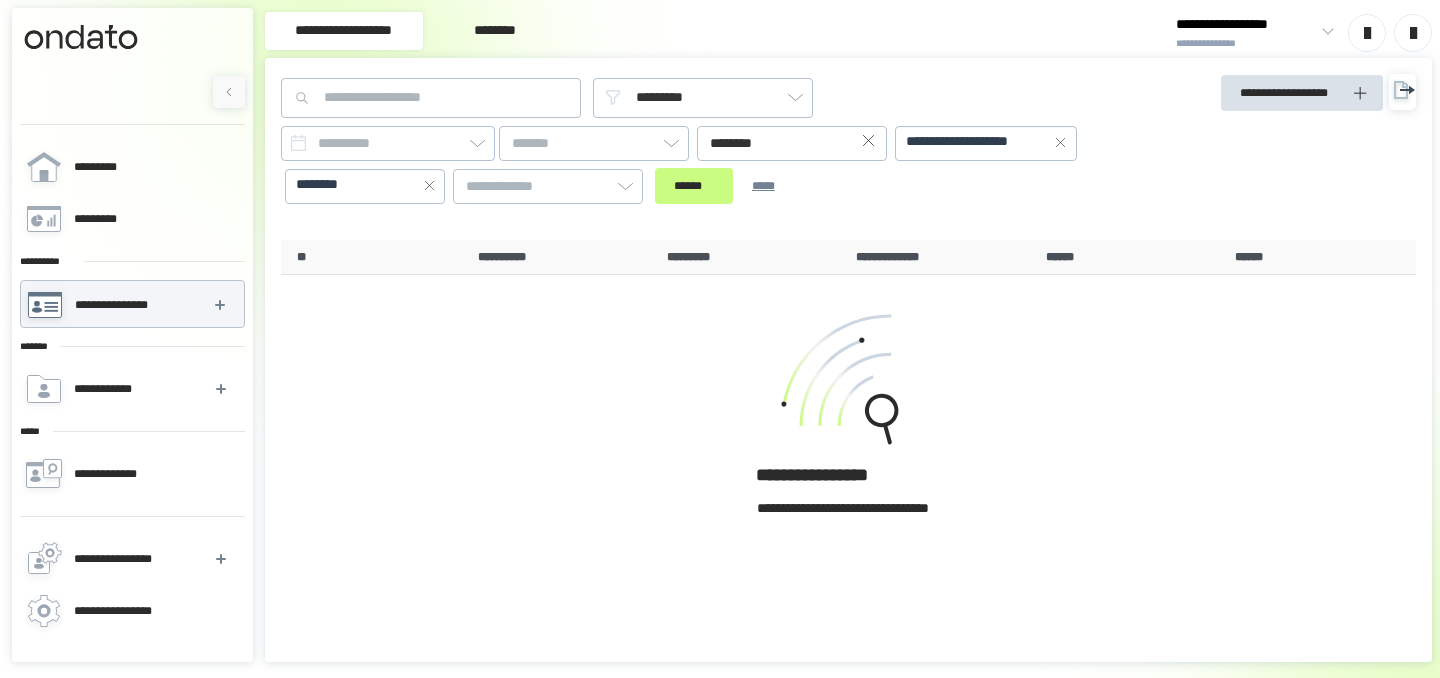 click on "**********" at bounding box center (986, 142) 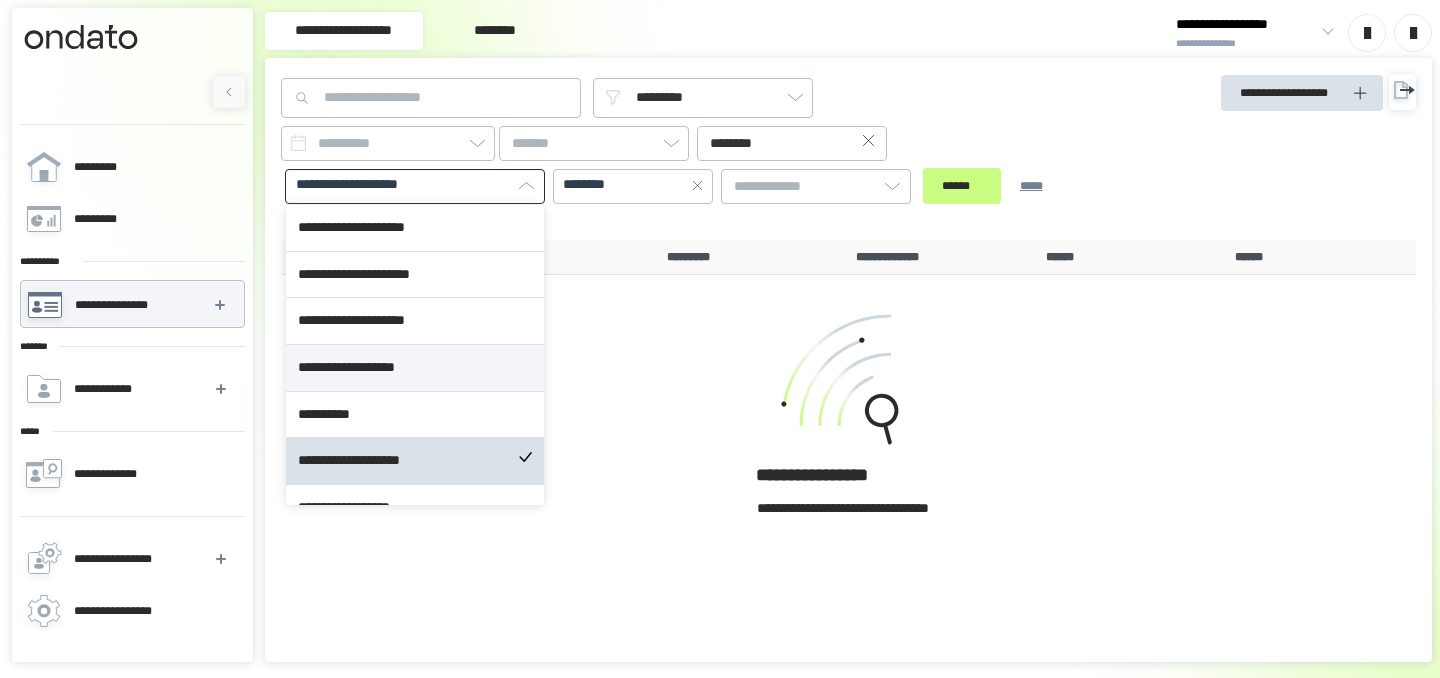 click on "**********" at bounding box center [415, 368] 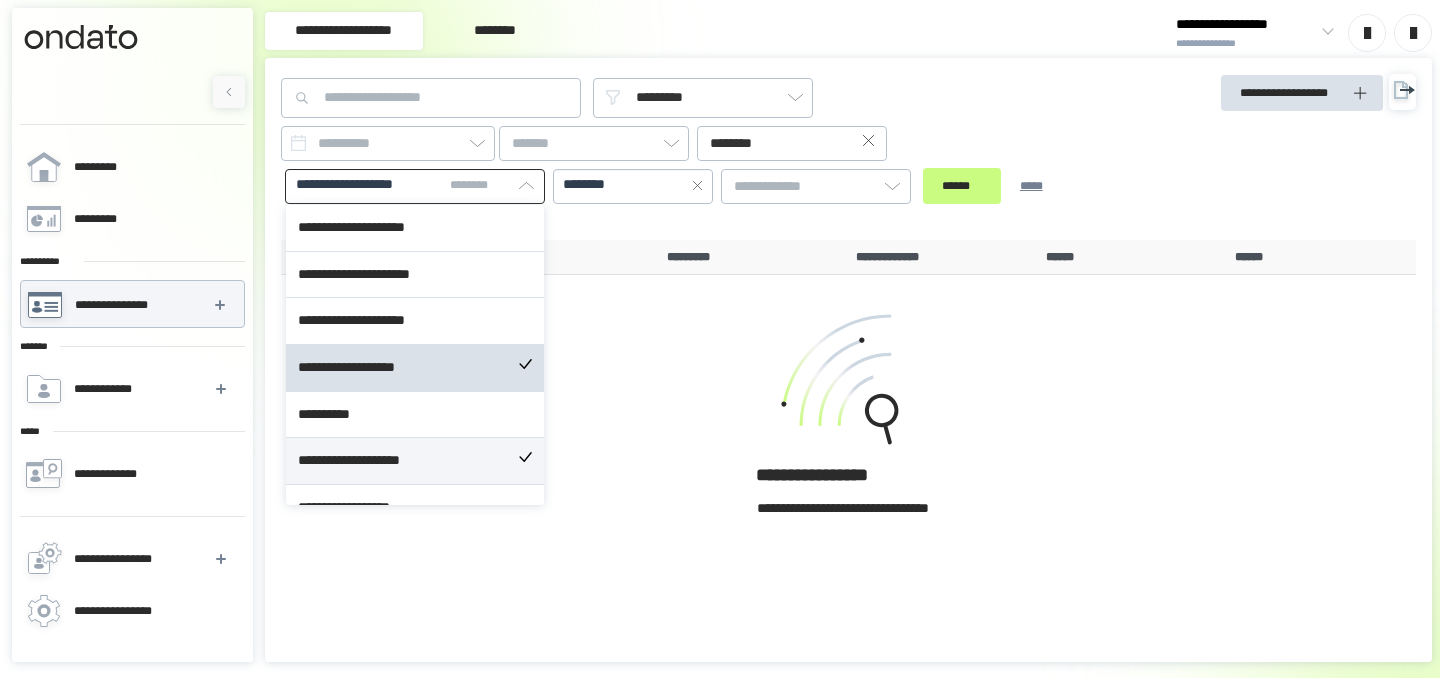 click on "**********" at bounding box center [415, 461] 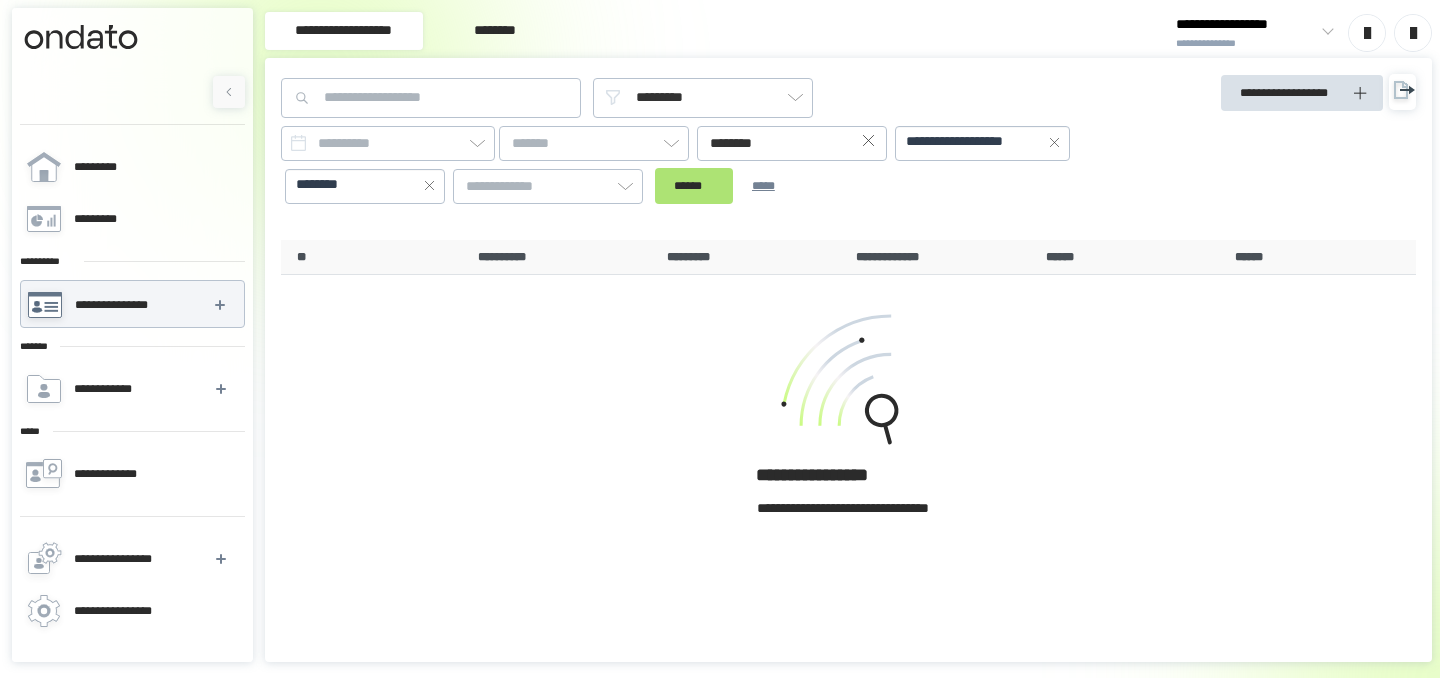 click on "******   *****" at bounding box center (728, 186) 